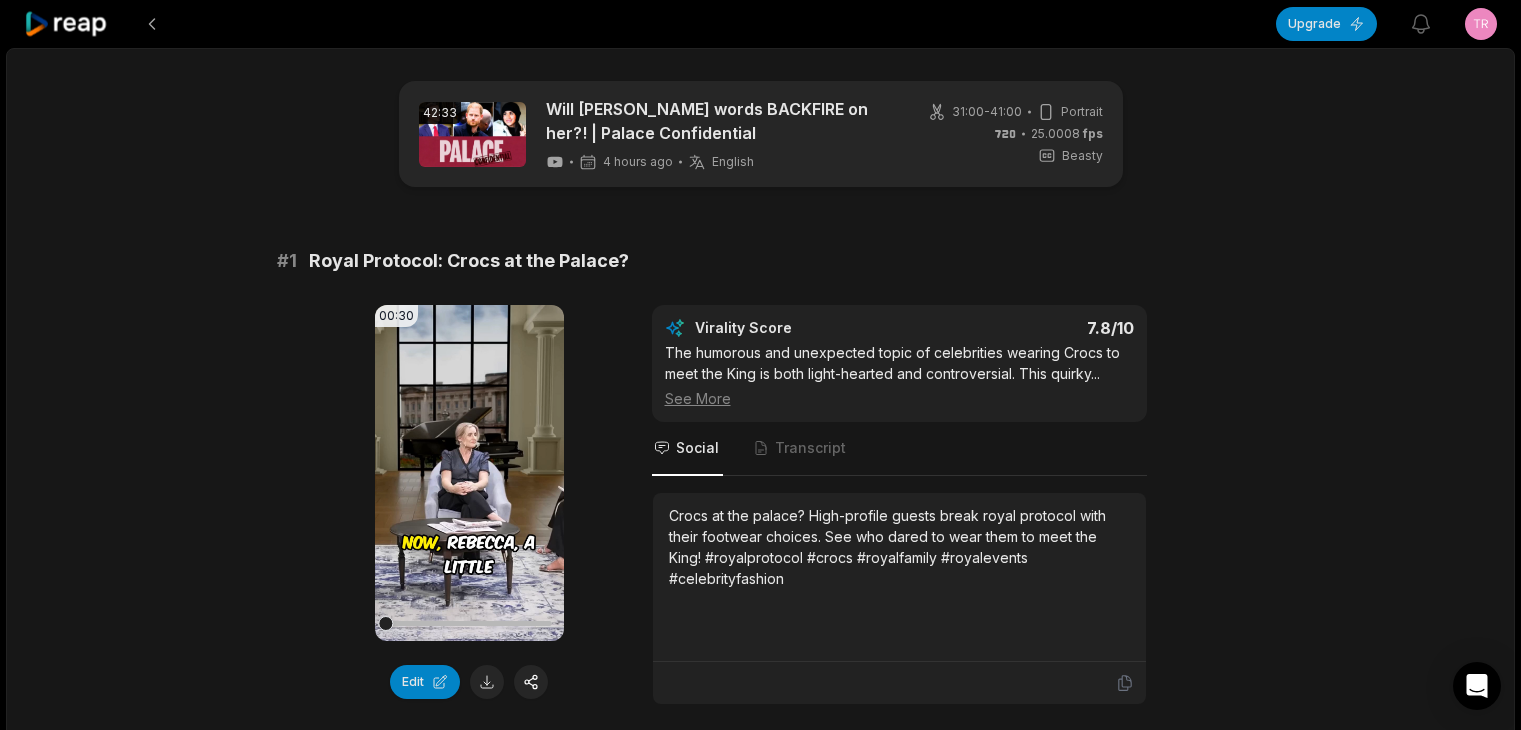 scroll, scrollTop: 0, scrollLeft: 0, axis: both 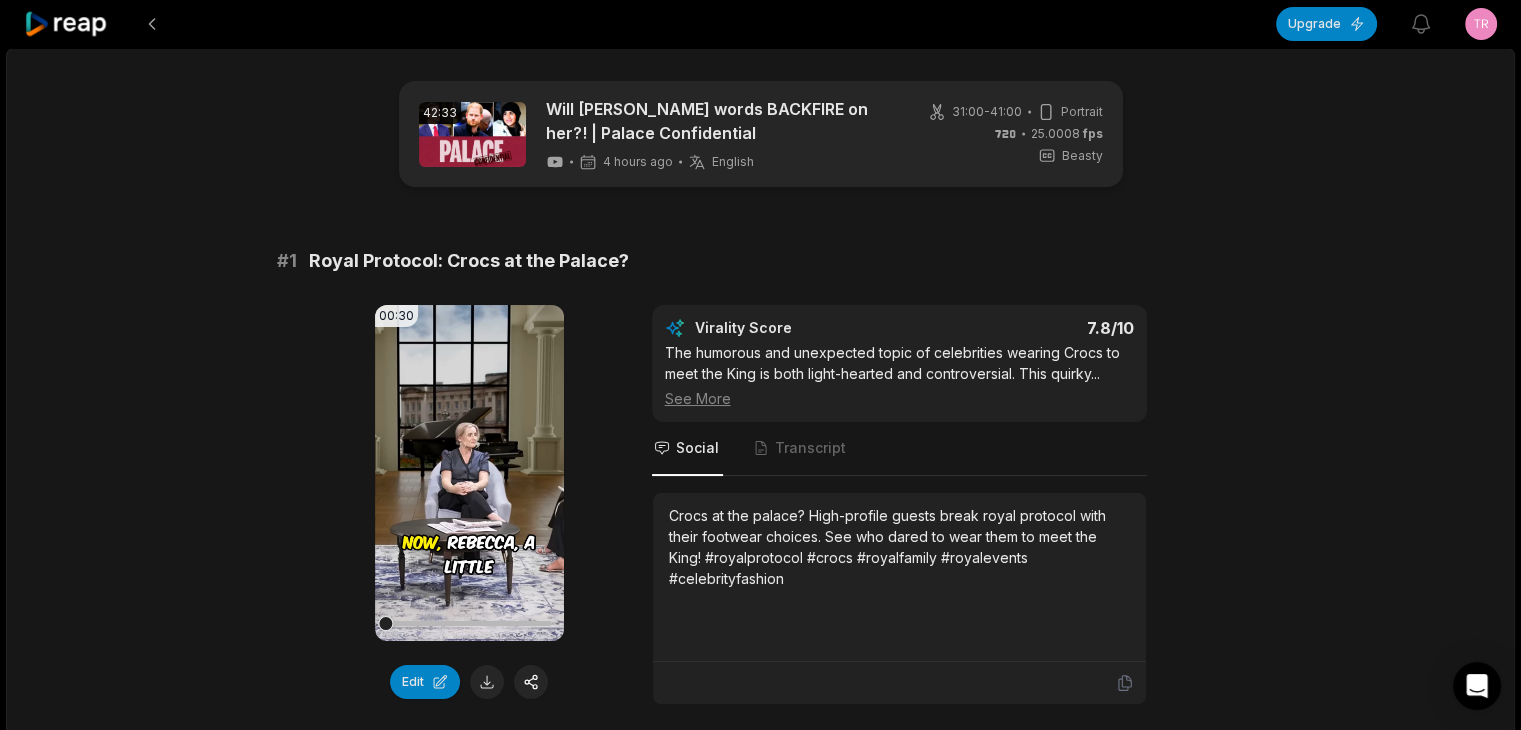 click on "42:33 Will [PERSON_NAME] words BACKFIRE on her?! | Palace Confidential 4 hours ago English en 31:00  -  41:00 Portrait 25.0008   fps Beasty # 1 Royal Protocol: Crocs at the Palace? 00:30 Your browser does not support mp4 format. Edit Virality Score 7.8 /10 The humorous and unexpected topic of celebrities wearing Crocs to meet the King is both light-hearted and controversial. This quirky  ...   See More Social Transcript Crocs at the palace? High-profile guests break royal protocol with their footwear choices. See who dared to wear them to meet the King! #royalprotocol #crocs #royalfamily #royalevents #celebrityfashion # 2 [PERSON_NAME]'s Surprise Ascot Withdrawal 00:33 Your browser does not support mp4 format. Edit Virality Score 7.5 /10 The sudden absence of Princess [PERSON_NAME] from a major royal event is both surprising and newsworthy. The behind-the-scenes details an ...   See More Social Transcript # 3 [PERSON_NAME]'s Star Power at Events 00:33 Your browser does not support mp4 format. Edit Virality Score 7.3" at bounding box center (760, 3105) 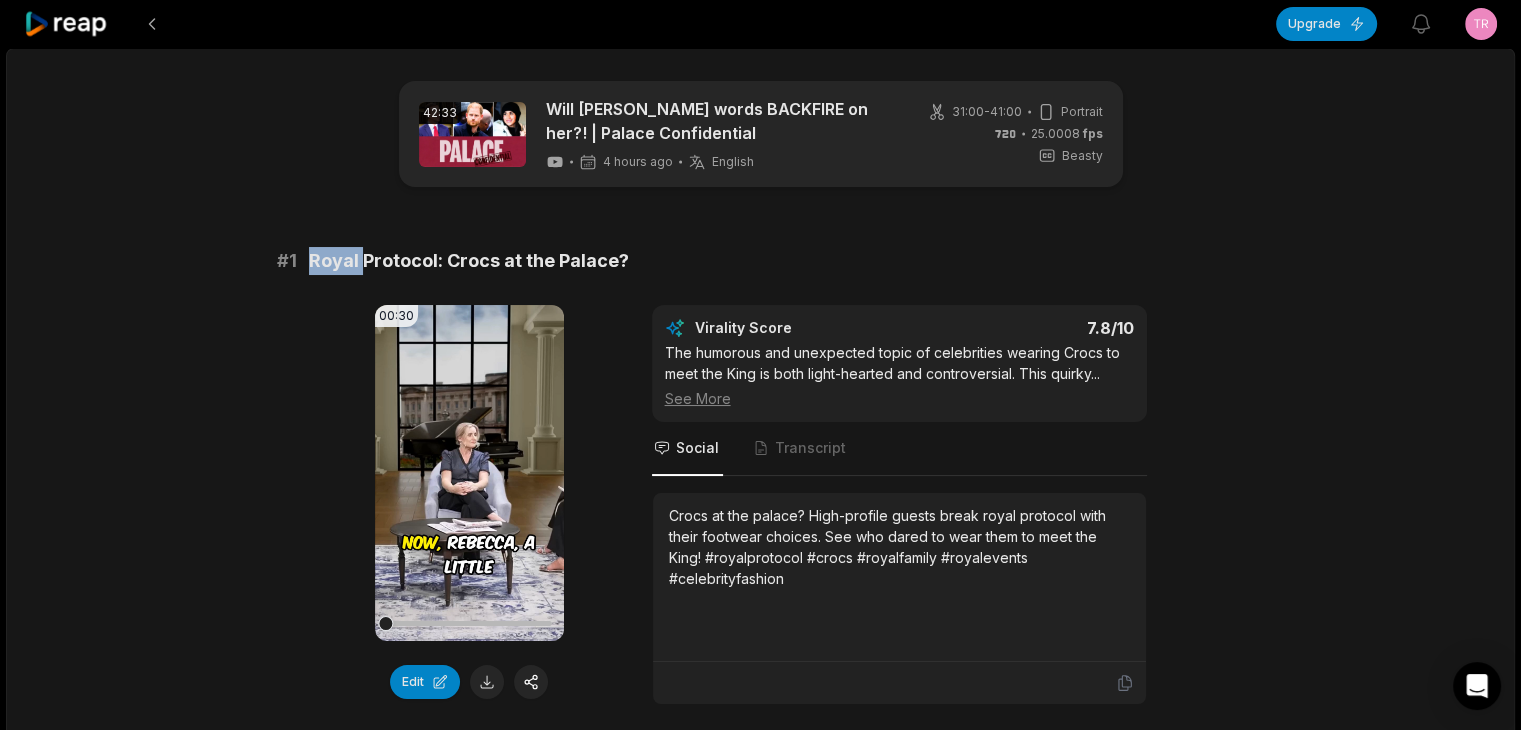 click on "Royal Protocol: Crocs at the Palace?" at bounding box center [469, 261] 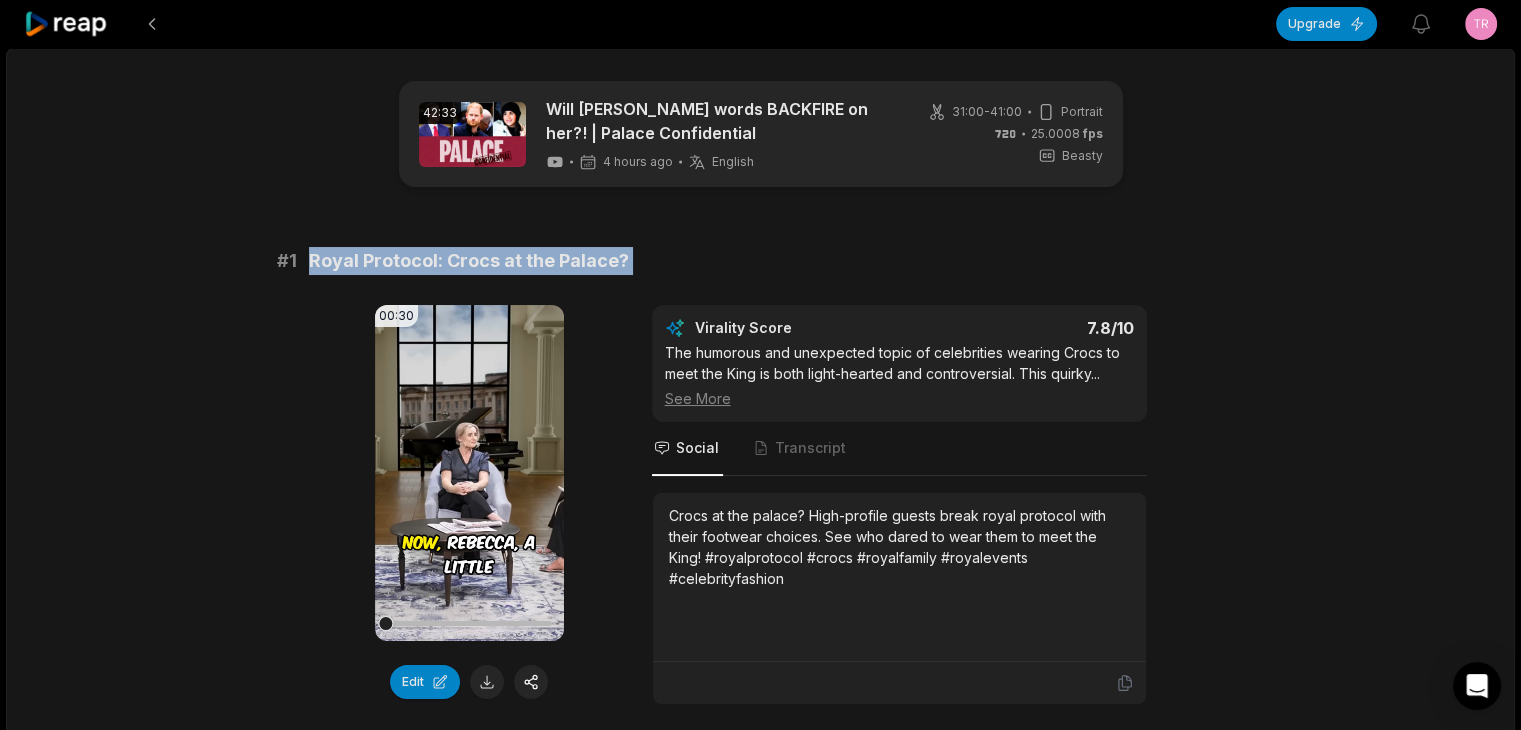 click on "Royal Protocol: Crocs at the Palace?" at bounding box center (469, 261) 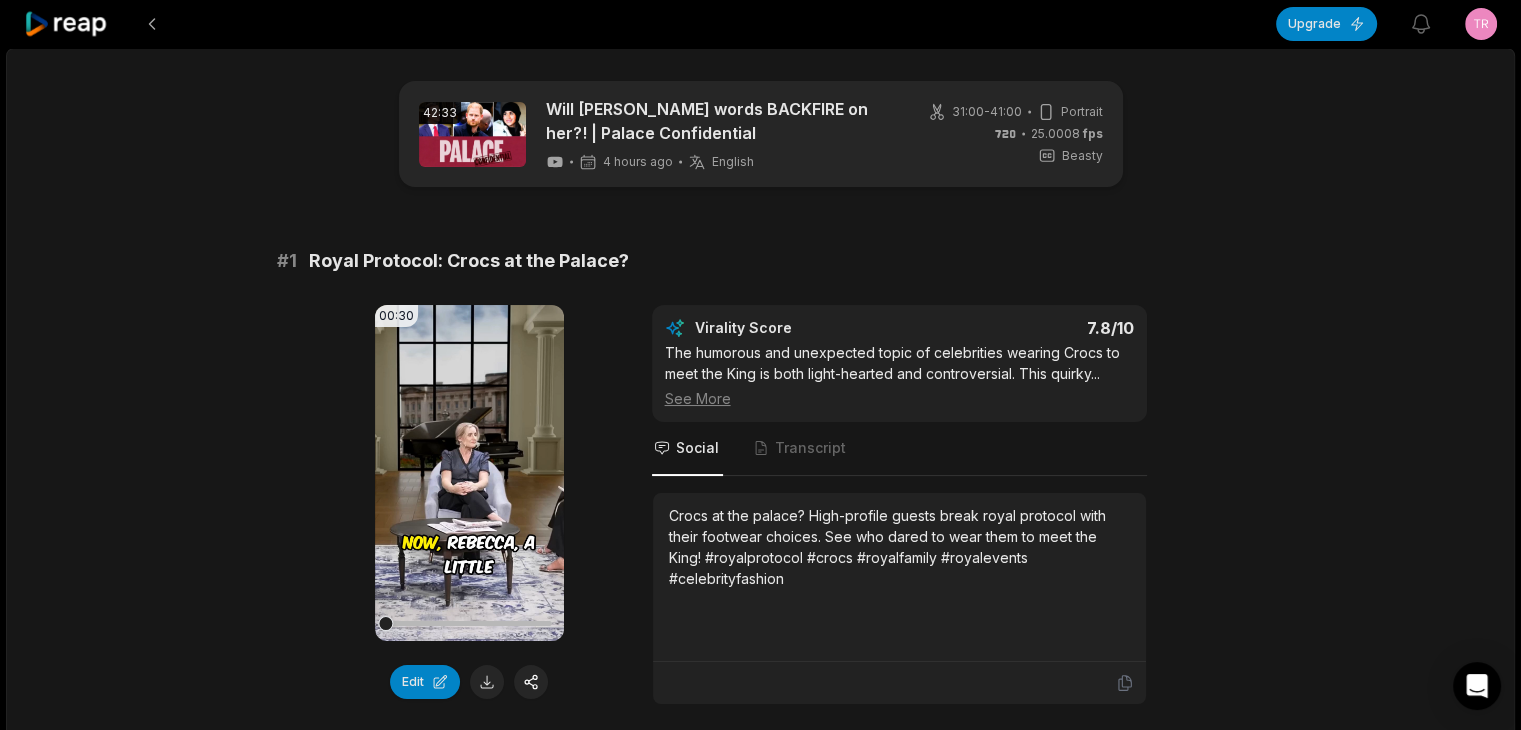 click on "Crocs at the palace? High-profile guests break royal protocol with their footwear choices. See who dared to wear them to meet the King! #royalprotocol #crocs #royalfamily #royalevents #celebrityfashion" at bounding box center [899, 547] 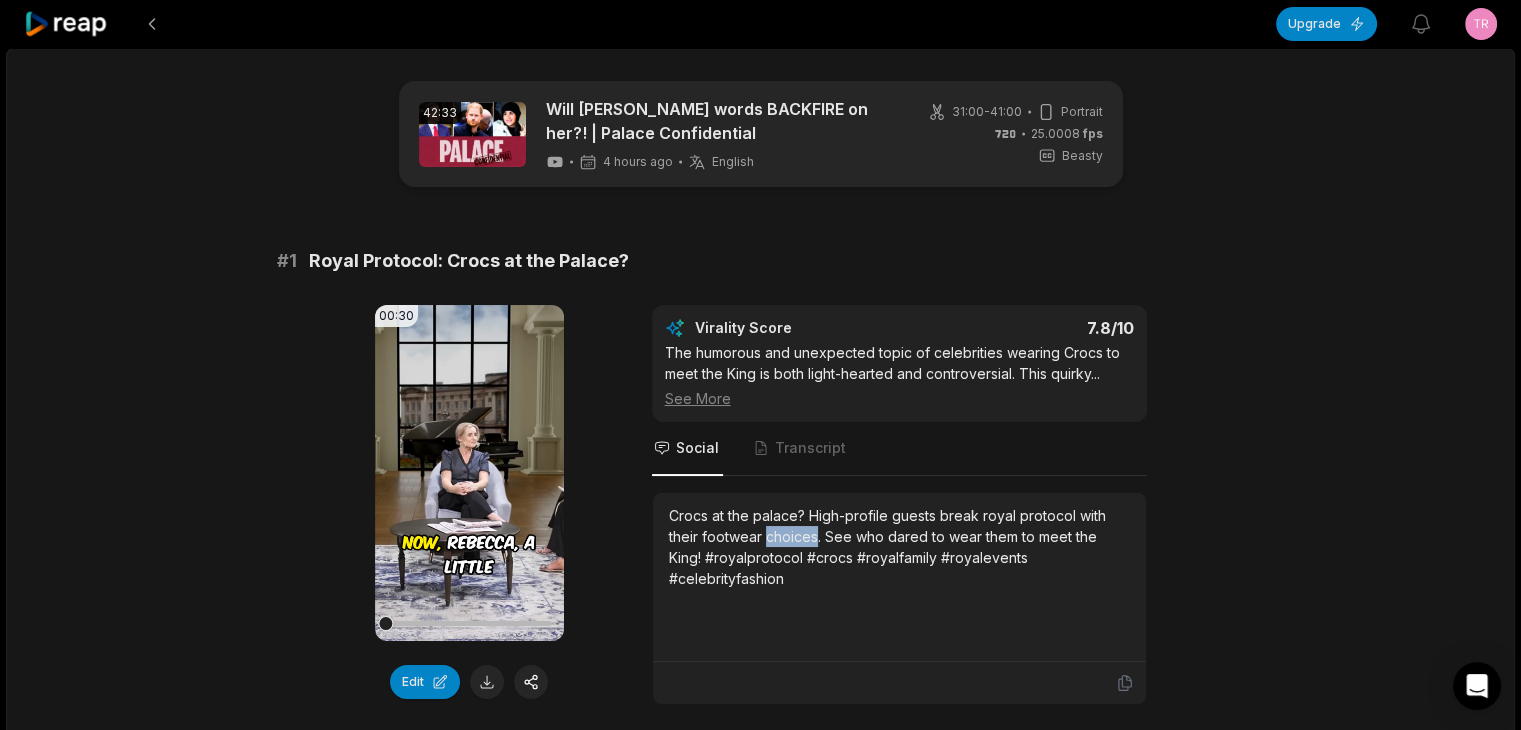 click on "Crocs at the palace? High-profile guests break royal protocol with their footwear choices. See who dared to wear them to meet the King! #royalprotocol #crocs #royalfamily #royalevents #celebrityfashion" at bounding box center (899, 547) 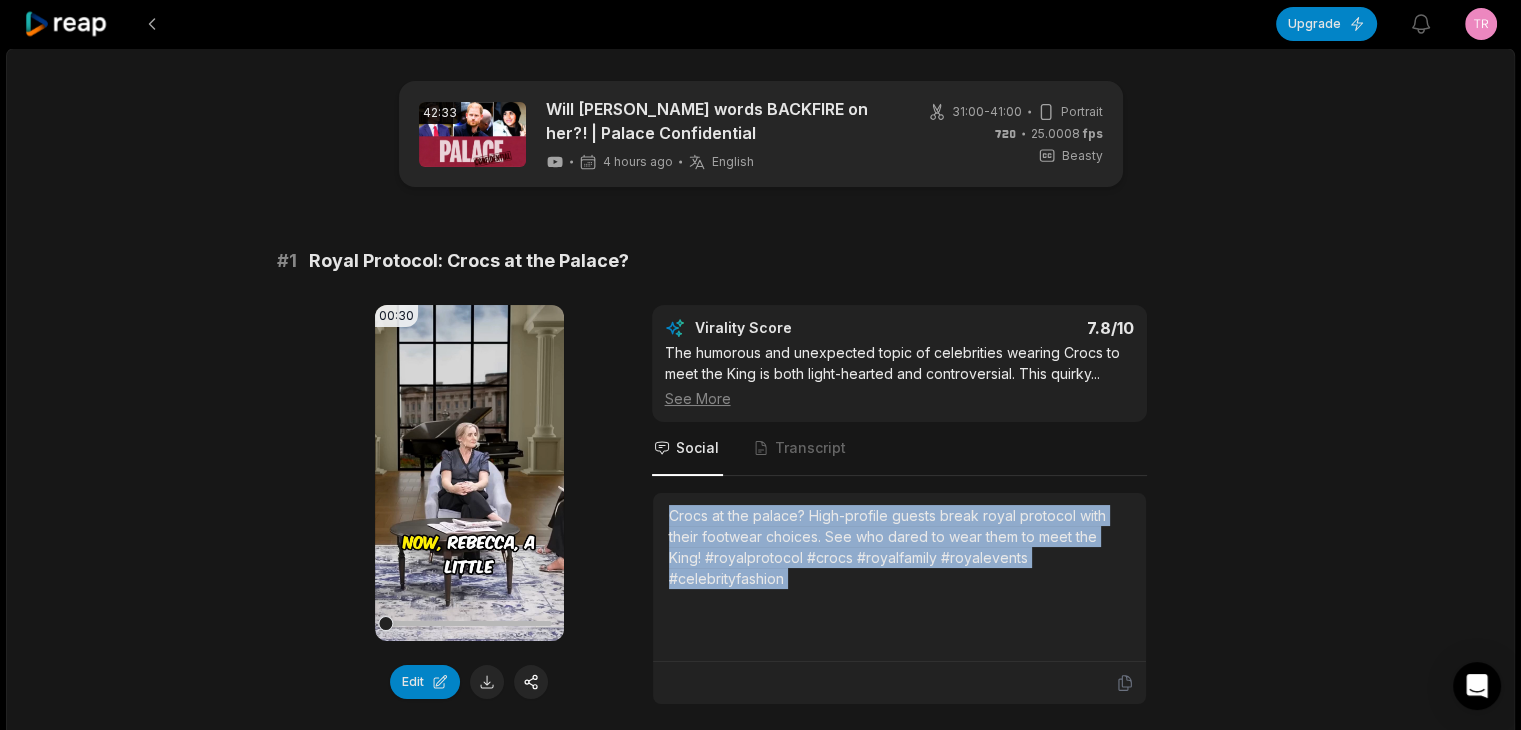 click on "Crocs at the palace? High-profile guests break royal protocol with their footwear choices. See who dared to wear them to meet the King! #royalprotocol #crocs #royalfamily #royalevents #celebrityfashion" at bounding box center [899, 547] 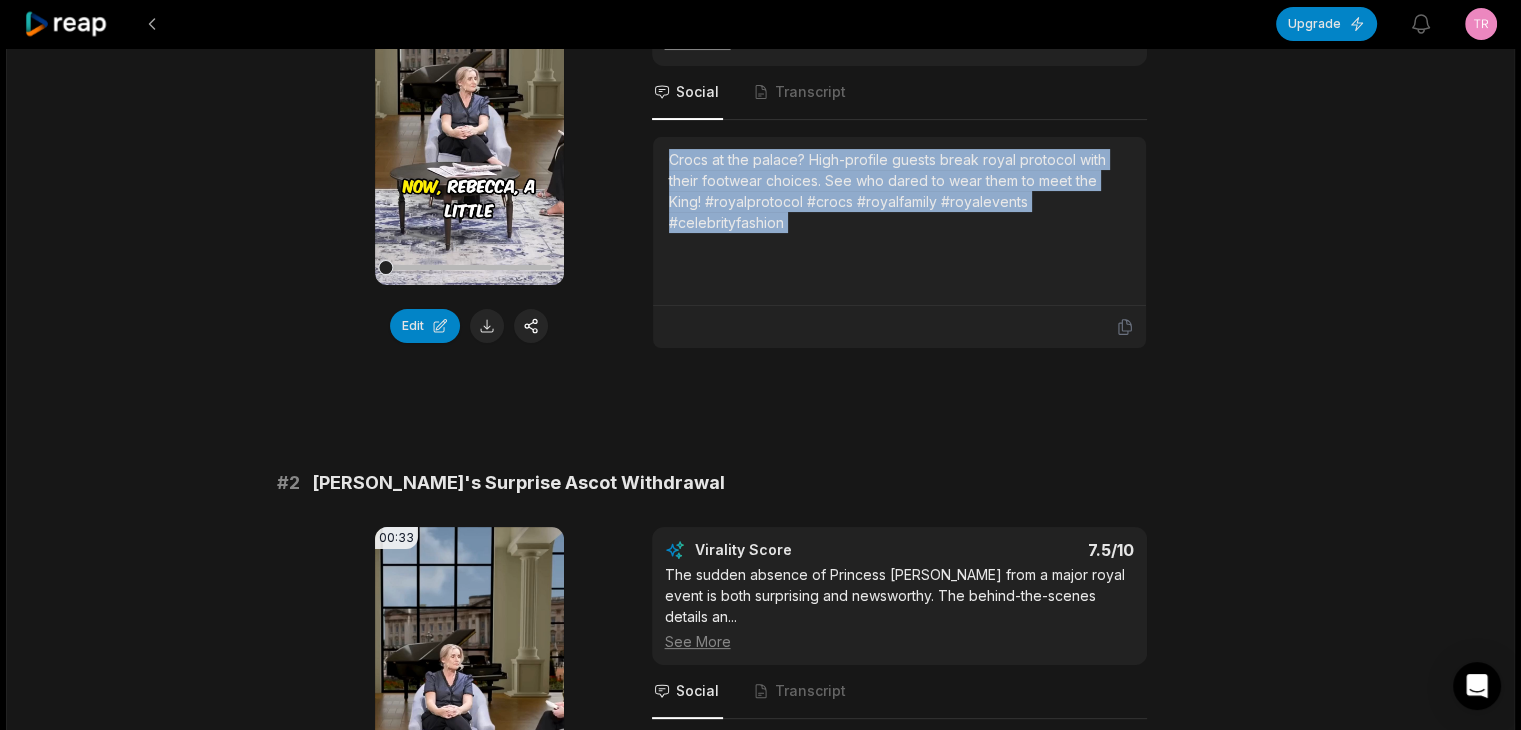 scroll, scrollTop: 500, scrollLeft: 0, axis: vertical 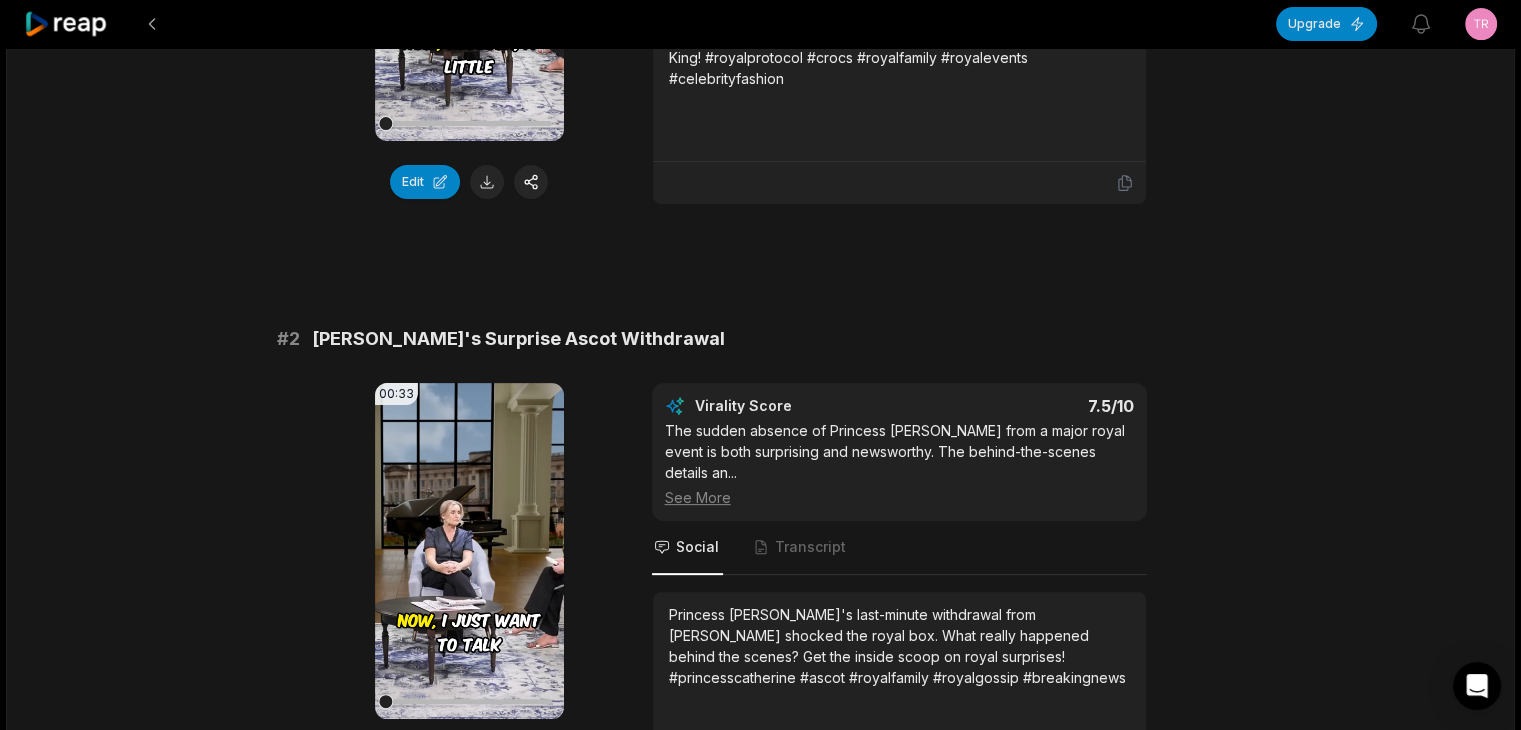 click on "[PERSON_NAME]'s Surprise Ascot Withdrawal" at bounding box center [518, 339] 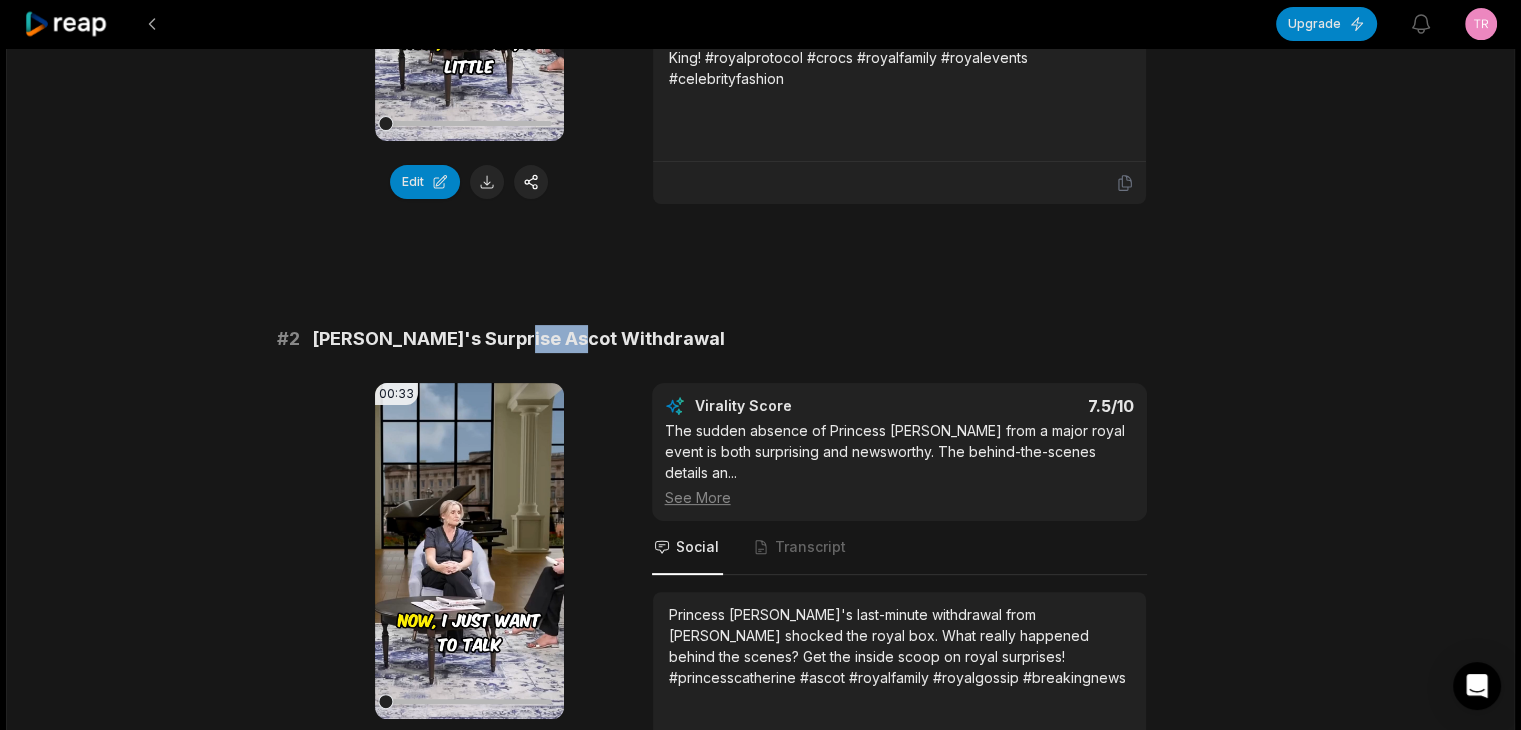 click on "[PERSON_NAME]'s Surprise Ascot Withdrawal" at bounding box center (518, 339) 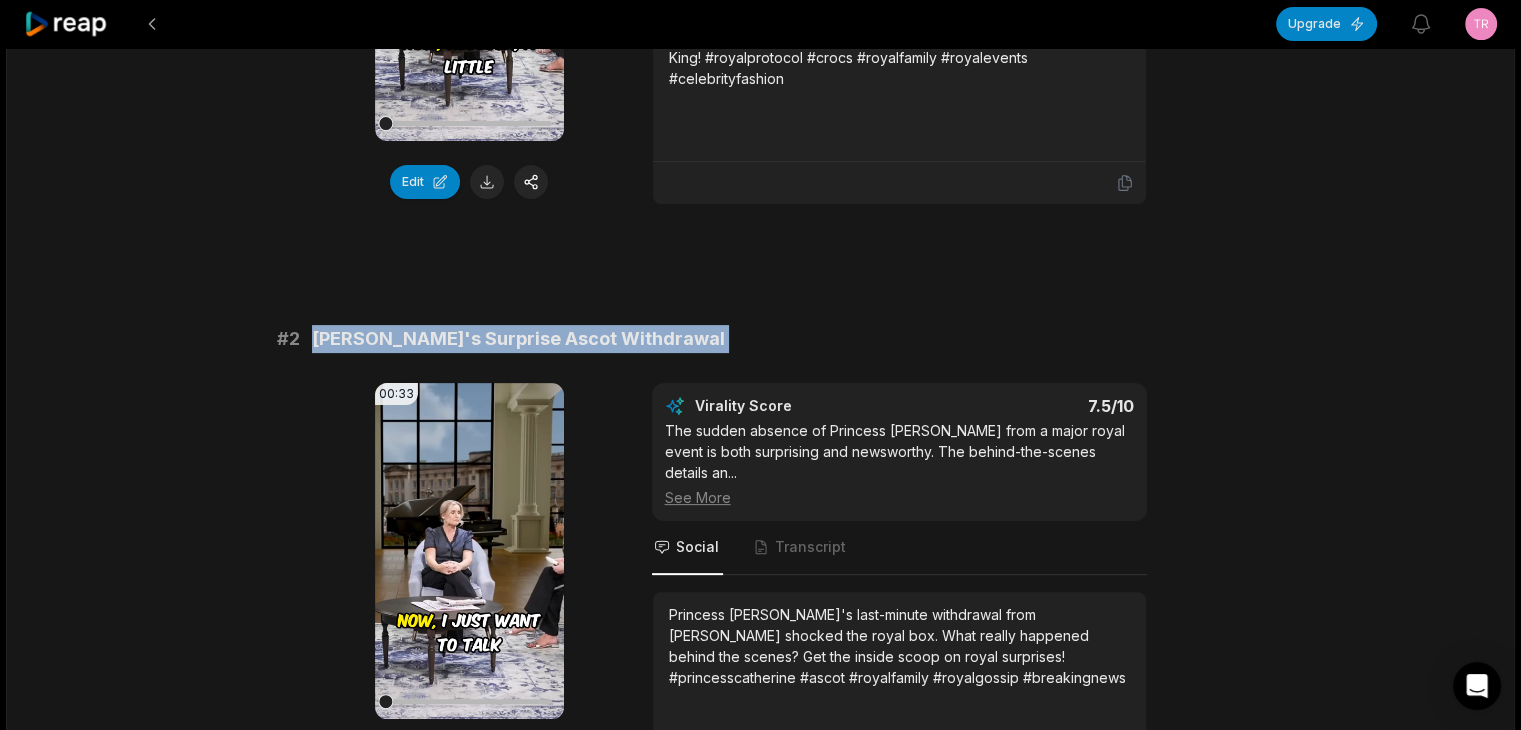 click on "[PERSON_NAME]'s Surprise Ascot Withdrawal" at bounding box center (518, 339) 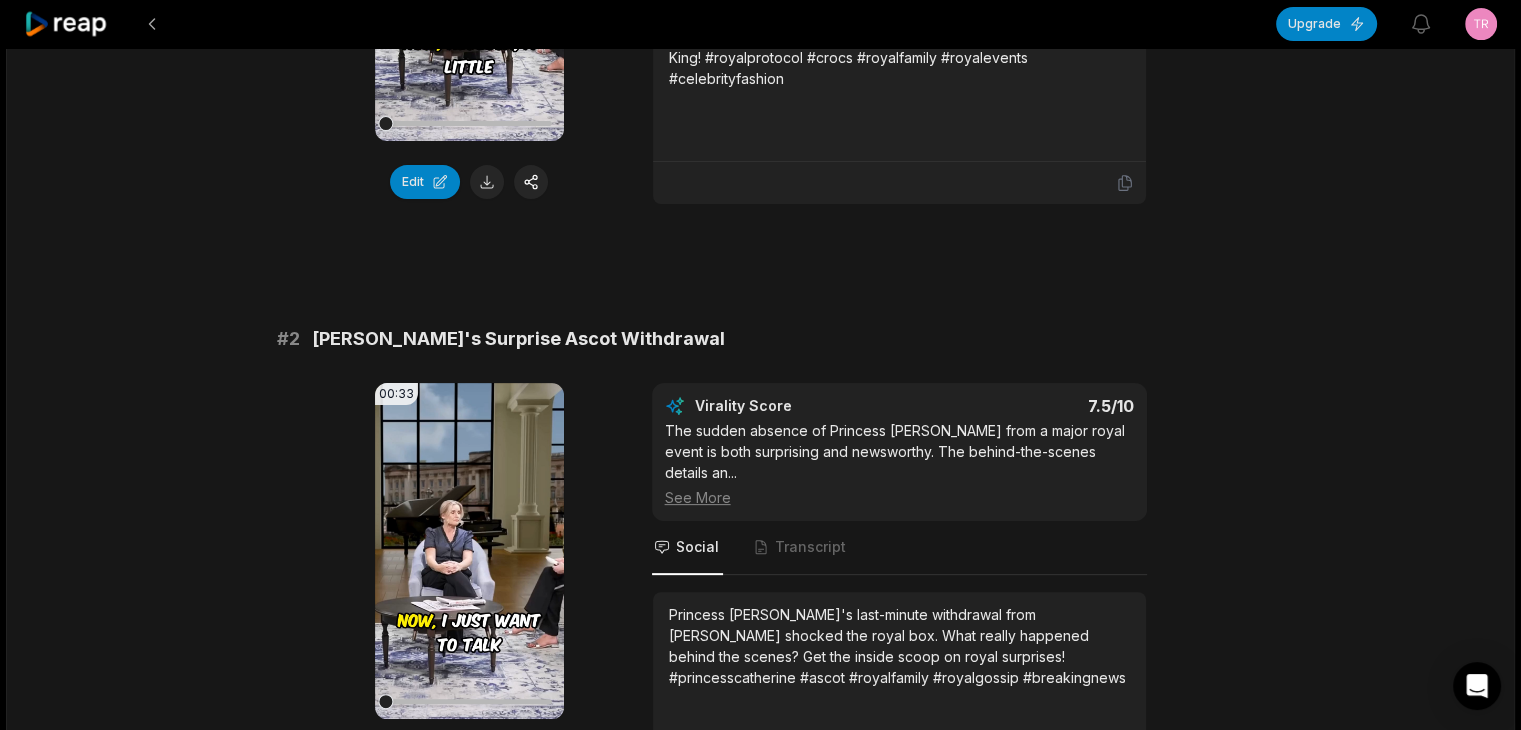 click on "Princess [PERSON_NAME]'s last-minute withdrawal from [PERSON_NAME] shocked the royal box. What really happened behind the scenes? Get the inside scoop on royal surprises! #princesscatherine #ascot #royalfamily #royalgossip #breakingnews" at bounding box center [899, 646] 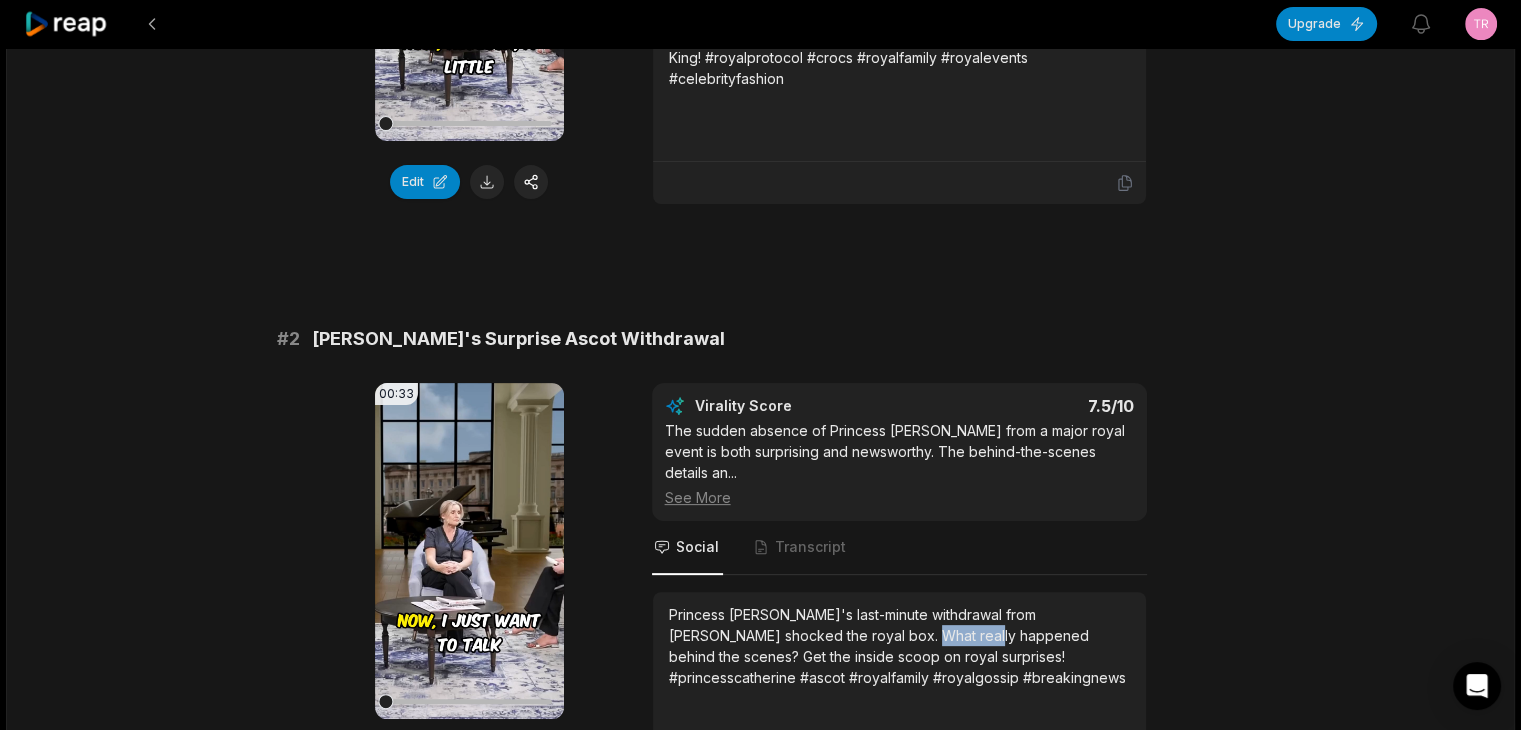 click on "Princess [PERSON_NAME]'s last-minute withdrawal from [PERSON_NAME] shocked the royal box. What really happened behind the scenes? Get the inside scoop on royal surprises! #princesscatherine #ascot #royalfamily #royalgossip #breakingnews" at bounding box center (899, 646) 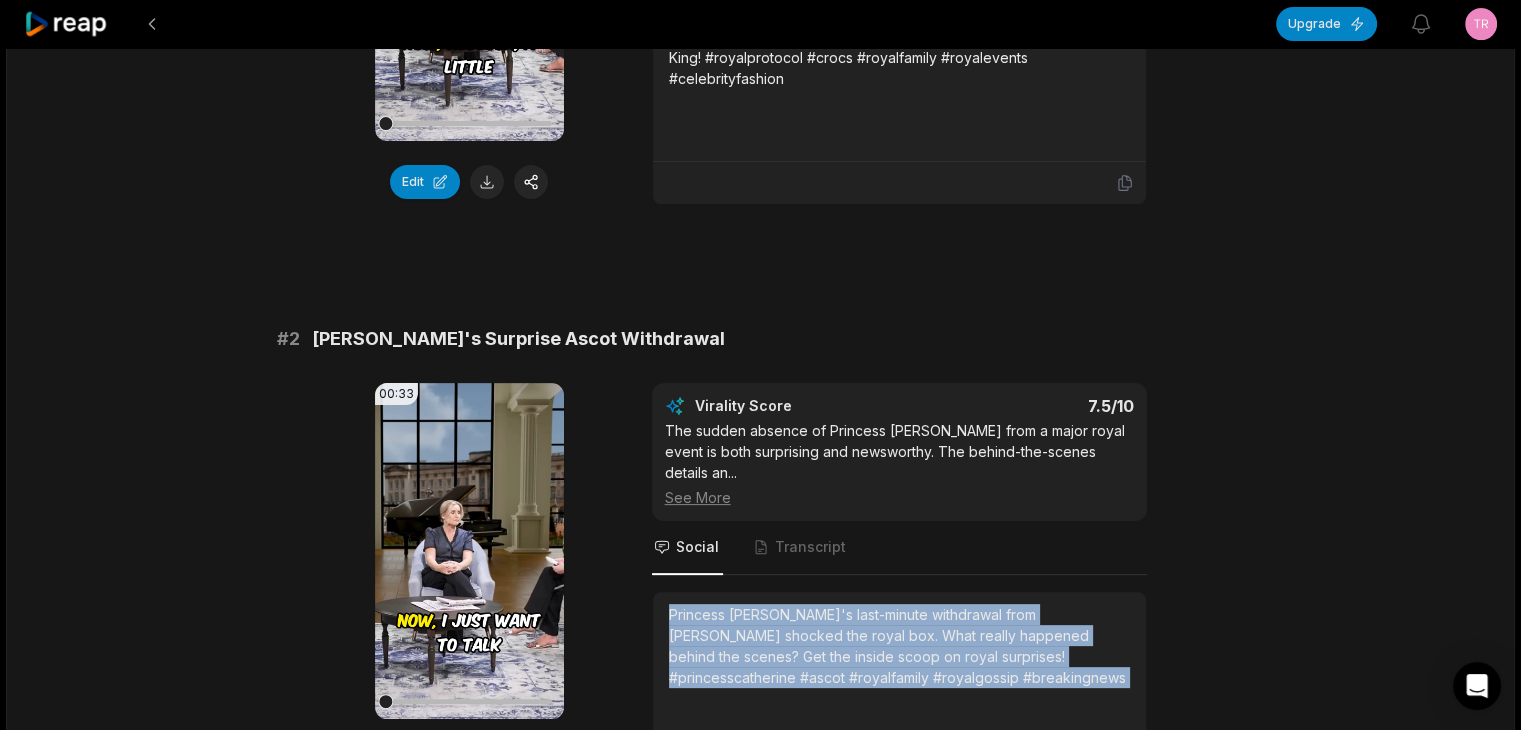 click on "Princess [PERSON_NAME]'s last-minute withdrawal from [PERSON_NAME] shocked the royal box. What really happened behind the scenes? Get the inside scoop on royal surprises! #princesscatherine #ascot #royalfamily #royalgossip #breakingnews" at bounding box center (899, 646) 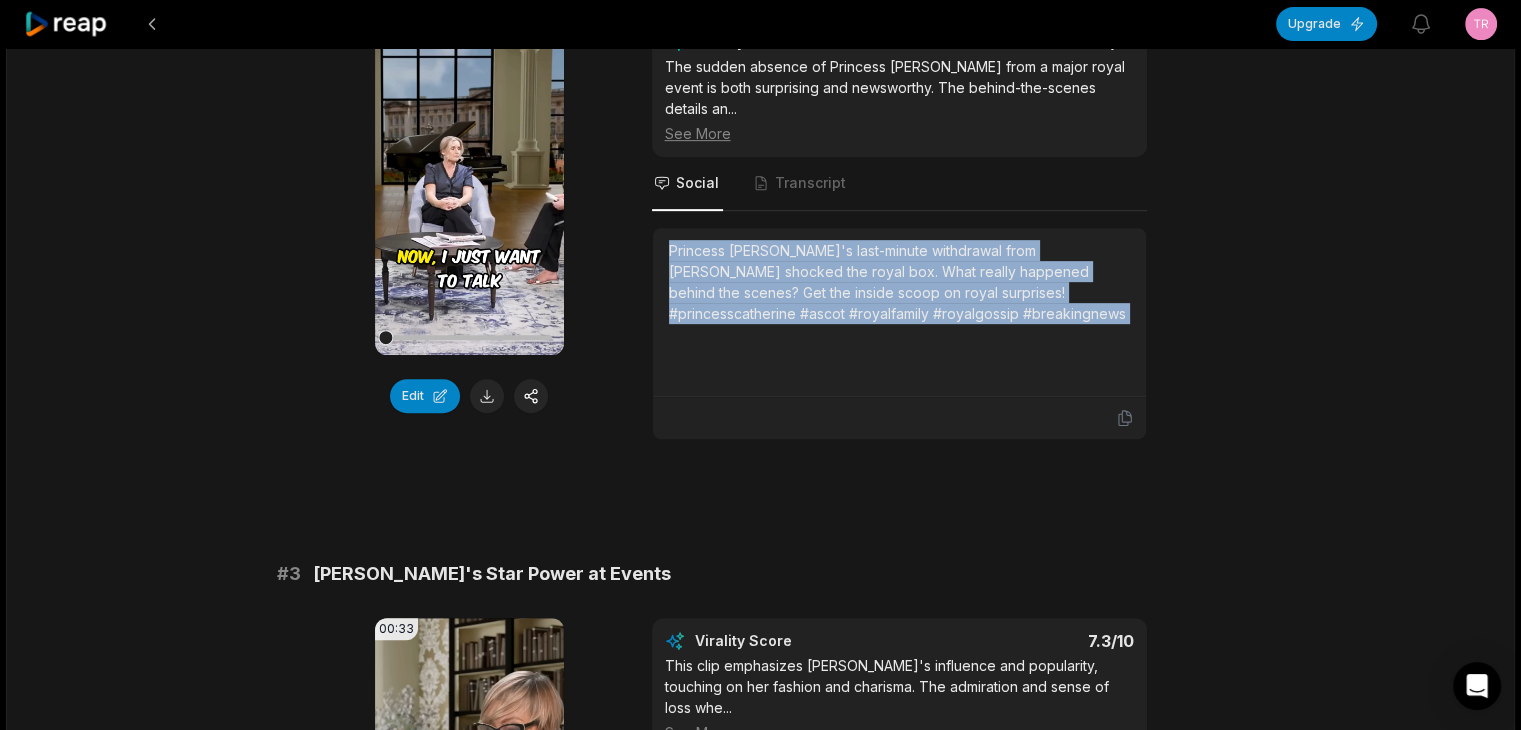 scroll, scrollTop: 900, scrollLeft: 0, axis: vertical 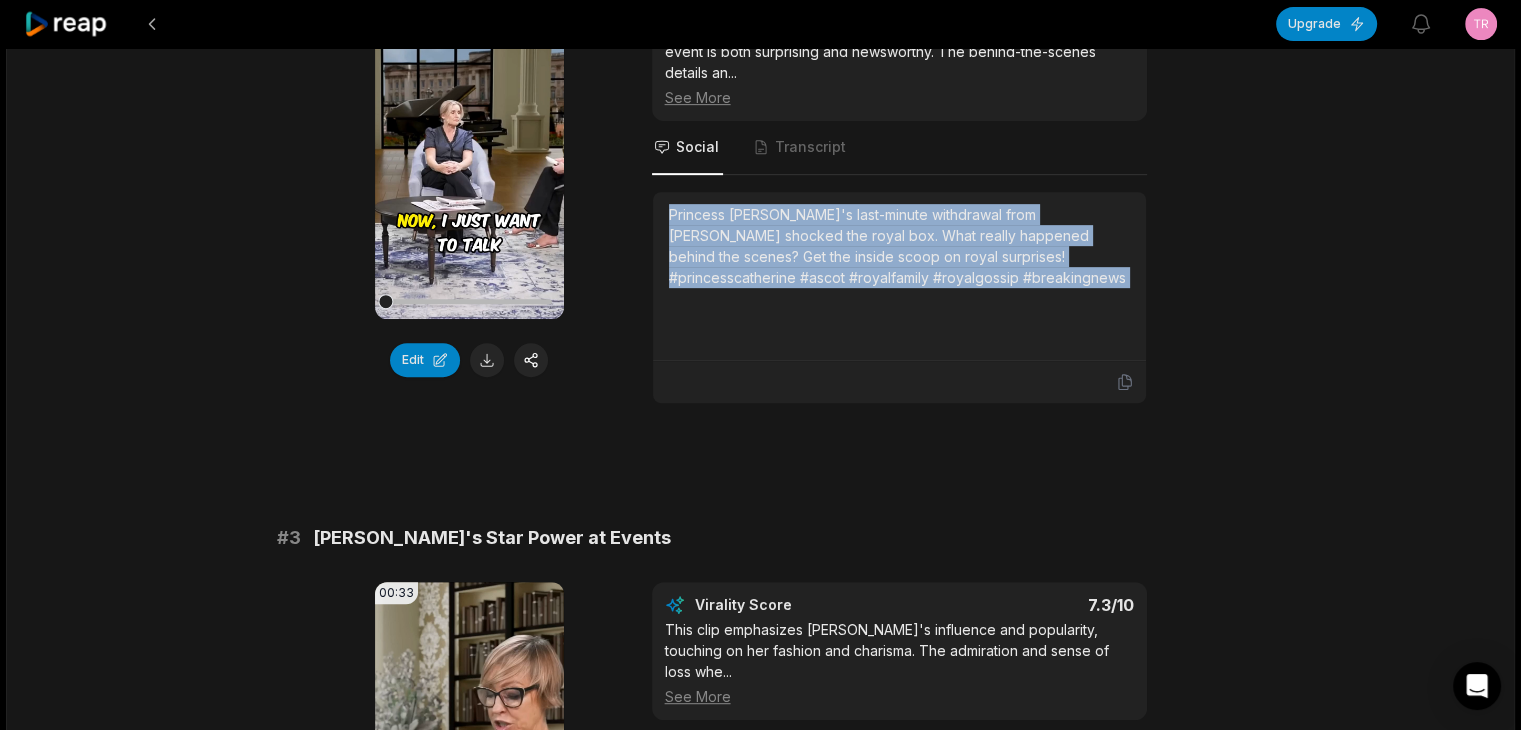 click on "# 1 Royal Protocol: Crocs at the Palace? 00:30 Your browser does not support mp4 format. Edit Virality Score 7.8 /10 The humorous and unexpected topic of celebrities wearing Crocs to meet the King is both light-hearted and controversial. This quirky  ...   See More Social Transcript Crocs at the palace? High-profile guests break royal protocol with their footwear choices. See who dared to wear them to meet the King! #royalprotocol #crocs #royalfamily #royalevents #celebrityfashion # 2 [PERSON_NAME]'s Surprise Ascot Withdrawal 00:33 Your browser does not support mp4 format. Edit Virality Score 7.5 /10 The sudden absence of Princess [PERSON_NAME] from a major royal event is both surprising and newsworthy. The behind-the-scenes details an ...   See More Social Transcript Princess [PERSON_NAME]'s last-minute withdrawal from [PERSON_NAME] shocked the royal box. What really happened behind the scenes? Get the inside scoop on royal surprises! #princesscatherine #ascot #royalfamily #royalgossip #breakingnews # 3 00:33 Edit 7.3 /10 ..." at bounding box center [761, 2208] 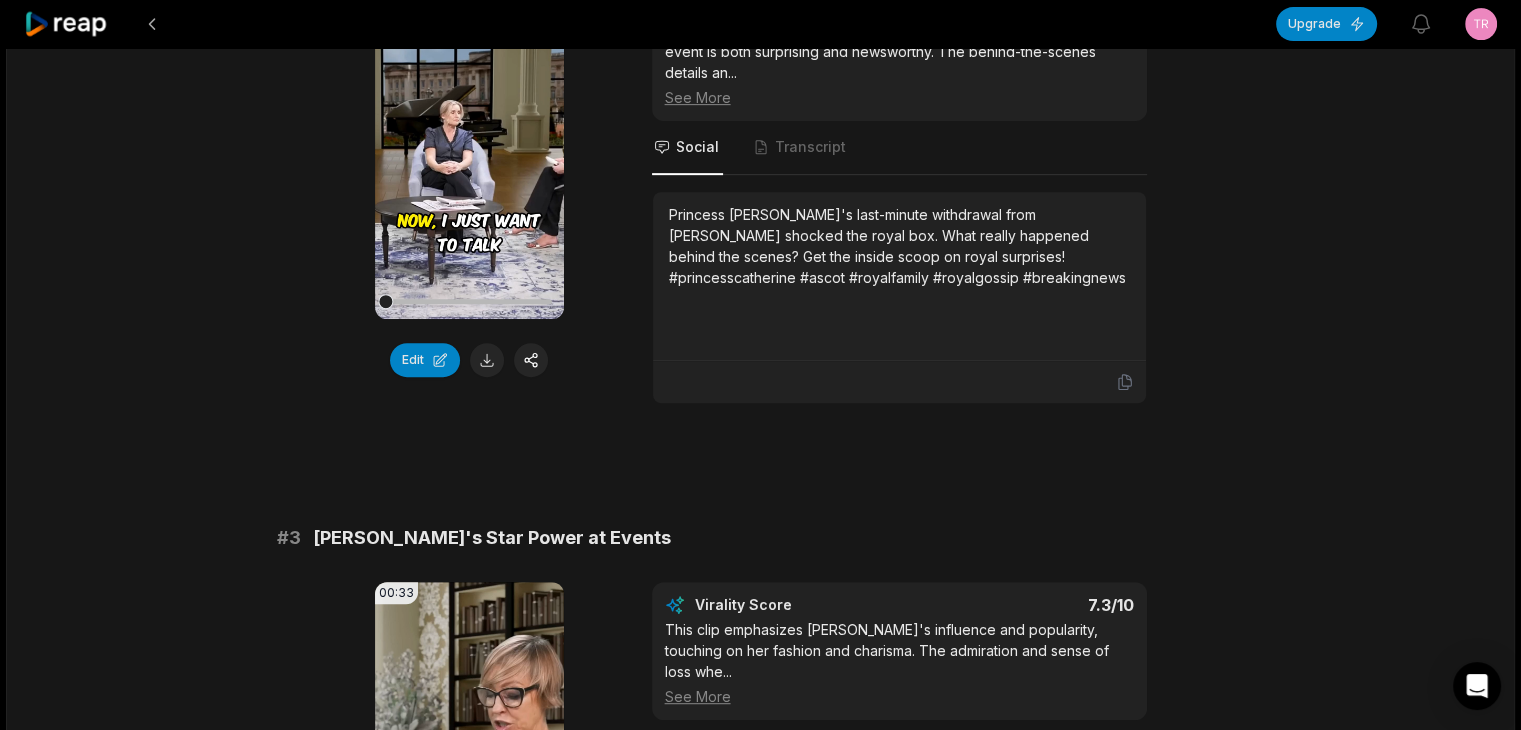 click on "# 1 Royal Protocol: Crocs at the Palace? 00:30 Your browser does not support mp4 format. Edit Virality Score 7.8 /10 The humorous and unexpected topic of celebrities wearing Crocs to meet the King is both light-hearted and controversial. This quirky  ...   See More Social Transcript Crocs at the palace? High-profile guests break royal protocol with their footwear choices. See who dared to wear them to meet the King! #royalprotocol #crocs #royalfamily #royalevents #celebrityfashion # 2 [PERSON_NAME]'s Surprise Ascot Withdrawal 00:33 Your browser does not support mp4 format. Edit Virality Score 7.5 /10 The sudden absence of Princess [PERSON_NAME] from a major royal event is both surprising and newsworthy. The behind-the-scenes details an ...   See More Social Transcript Princess [PERSON_NAME]'s last-minute withdrawal from [PERSON_NAME] shocked the royal box. What really happened behind the scenes? Get the inside scoop on royal surprises! #princesscatherine #ascot #royalfamily #royalgossip #breakingnews # 3 00:33 Edit 7.3 /10 ..." at bounding box center [761, 2208] 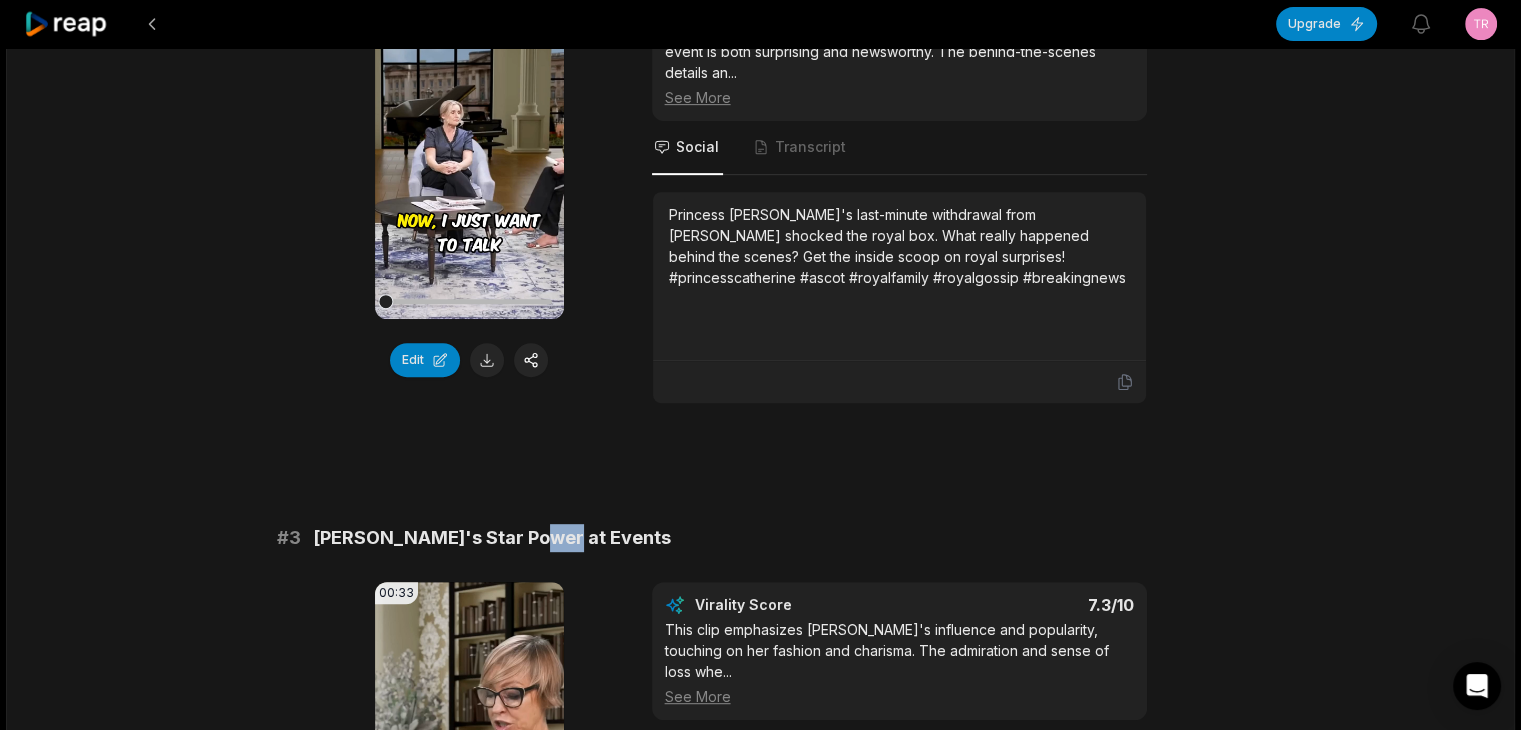 click on "# 1 Royal Protocol: Crocs at the Palace? 00:30 Your browser does not support mp4 format. Edit Virality Score 7.8 /10 The humorous and unexpected topic of celebrities wearing Crocs to meet the King is both light-hearted and controversial. This quirky  ...   See More Social Transcript Crocs at the palace? High-profile guests break royal protocol with their footwear choices. See who dared to wear them to meet the King! #royalprotocol #crocs #royalfamily #royalevents #celebrityfashion # 2 [PERSON_NAME]'s Surprise Ascot Withdrawal 00:33 Your browser does not support mp4 format. Edit Virality Score 7.5 /10 The sudden absence of Princess [PERSON_NAME] from a major royal event is both surprising and newsworthy. The behind-the-scenes details an ...   See More Social Transcript Princess [PERSON_NAME]'s last-minute withdrawal from [PERSON_NAME] shocked the royal box. What really happened behind the scenes? Get the inside scoop on royal surprises! #princesscatherine #ascot #royalfamily #royalgossip #breakingnews # 3 00:33 Edit 7.3 /10 ..." at bounding box center [761, 2208] 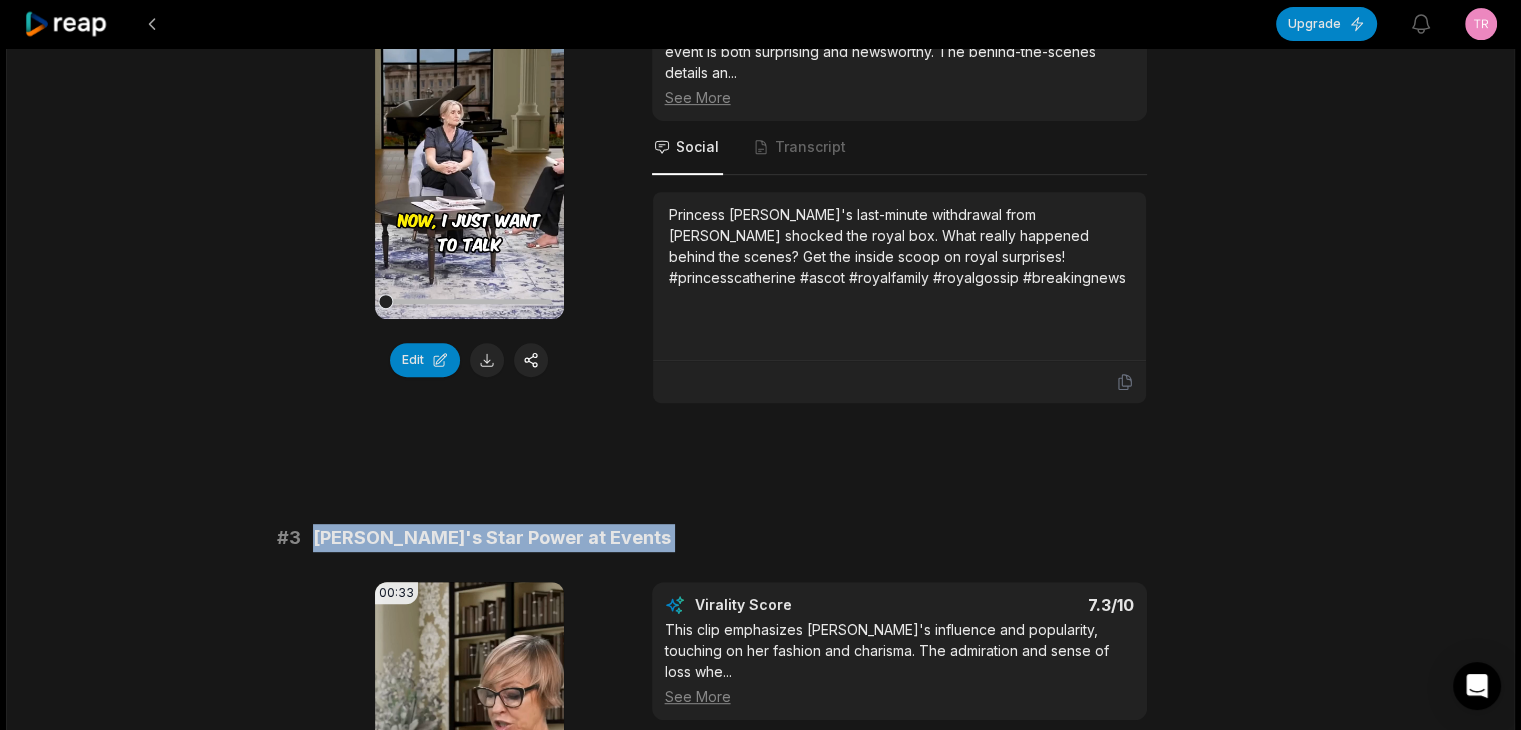 click on "[PERSON_NAME]'s Star Power at Events" at bounding box center [492, 538] 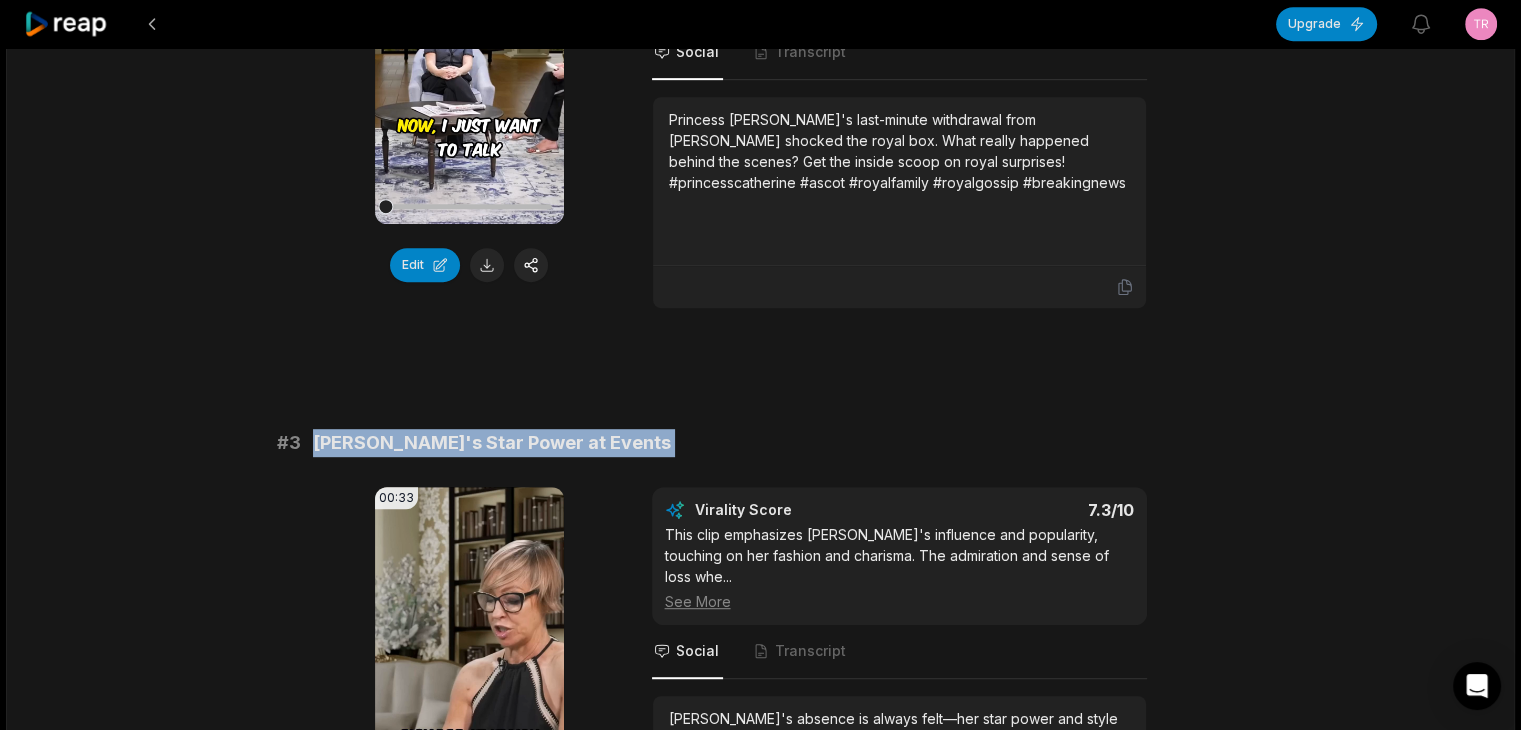 scroll, scrollTop: 1100, scrollLeft: 0, axis: vertical 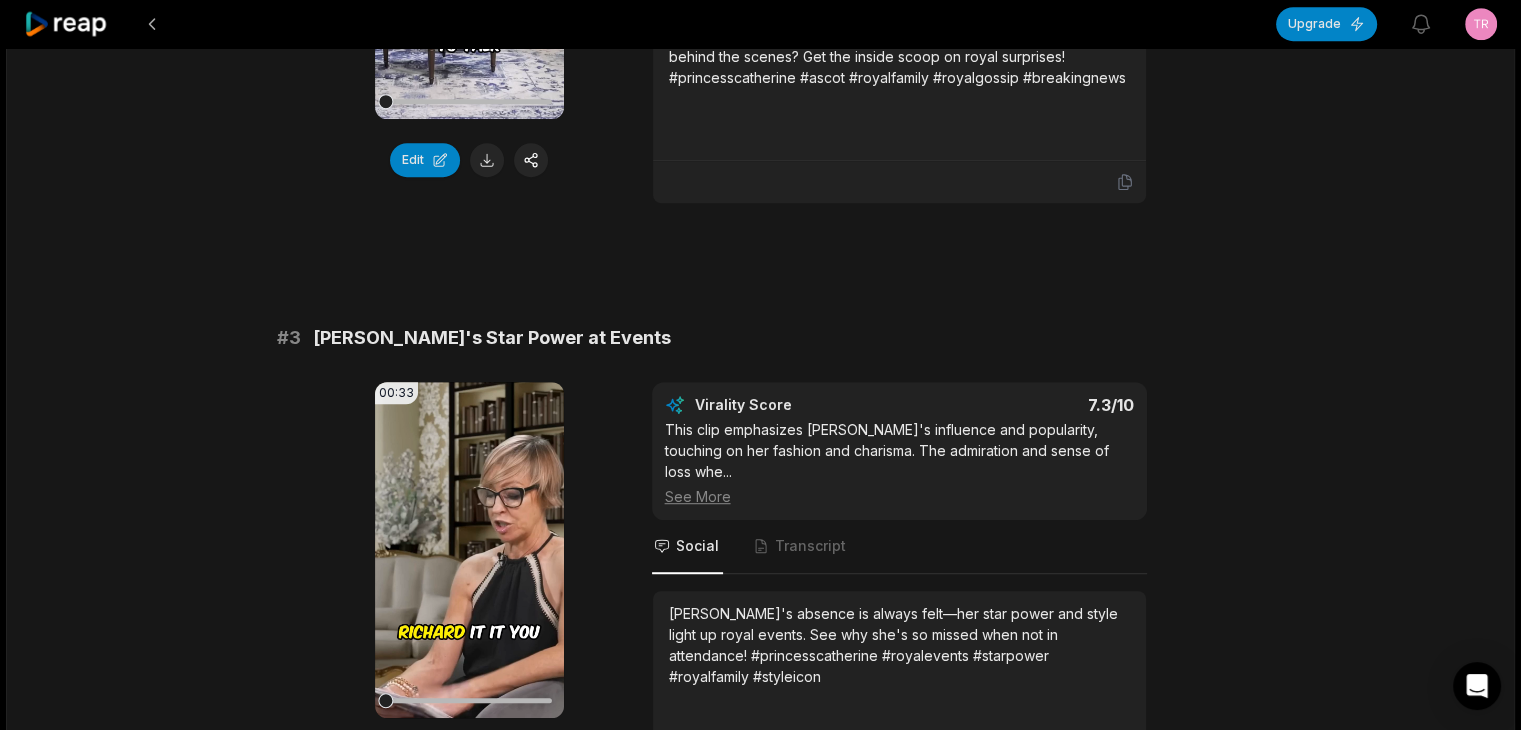 click on "[PERSON_NAME]'s absence is always felt—her star power and style light up royal events. See why she's so missed when not in attendance! #princesscatherine #royalevents #starpower #royalfamily #styleicon" at bounding box center [899, 645] 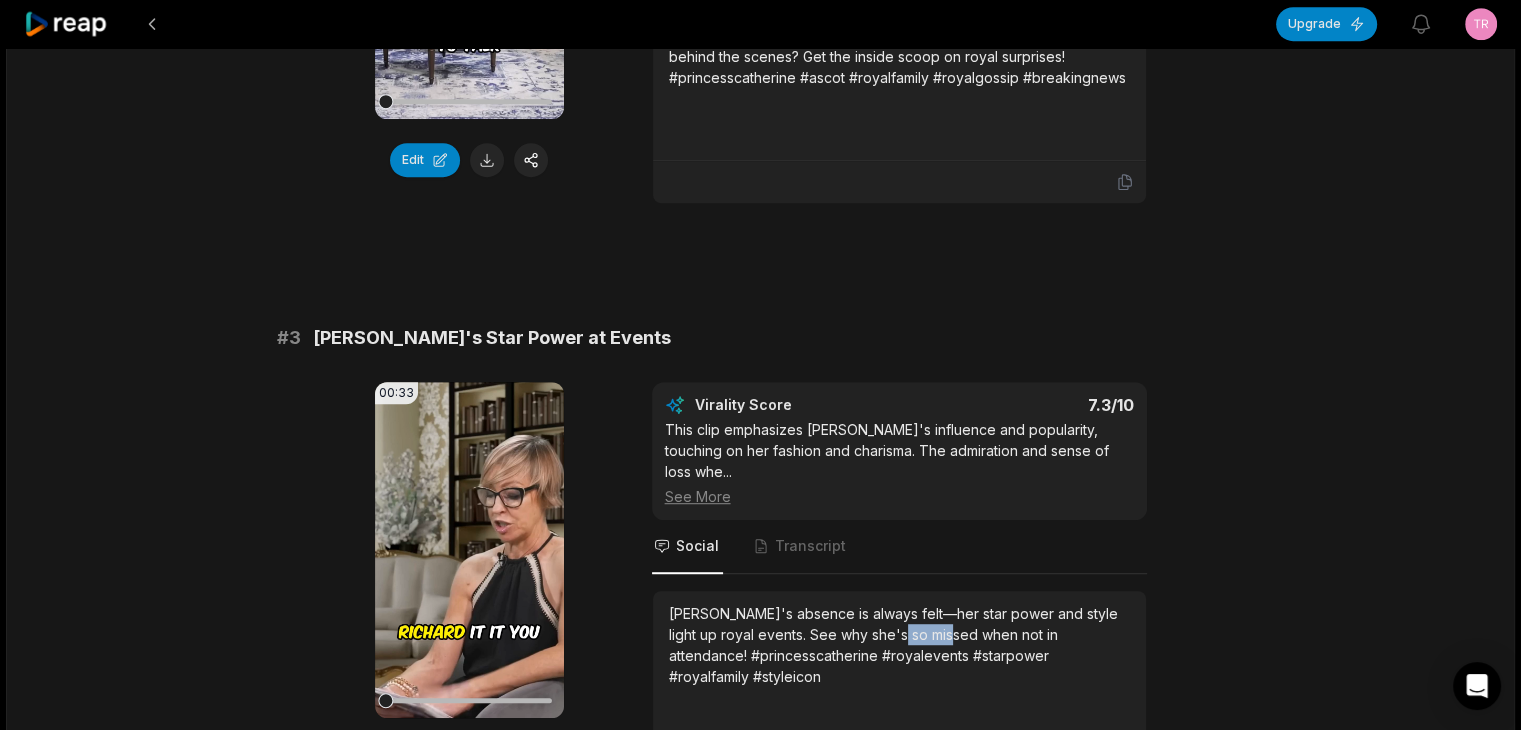 click on "[PERSON_NAME]'s absence is always felt—her star power and style light up royal events. See why she's so missed when not in attendance! #princesscatherine #royalevents #starpower #royalfamily #styleicon" at bounding box center [899, 645] 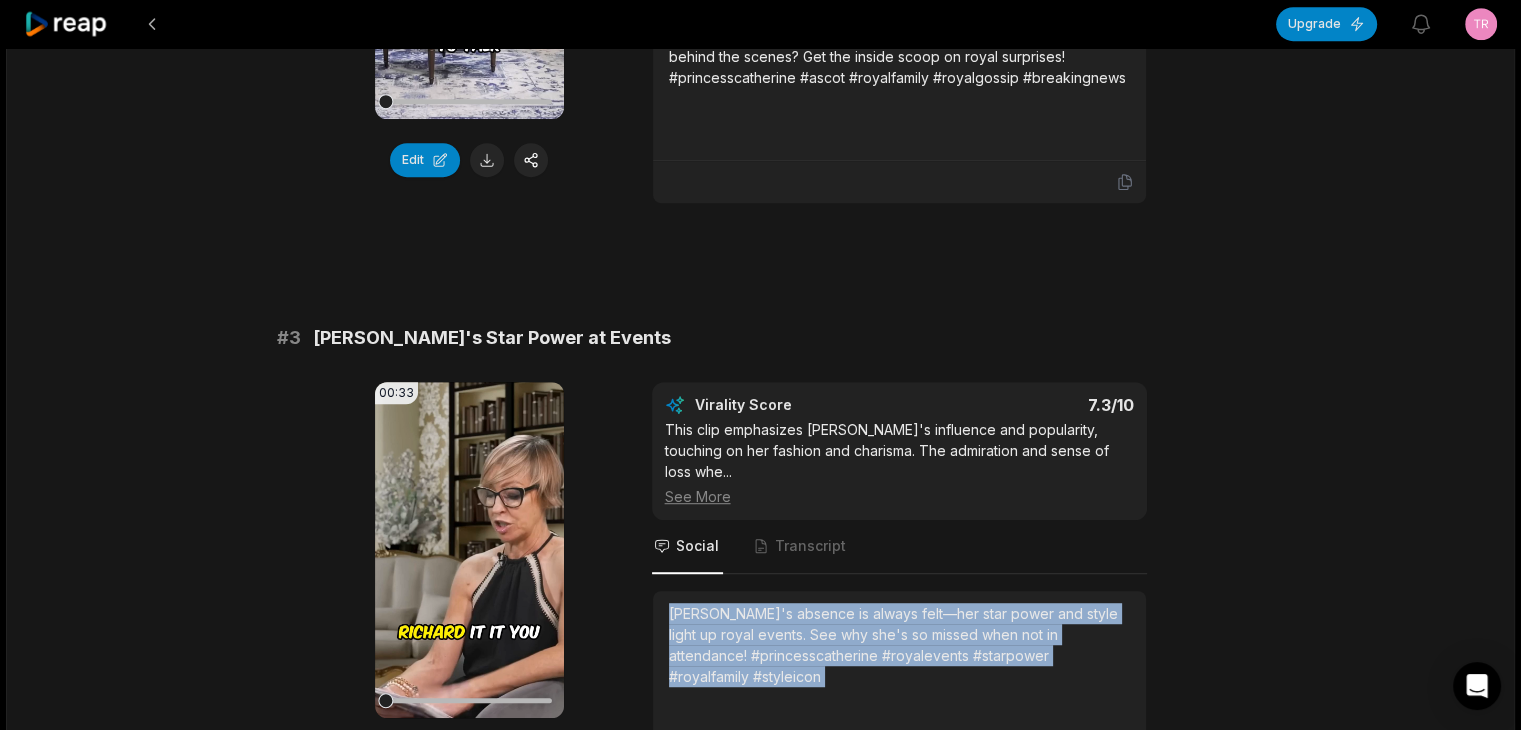 click on "[PERSON_NAME]'s absence is always felt—her star power and style light up royal events. See why she's so missed when not in attendance! #princesscatherine #royalevents #starpower #royalfamily #styleicon" at bounding box center [899, 645] 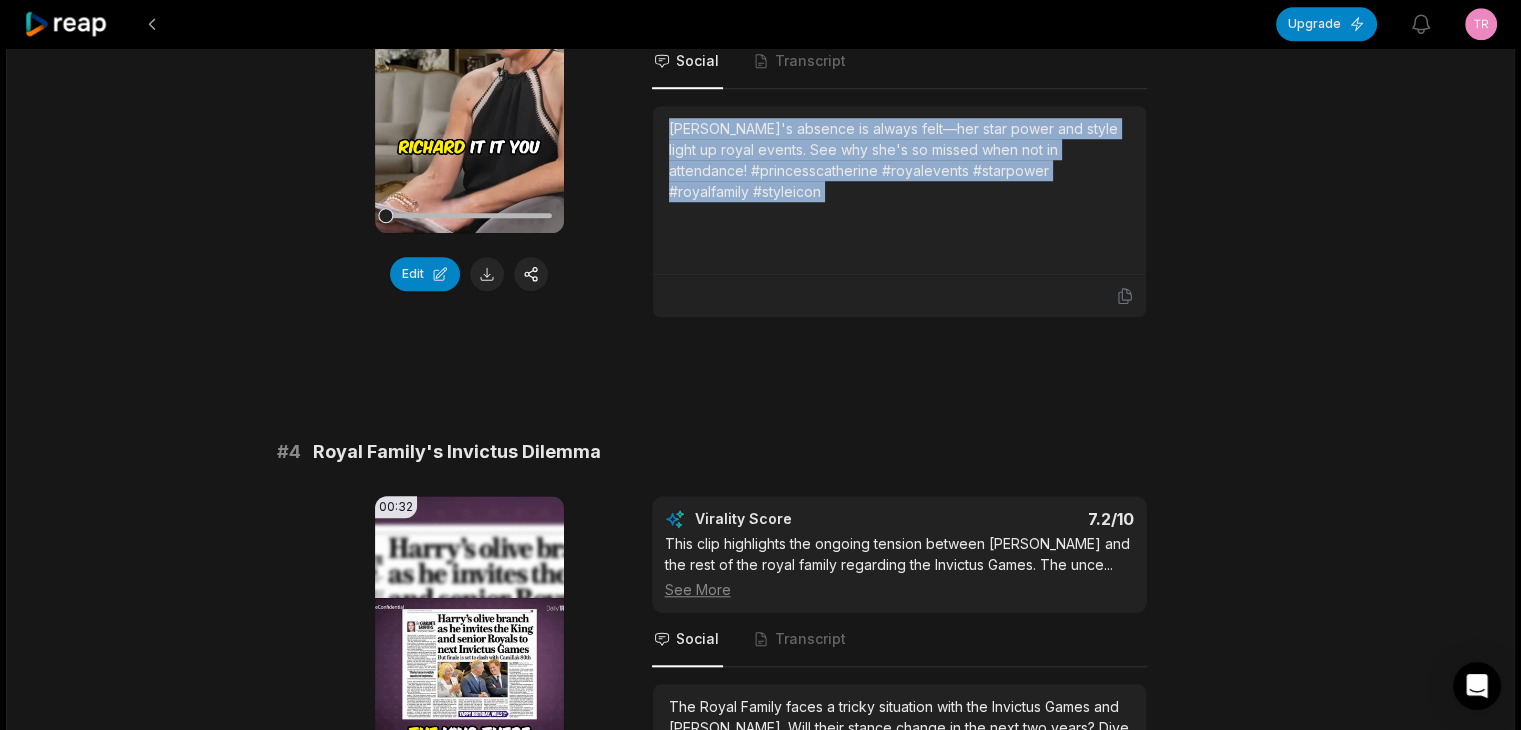 scroll, scrollTop: 1700, scrollLeft: 0, axis: vertical 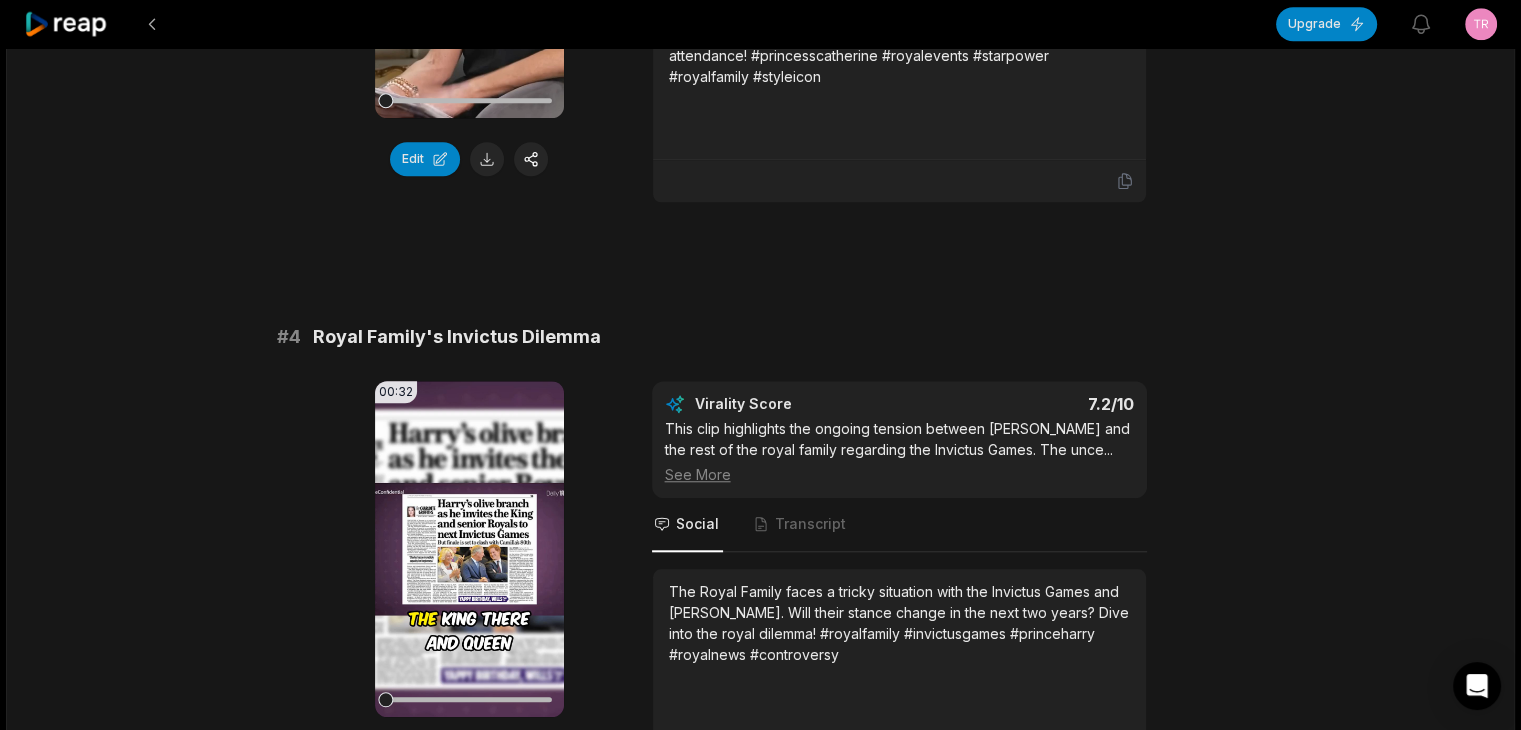 click on "Royal Family's Invictus Dilemma" at bounding box center [457, 337] 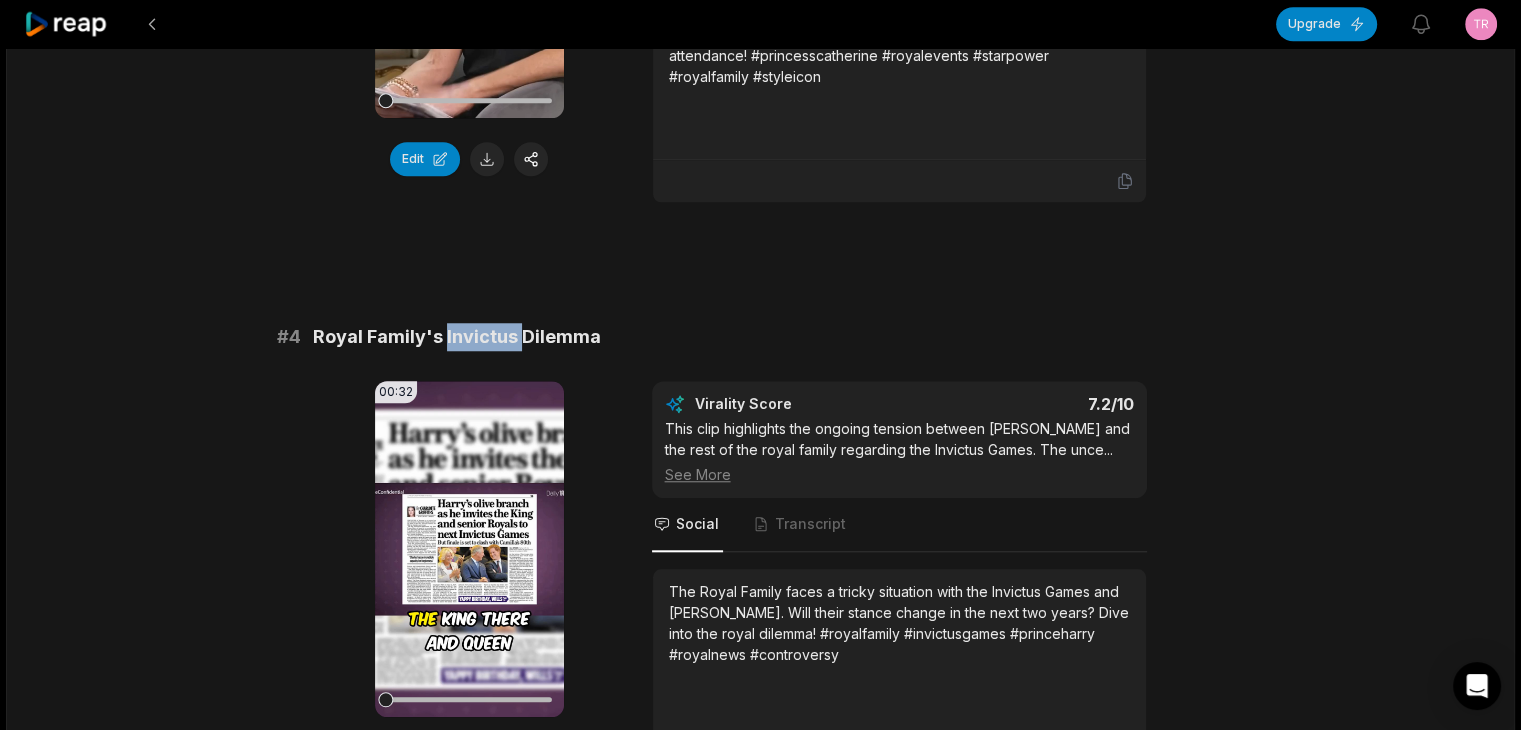 click on "Royal Family's Invictus Dilemma" at bounding box center [457, 337] 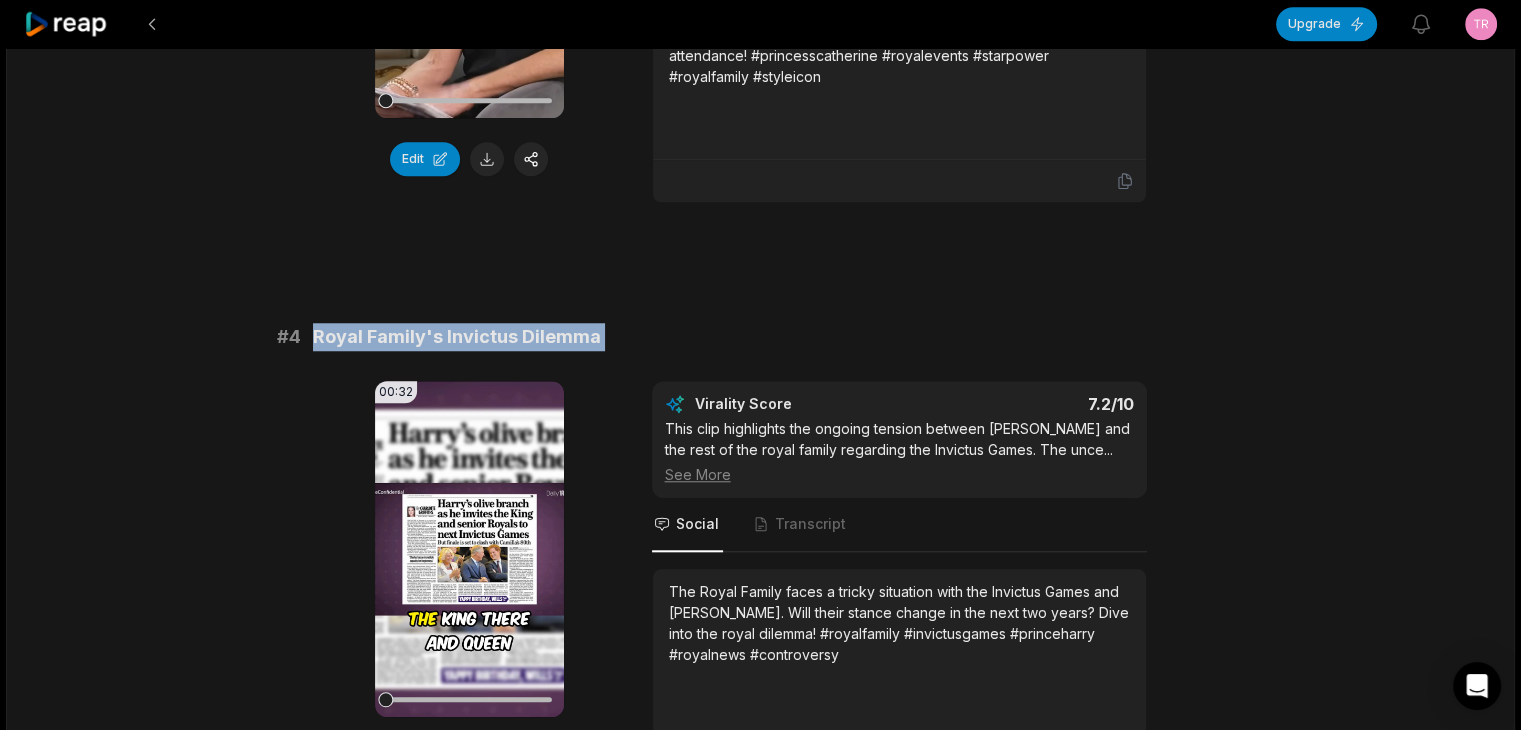 click on "Royal Family's Invictus Dilemma" at bounding box center [457, 337] 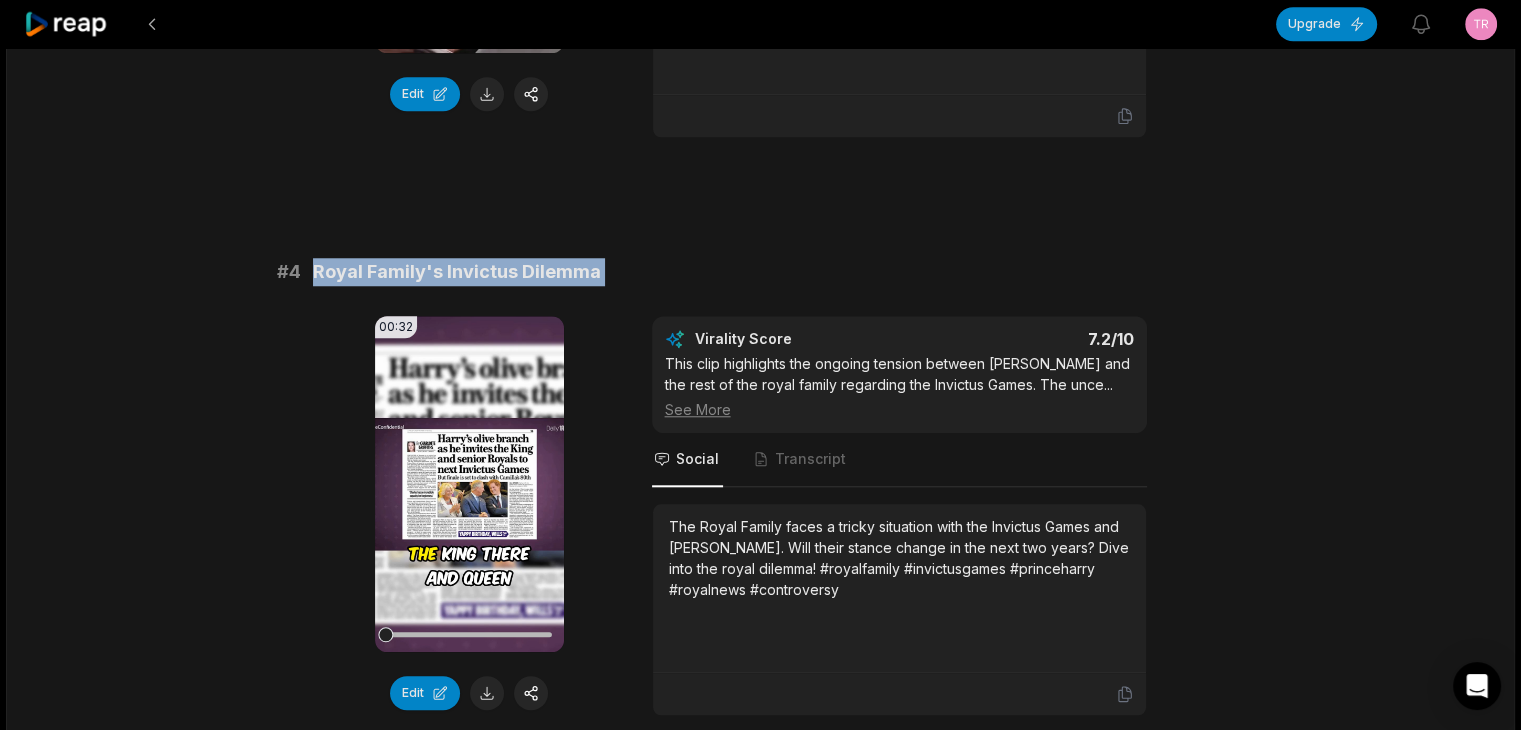 scroll, scrollTop: 1800, scrollLeft: 0, axis: vertical 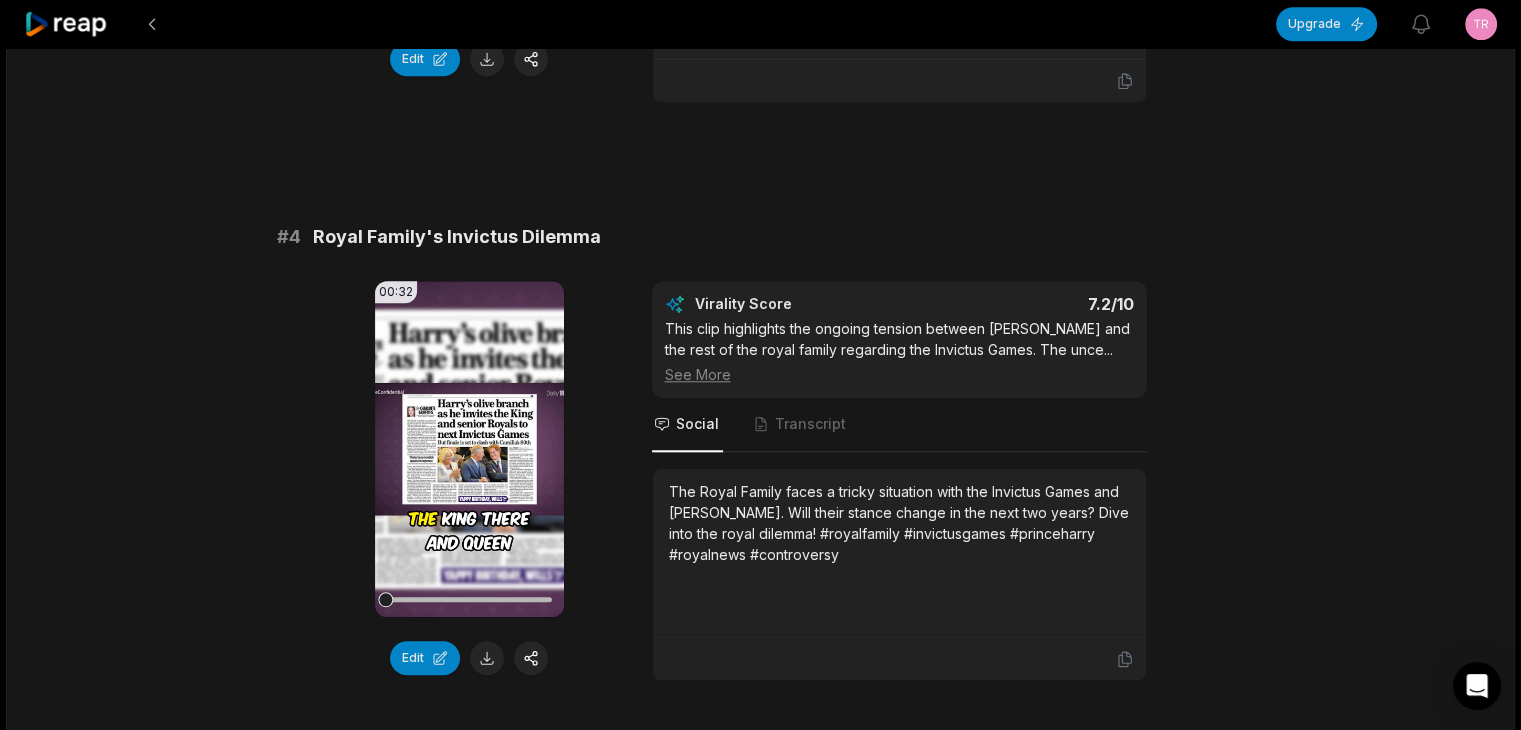 click on "The Royal Family faces a tricky situation with the Invictus Games and [PERSON_NAME]. Will their stance change in the next two years? Dive into the royal dilemma! #royalfamily #invictusgames #princeharry #royalnews #controversy" at bounding box center (899, 523) 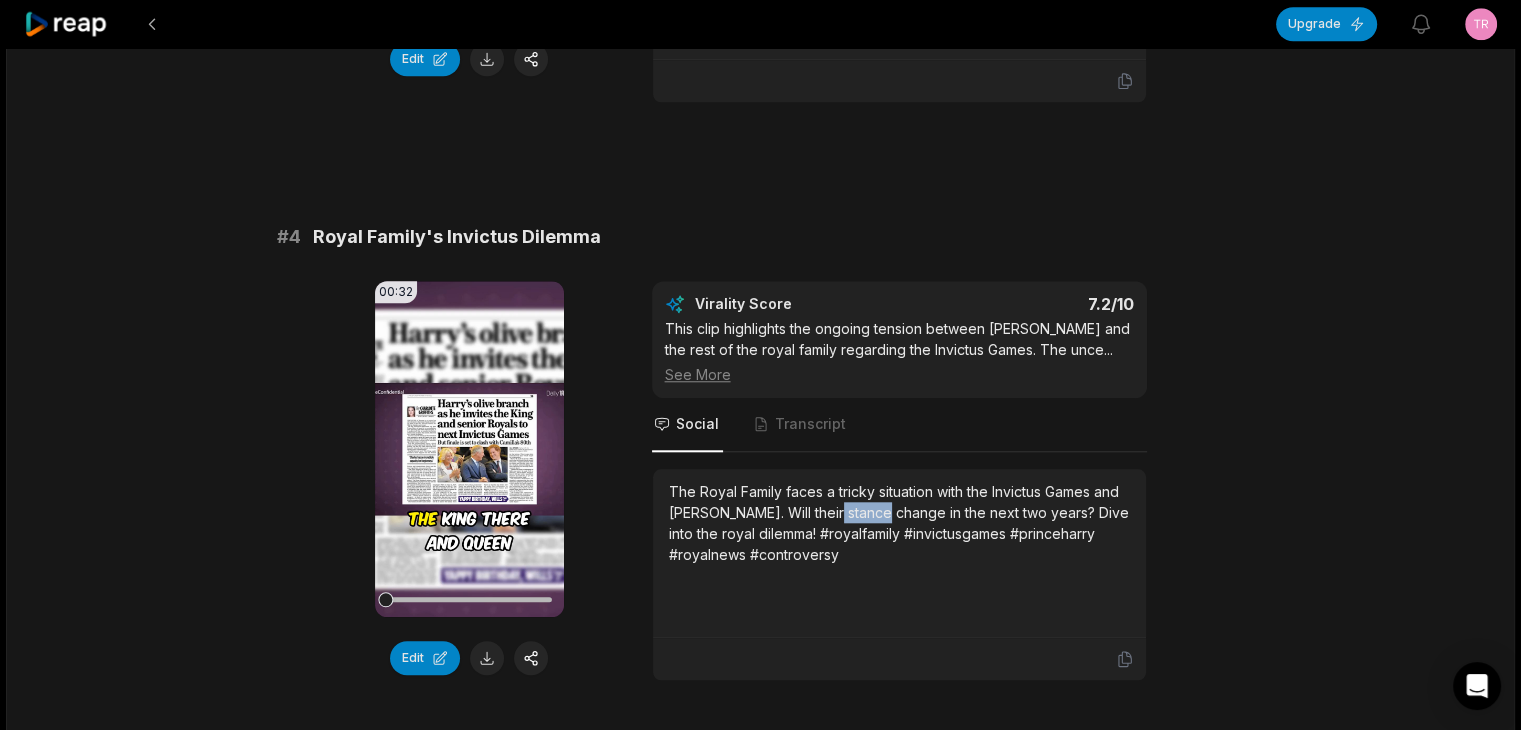 click on "The Royal Family faces a tricky situation with the Invictus Games and [PERSON_NAME]. Will their stance change in the next two years? Dive into the royal dilemma! #royalfamily #invictusgames #princeharry #royalnews #controversy" at bounding box center (899, 523) 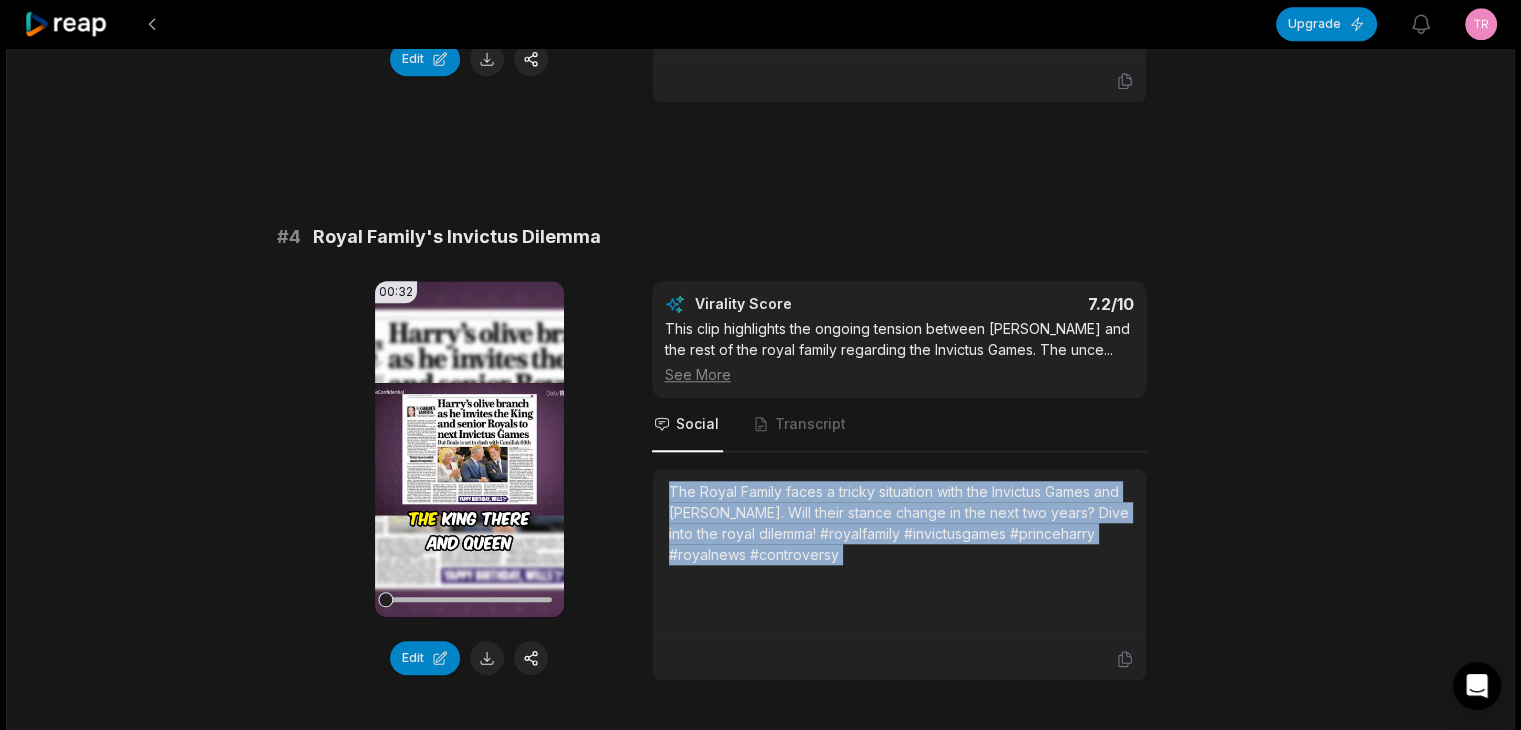 click on "The Royal Family faces a tricky situation with the Invictus Games and [PERSON_NAME]. Will their stance change in the next two years? Dive into the royal dilemma! #royalfamily #invictusgames #princeharry #royalnews #controversy" at bounding box center (899, 523) 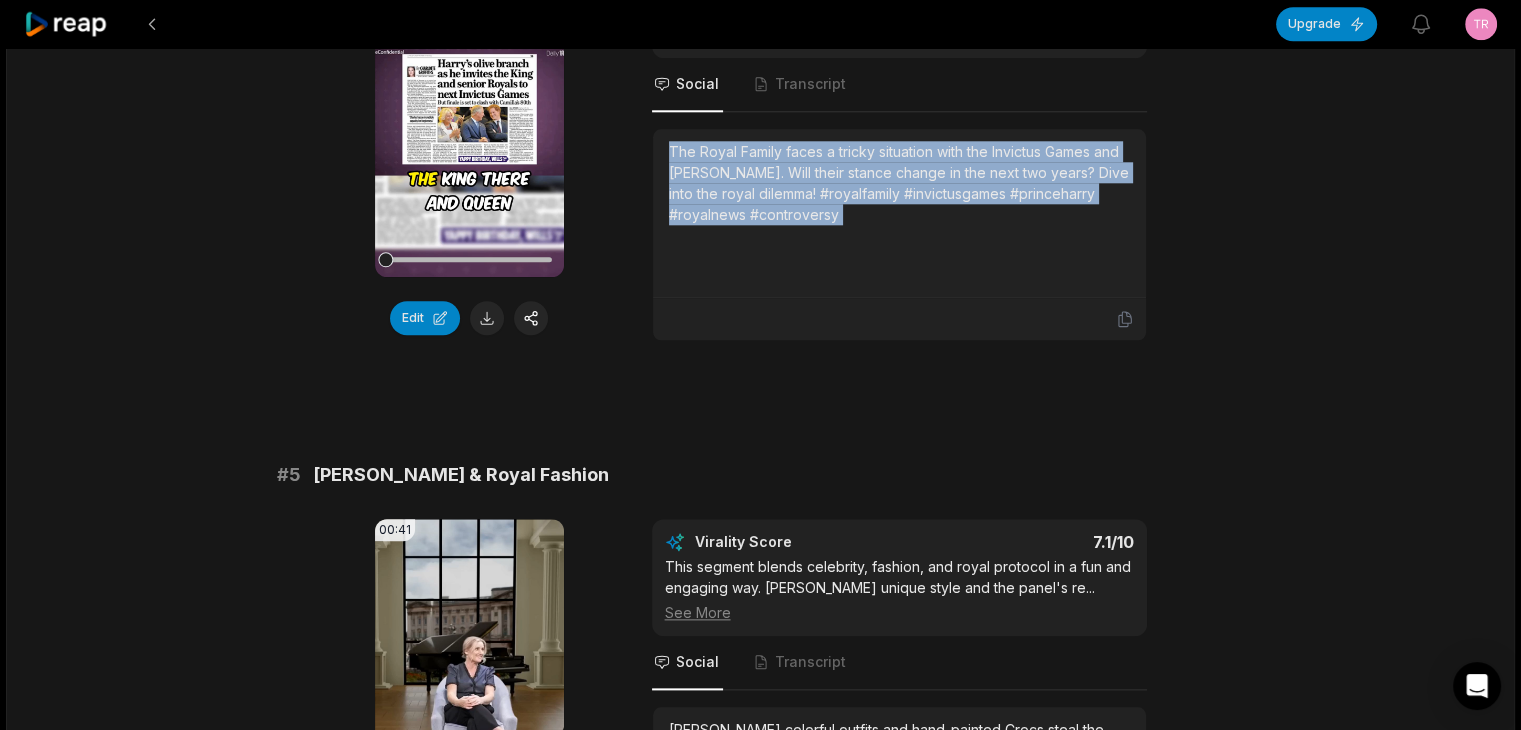scroll, scrollTop: 2200, scrollLeft: 0, axis: vertical 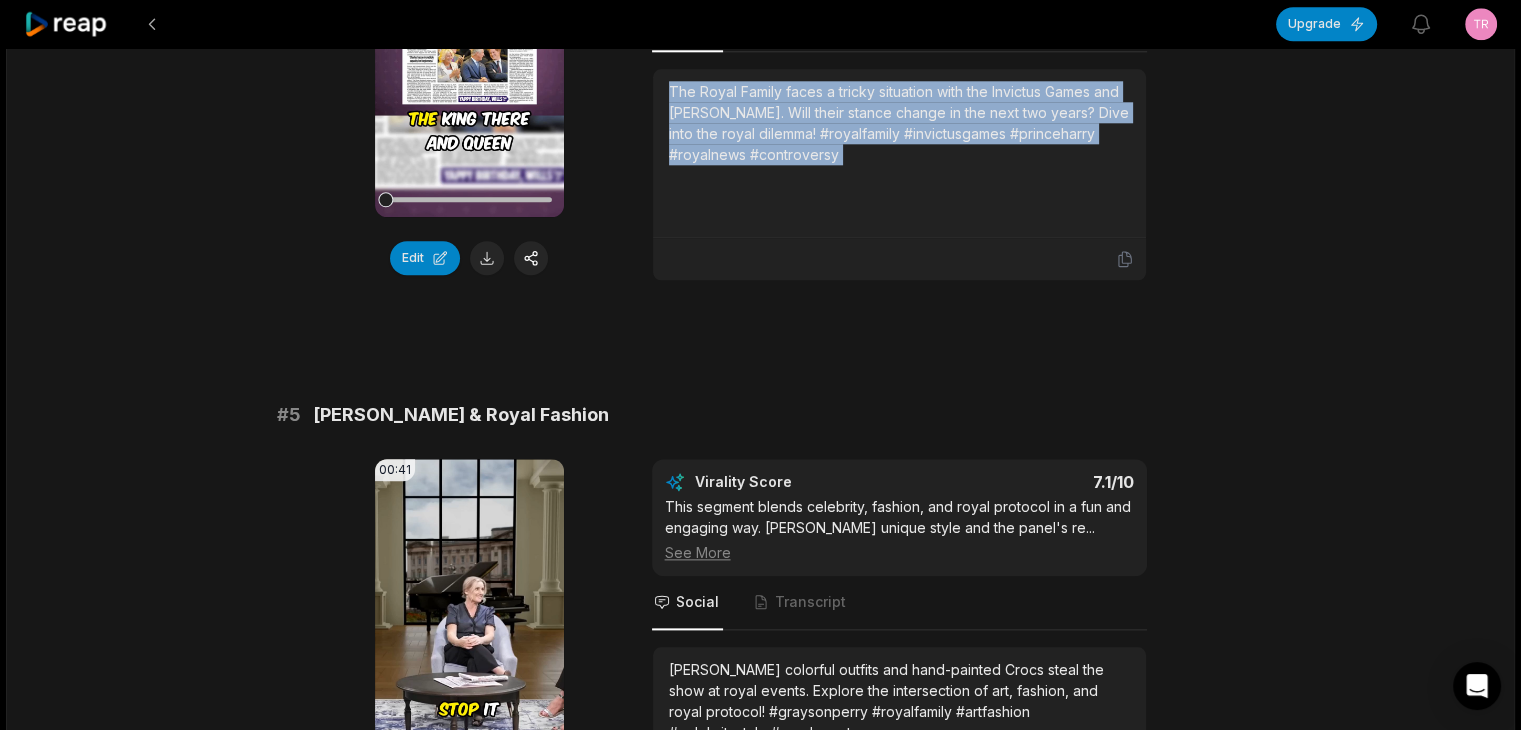 click on "# 1 Royal Protocol: Crocs at the Palace? 00:30 Your browser does not support mp4 format. Edit Virality Score 7.8 /10 The humorous and unexpected topic of celebrities wearing Crocs to meet the King is both light-hearted and controversial. This quirky  ...   See More Social Transcript Crocs at the palace? High-profile guests break royal protocol with their footwear choices. See who dared to wear them to meet the King! #royalprotocol #crocs #royalfamily #royalevents #celebrityfashion # 2 [PERSON_NAME]'s Surprise Ascot Withdrawal 00:33 Your browser does not support mp4 format. Edit Virality Score 7.5 /10 The sudden absence of Princess [PERSON_NAME] from a major royal event is both surprising and newsworthy. The behind-the-scenes details an ...   See More Social Transcript Princess [PERSON_NAME]'s last-minute withdrawal from [PERSON_NAME] shocked the royal box. What really happened behind the scenes? Get the inside scoop on royal surprises! #princesscatherine #ascot #royalfamily #royalgossip #breakingnews # 3 00:33 Edit 7.3 /10 ..." at bounding box center (761, 908) 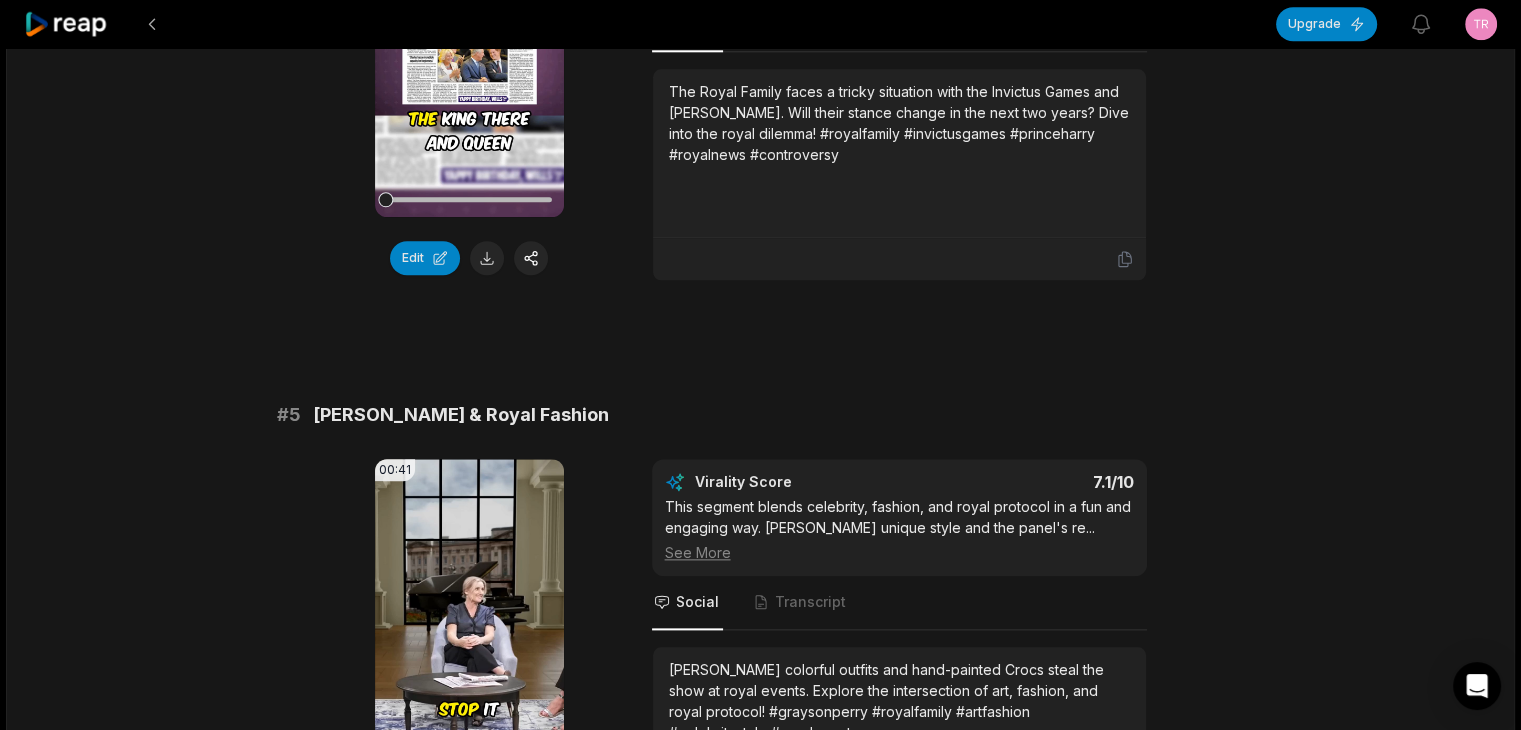 click on "# 1 Royal Protocol: Crocs at the Palace? 00:30 Your browser does not support mp4 format. Edit Virality Score 7.8 /10 The humorous and unexpected topic of celebrities wearing Crocs to meet the King is both light-hearted and controversial. This quirky  ...   See More Social Transcript Crocs at the palace? High-profile guests break royal protocol with their footwear choices. See who dared to wear them to meet the King! #royalprotocol #crocs #royalfamily #royalevents #celebrityfashion # 2 [PERSON_NAME]'s Surprise Ascot Withdrawal 00:33 Your browser does not support mp4 format. Edit Virality Score 7.5 /10 The sudden absence of Princess [PERSON_NAME] from a major royal event is both surprising and newsworthy. The behind-the-scenes details an ...   See More Social Transcript Princess [PERSON_NAME]'s last-minute withdrawal from [PERSON_NAME] shocked the royal box. What really happened behind the scenes? Get the inside scoop on royal surprises! #princesscatherine #ascot #royalfamily #royalgossip #breakingnews # 3 00:33 Edit 7.3 /10 ..." at bounding box center [761, 908] 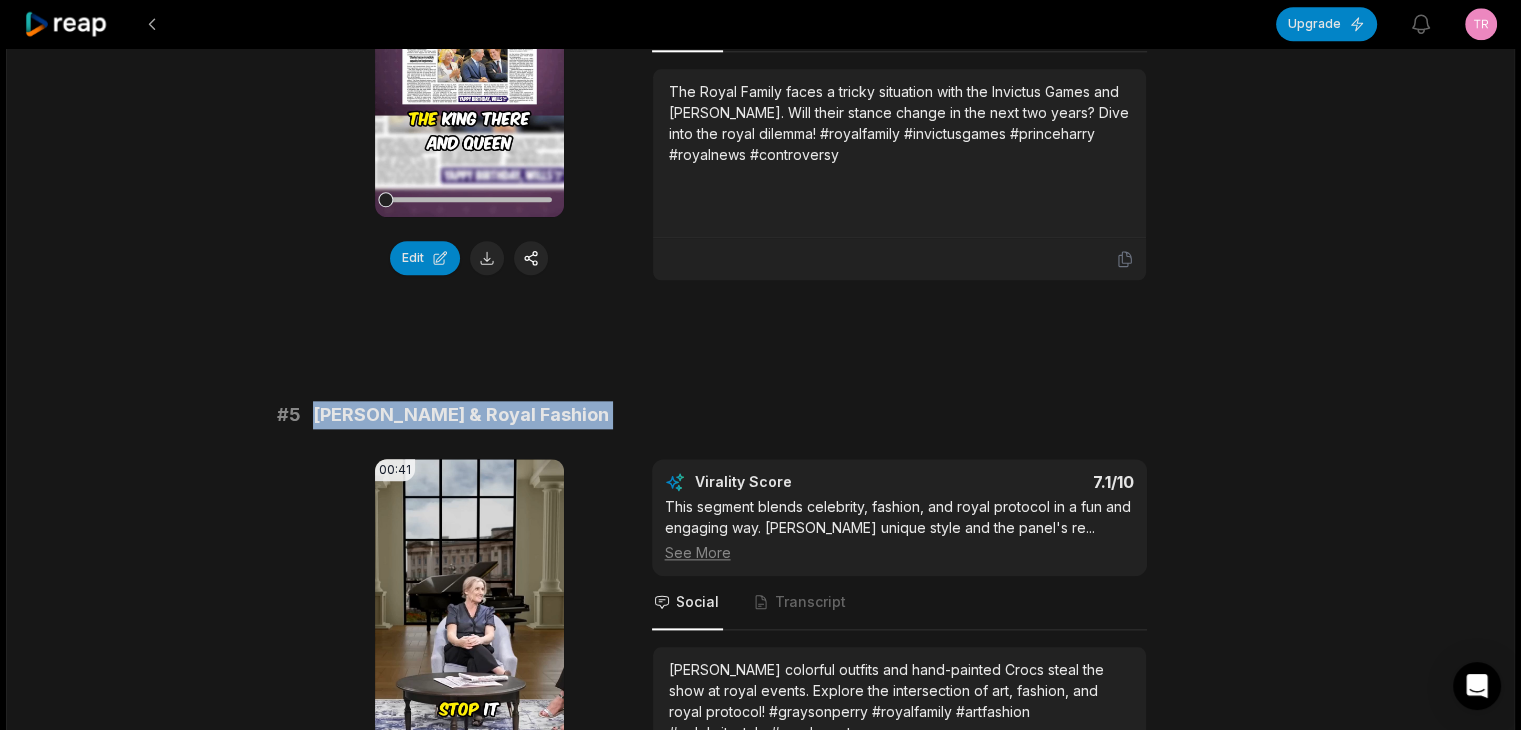 click on "# 1 Royal Protocol: Crocs at the Palace? 00:30 Your browser does not support mp4 format. Edit Virality Score 7.8 /10 The humorous and unexpected topic of celebrities wearing Crocs to meet the King is both light-hearted and controversial. This quirky  ...   See More Social Transcript Crocs at the palace? High-profile guests break royal protocol with their footwear choices. See who dared to wear them to meet the King! #royalprotocol #crocs #royalfamily #royalevents #celebrityfashion # 2 [PERSON_NAME]'s Surprise Ascot Withdrawal 00:33 Your browser does not support mp4 format. Edit Virality Score 7.5 /10 The sudden absence of Princess [PERSON_NAME] from a major royal event is both surprising and newsworthy. The behind-the-scenes details an ...   See More Social Transcript Princess [PERSON_NAME]'s last-minute withdrawal from [PERSON_NAME] shocked the royal box. What really happened behind the scenes? Get the inside scoop on royal surprises! #princesscatherine #ascot #royalfamily #royalgossip #breakingnews # 3 00:33 Edit 7.3 /10 ..." at bounding box center (761, 908) 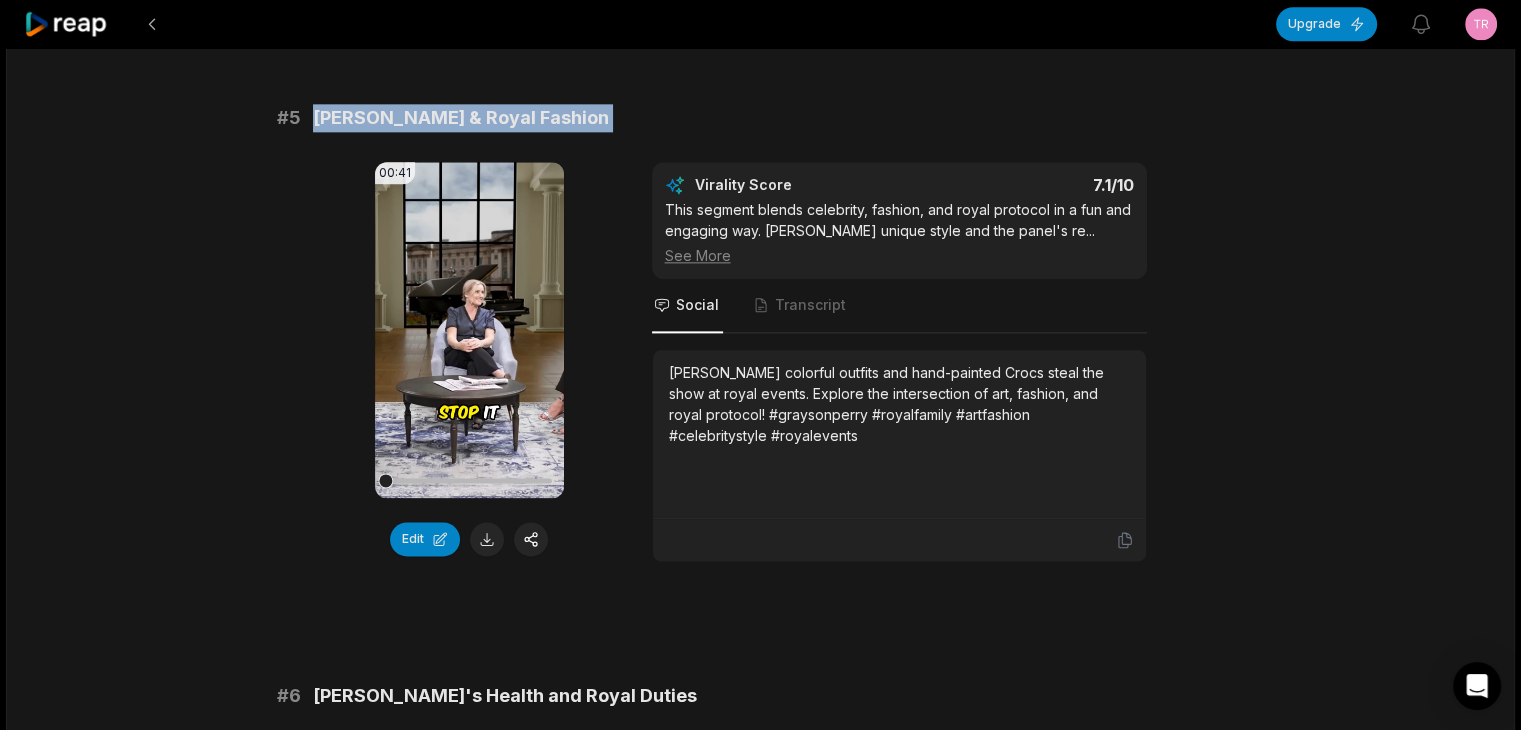scroll, scrollTop: 2500, scrollLeft: 0, axis: vertical 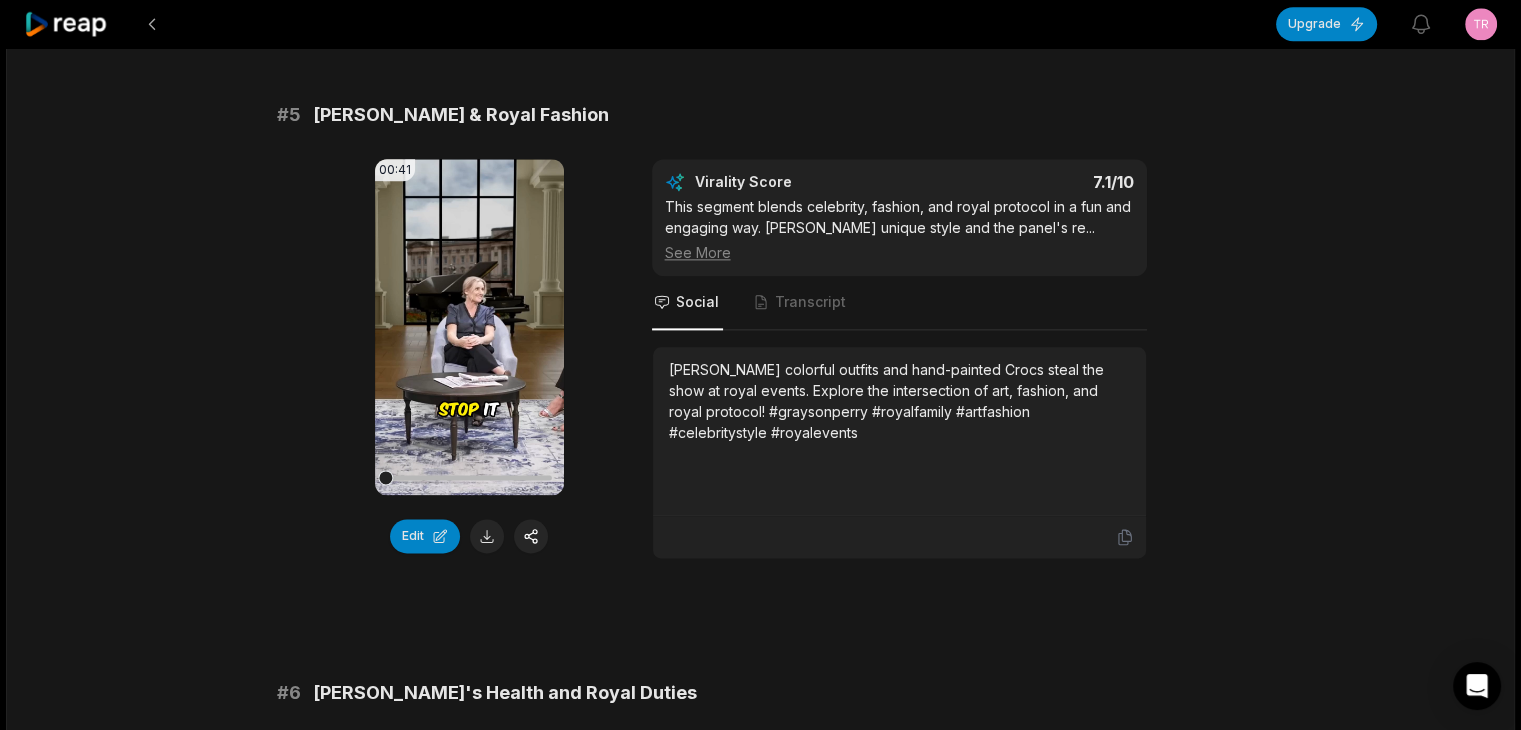 click on "[PERSON_NAME] colorful outfits and hand-painted Crocs steal the show at royal events. Explore the intersection of art, fashion, and royal protocol! #graysonperry #royalfamily #artfashion #celebritystyle #royalevents" at bounding box center [899, 401] 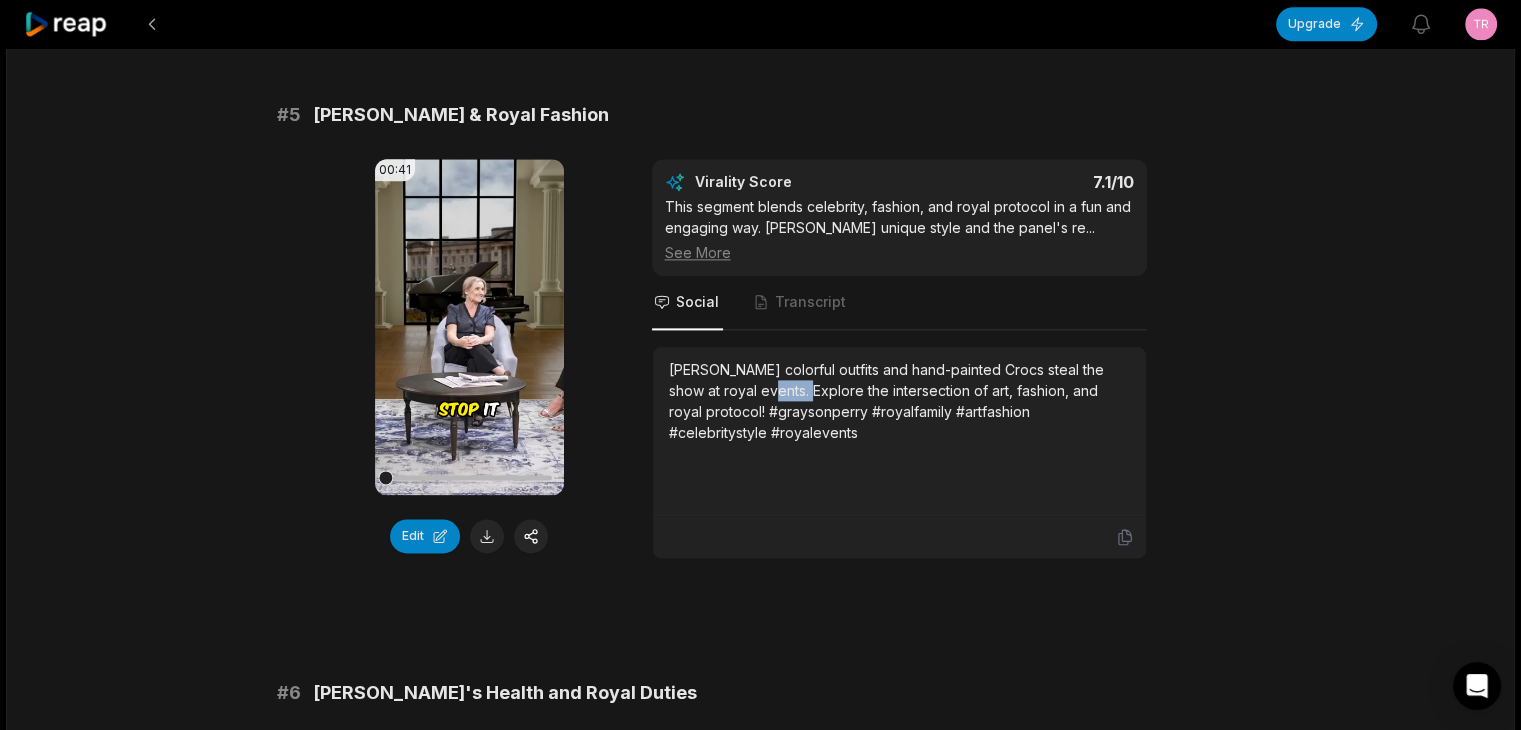 click on "[PERSON_NAME] colorful outfits and hand-painted Crocs steal the show at royal events. Explore the intersection of art, fashion, and royal protocol! #graysonperry #royalfamily #artfashion #celebritystyle #royalevents" at bounding box center (899, 401) 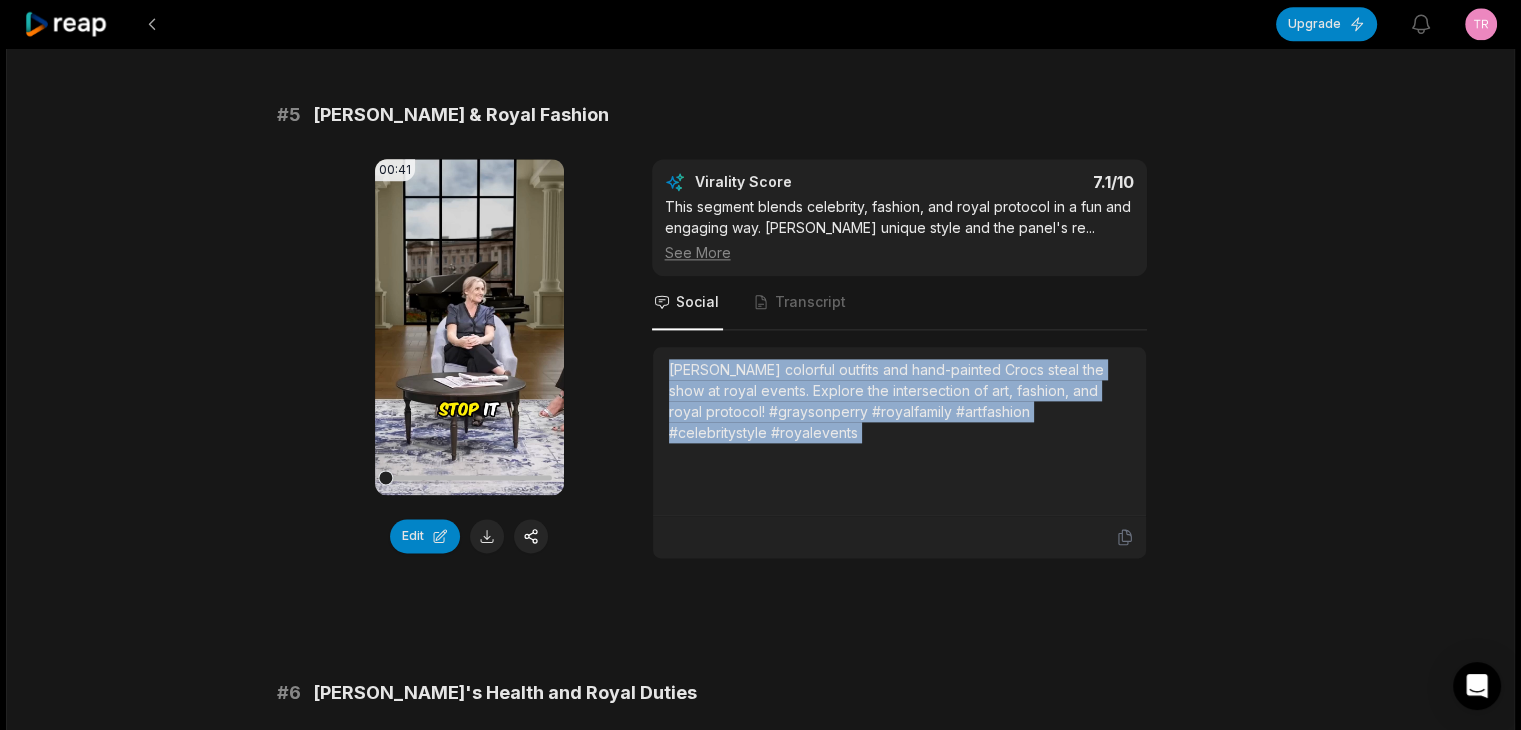 click on "[PERSON_NAME] colorful outfits and hand-painted Crocs steal the show at royal events. Explore the intersection of art, fashion, and royal protocol! #graysonperry #royalfamily #artfashion #celebritystyle #royalevents" at bounding box center (899, 401) 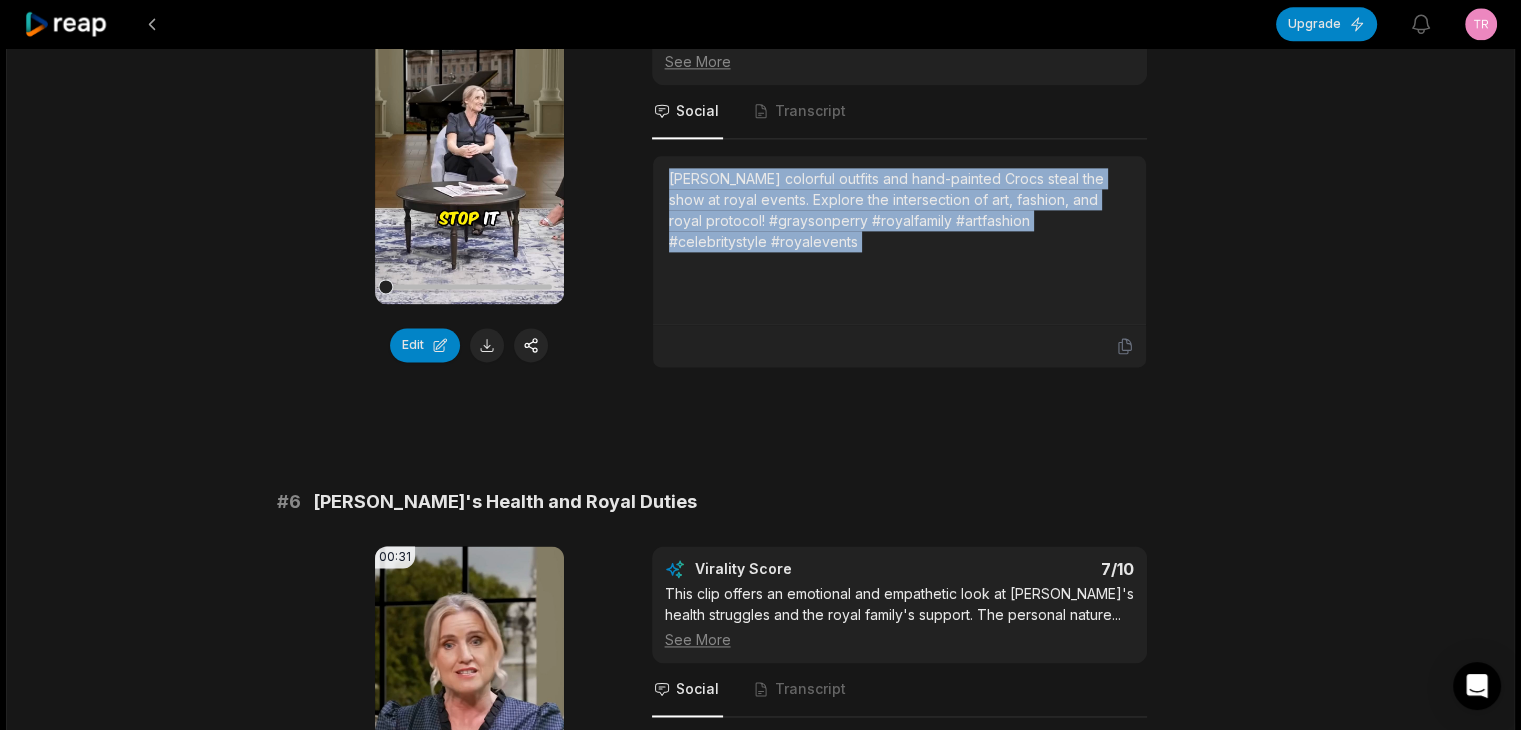 scroll, scrollTop: 2800, scrollLeft: 0, axis: vertical 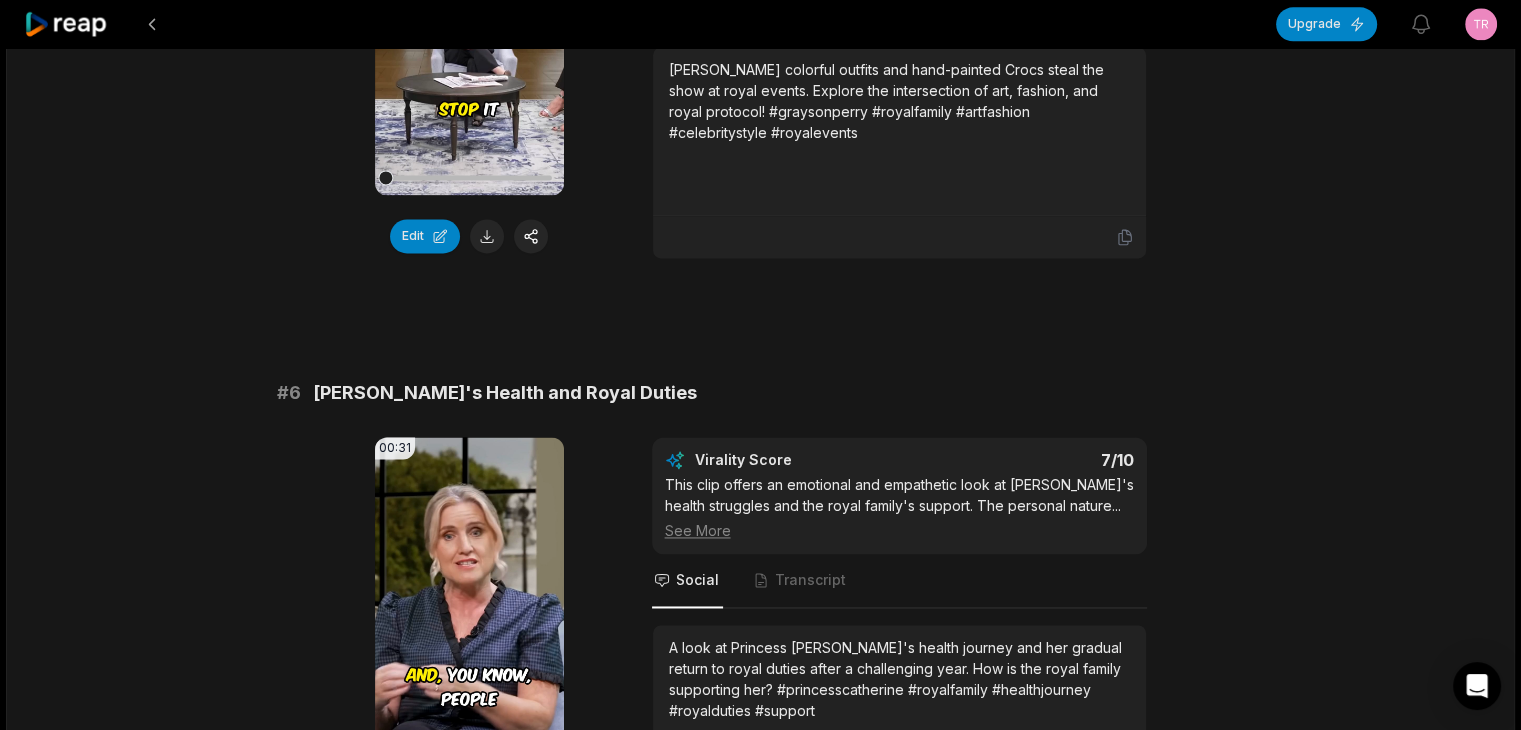 click on "[PERSON_NAME]'s Health and Royal Duties" at bounding box center (505, 393) 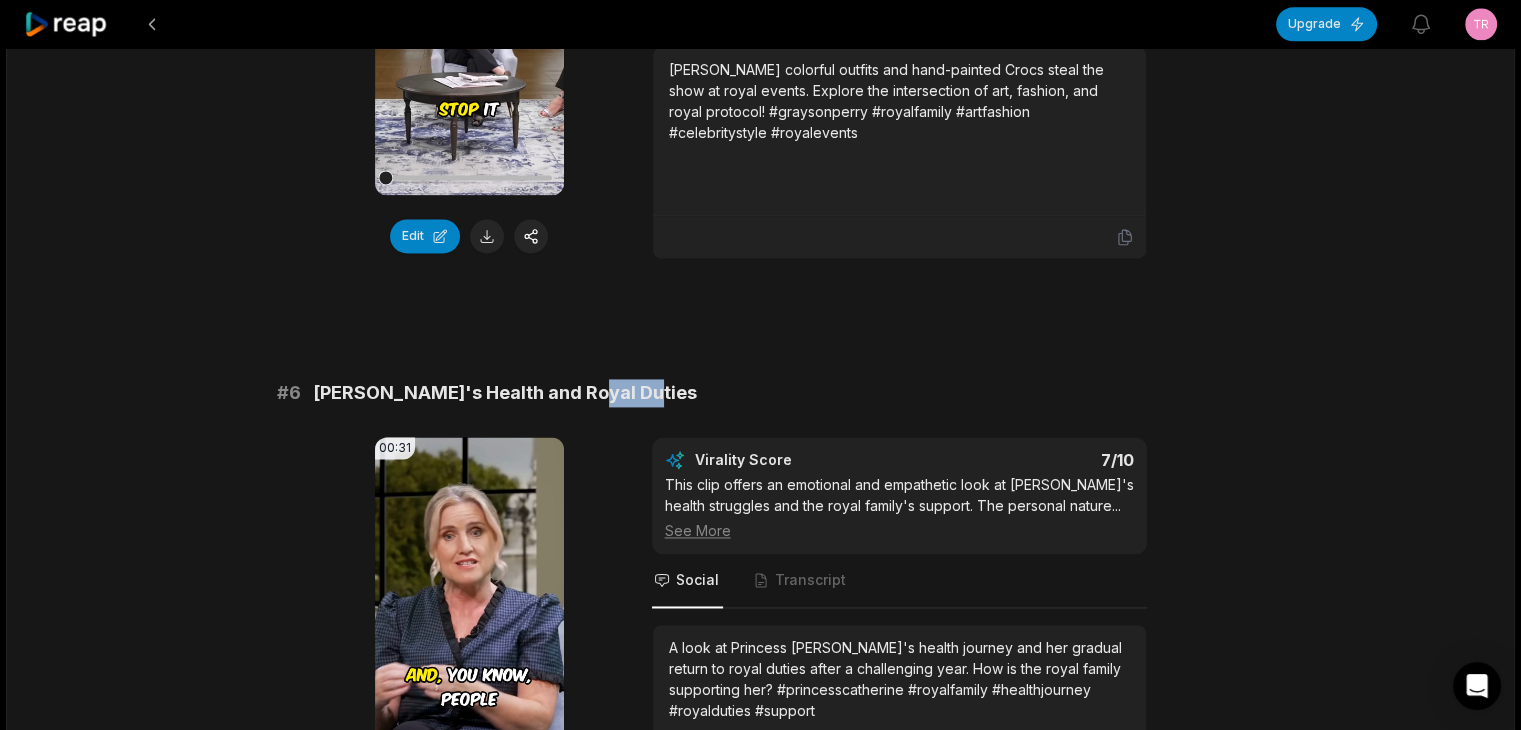 click on "[PERSON_NAME]'s Health and Royal Duties" at bounding box center [505, 393] 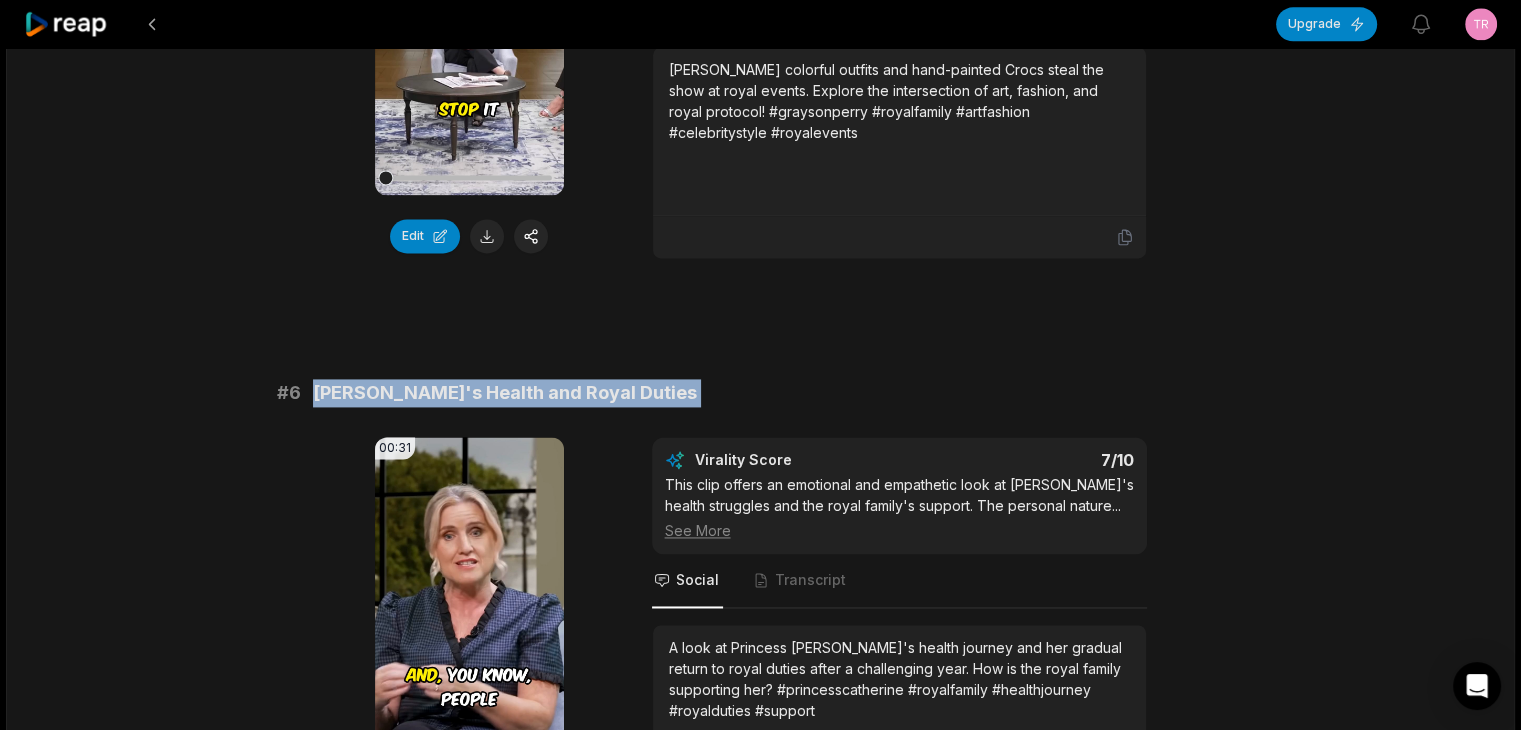 click on "[PERSON_NAME]'s Health and Royal Duties" at bounding box center (505, 393) 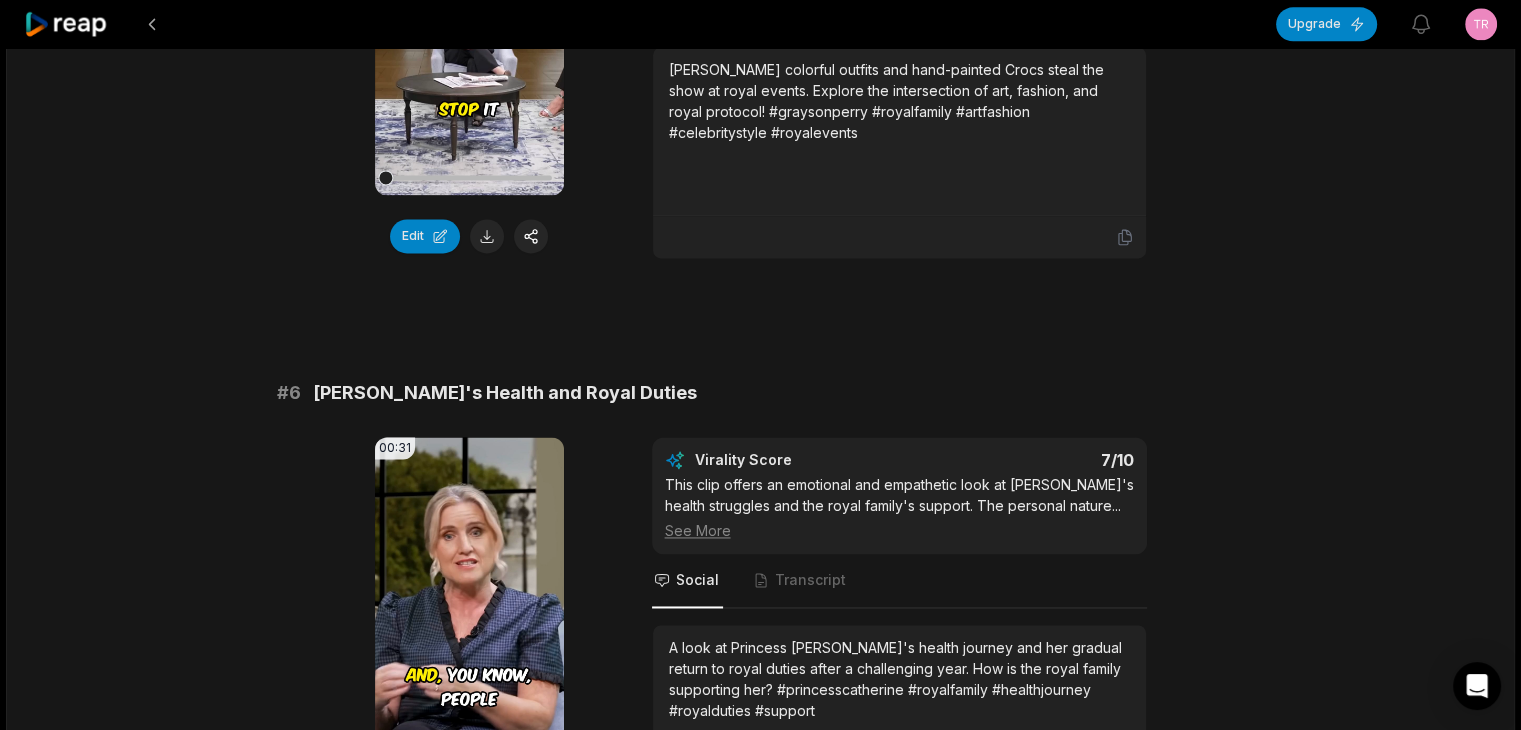 click on "A look at Princess [PERSON_NAME]'s health journey and her gradual return to royal duties after a challenging year. How is the royal family supporting her? #princesscatherine #royalfamily #healthjourney #royalduties #support" at bounding box center [899, 679] 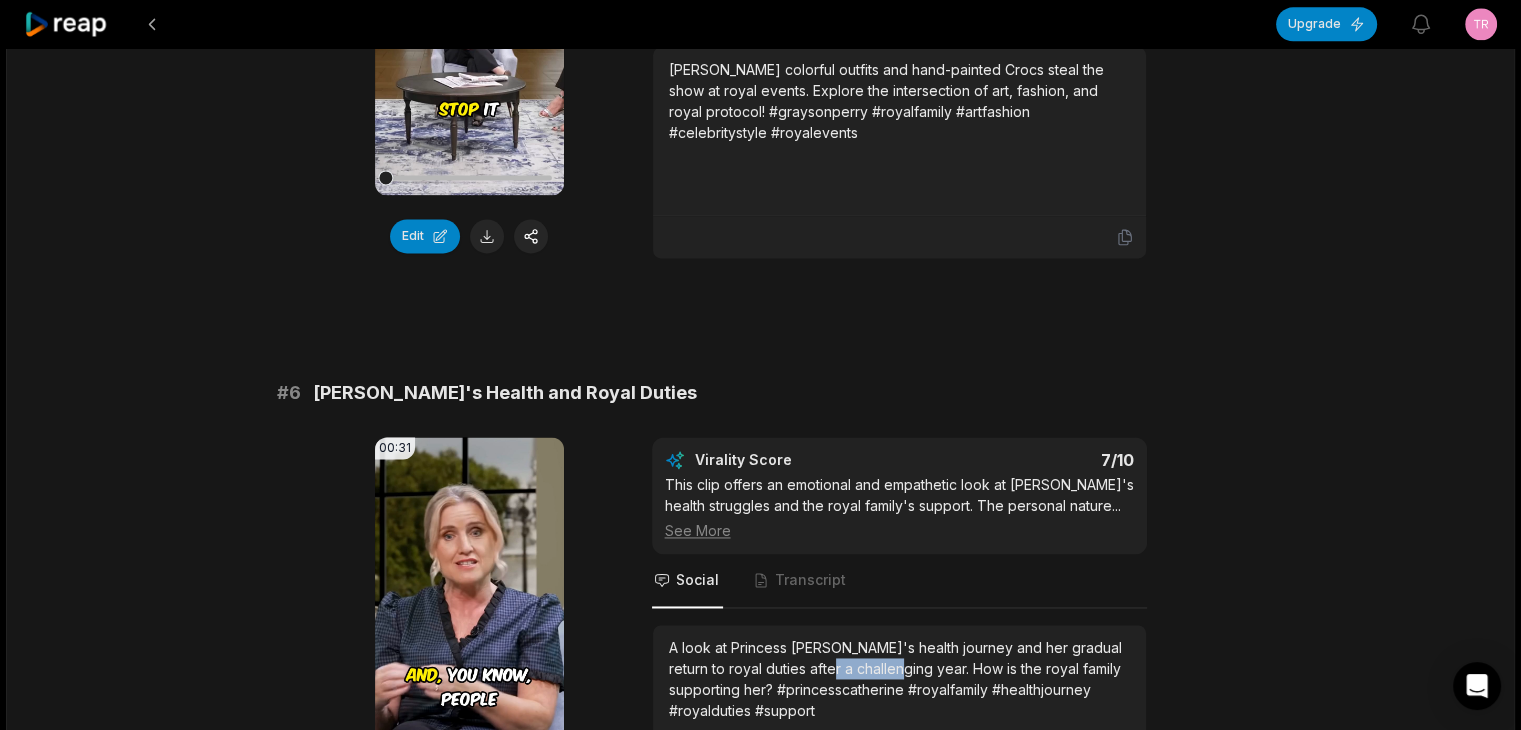 click on "A look at Princess [PERSON_NAME]'s health journey and her gradual return to royal duties after a challenging year. How is the royal family supporting her? #princesscatherine #royalfamily #healthjourney #royalduties #support" at bounding box center (899, 679) 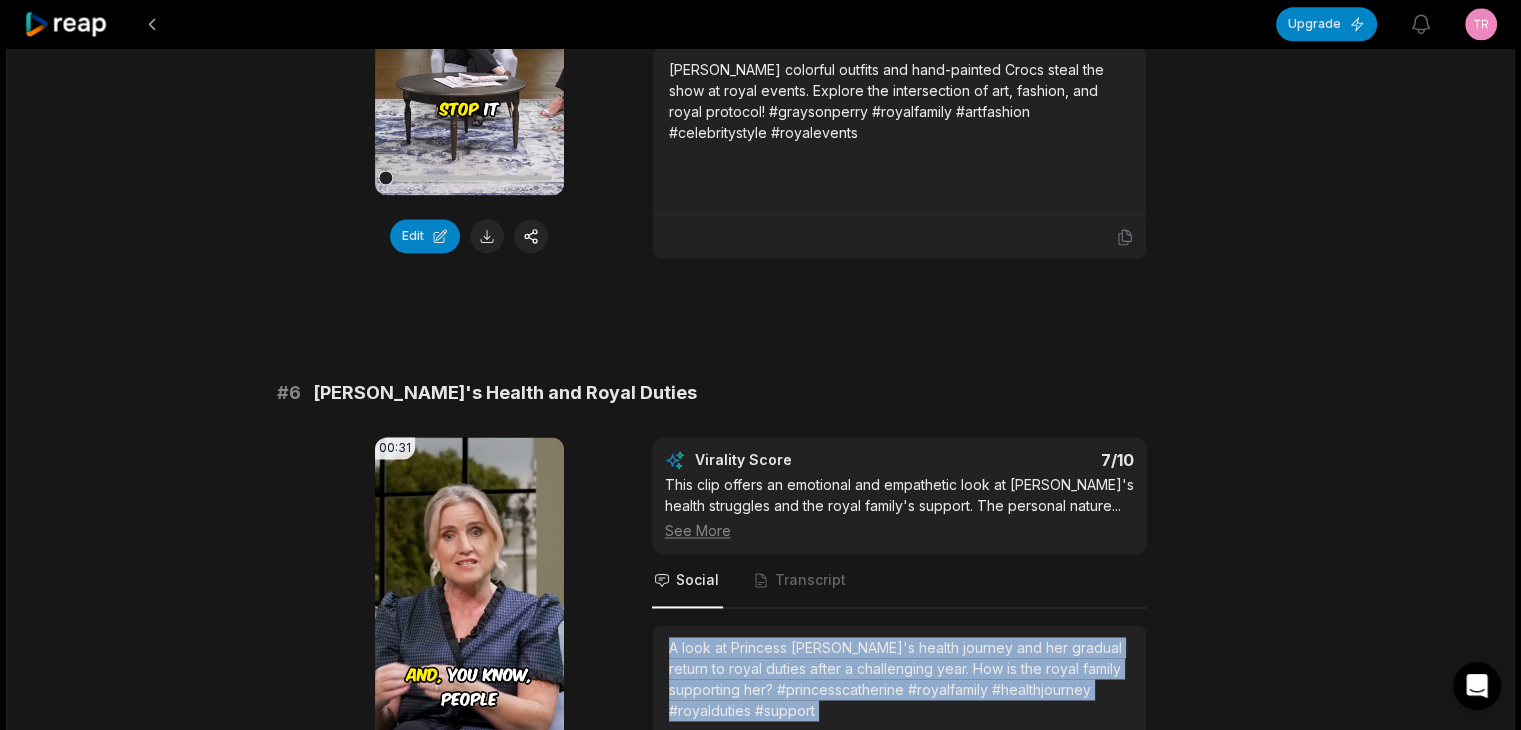click on "A look at Princess [PERSON_NAME]'s health journey and her gradual return to royal duties after a challenging year. How is the royal family supporting her? #princesscatherine #royalfamily #healthjourney #royalduties #support" at bounding box center [899, 679] 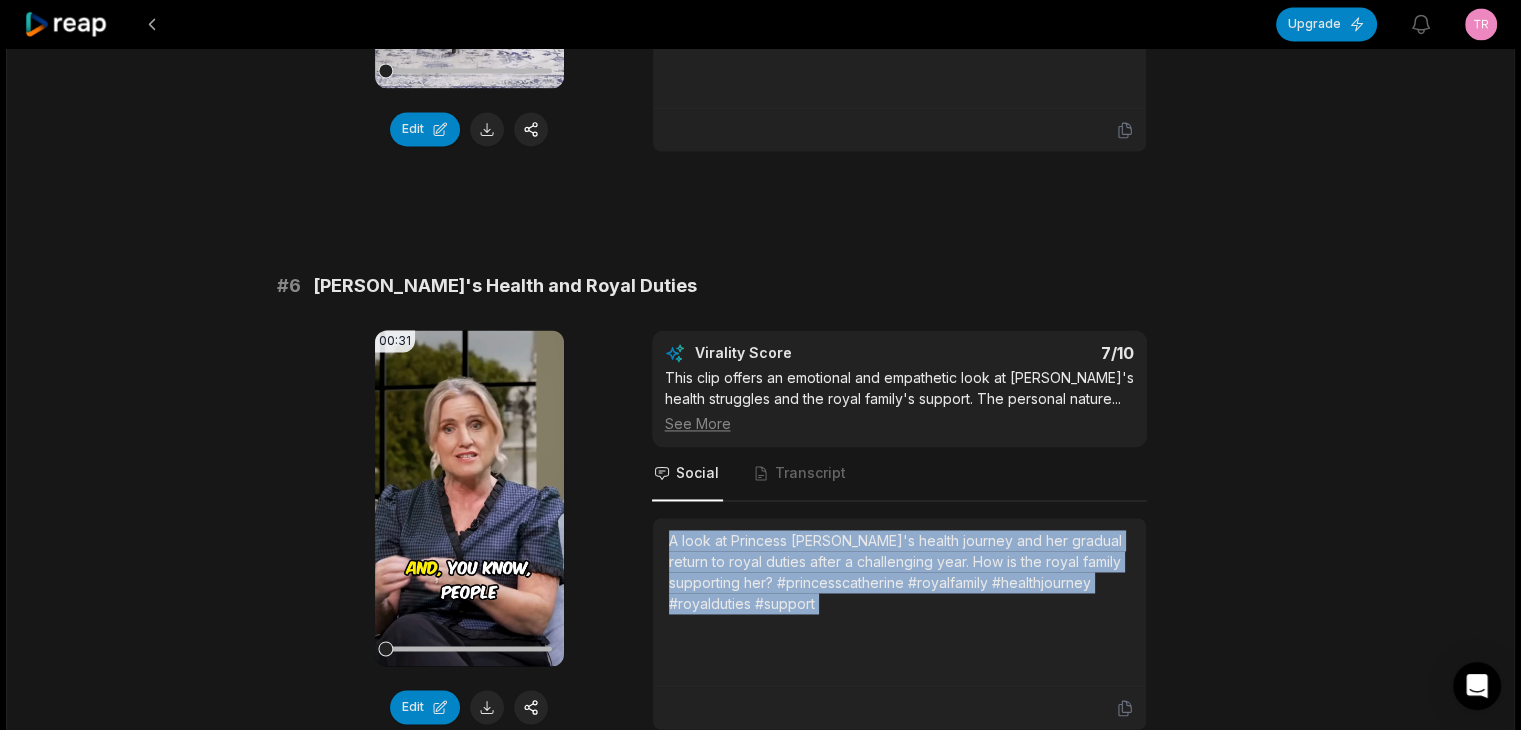 scroll, scrollTop: 3200, scrollLeft: 0, axis: vertical 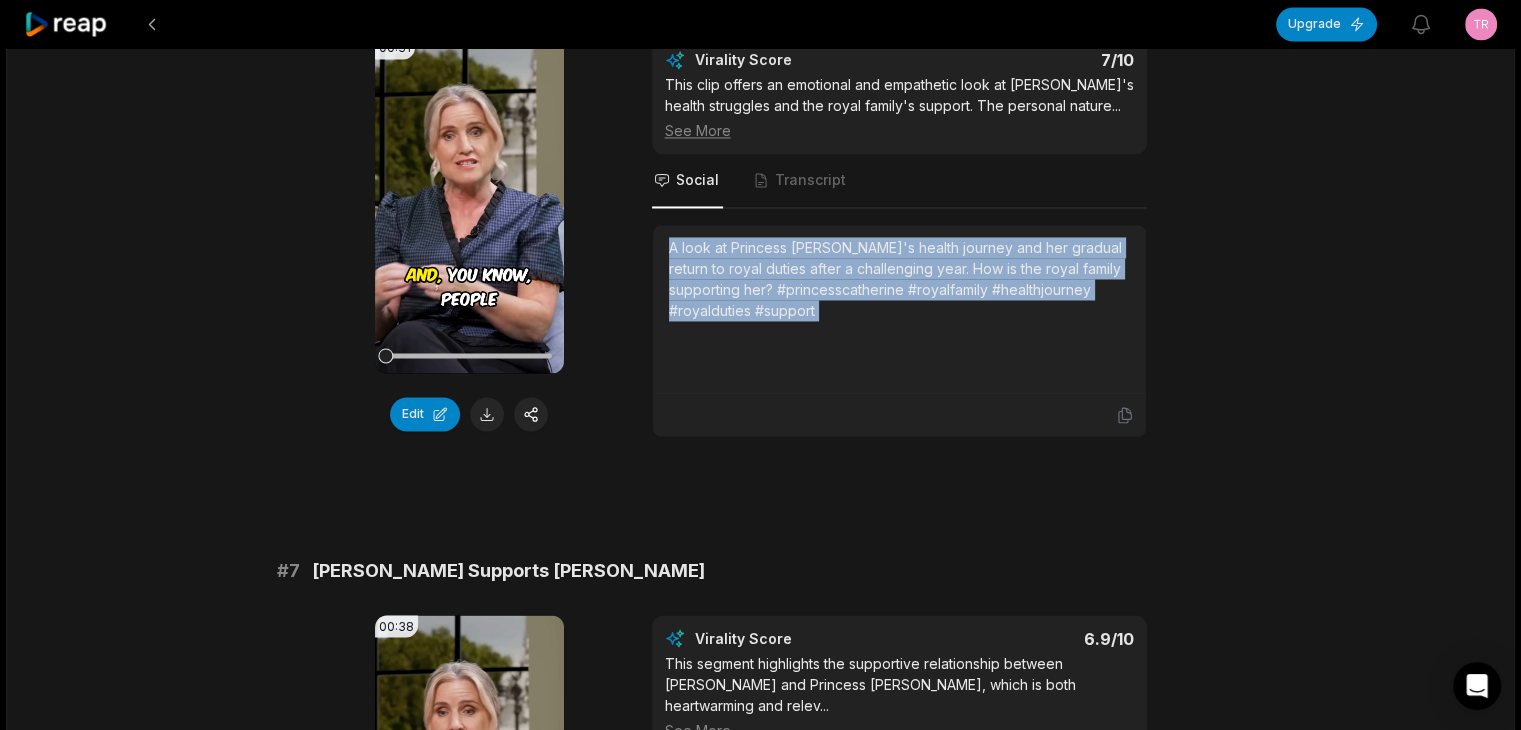 click on "[PERSON_NAME] Supports [PERSON_NAME]" at bounding box center [508, 571] 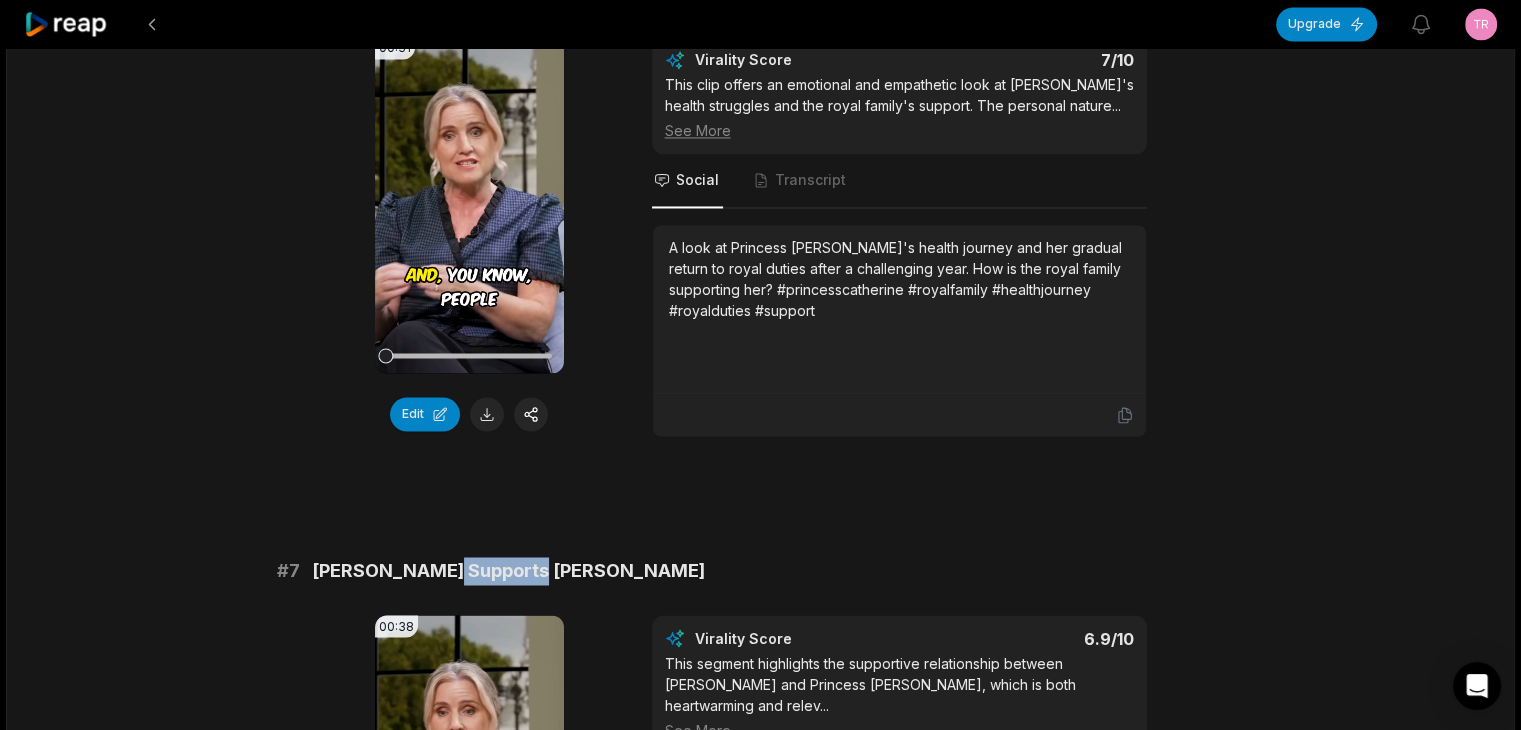 click on "[PERSON_NAME] Supports [PERSON_NAME]" at bounding box center (508, 571) 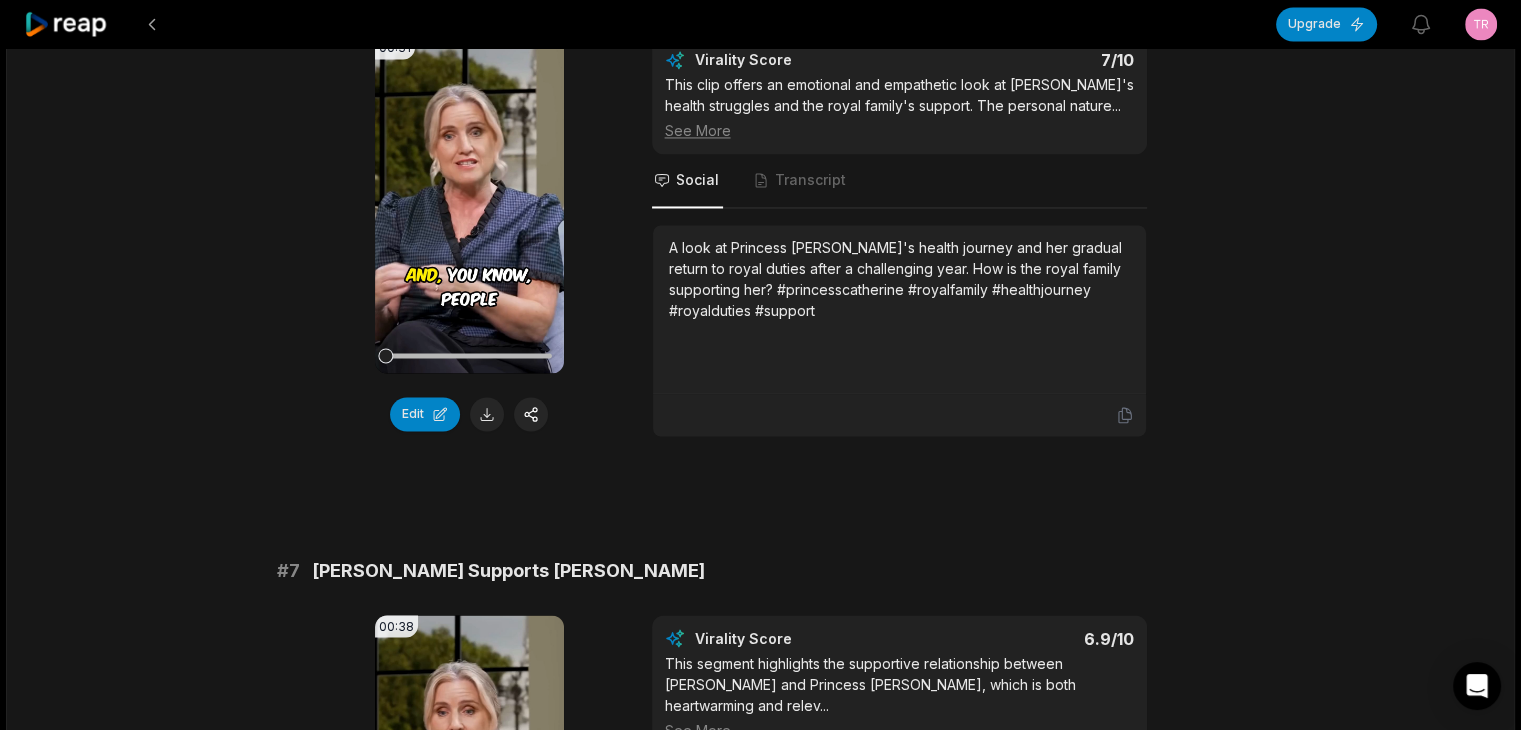 click on "[PERSON_NAME] Supports [PERSON_NAME]" at bounding box center (508, 571) 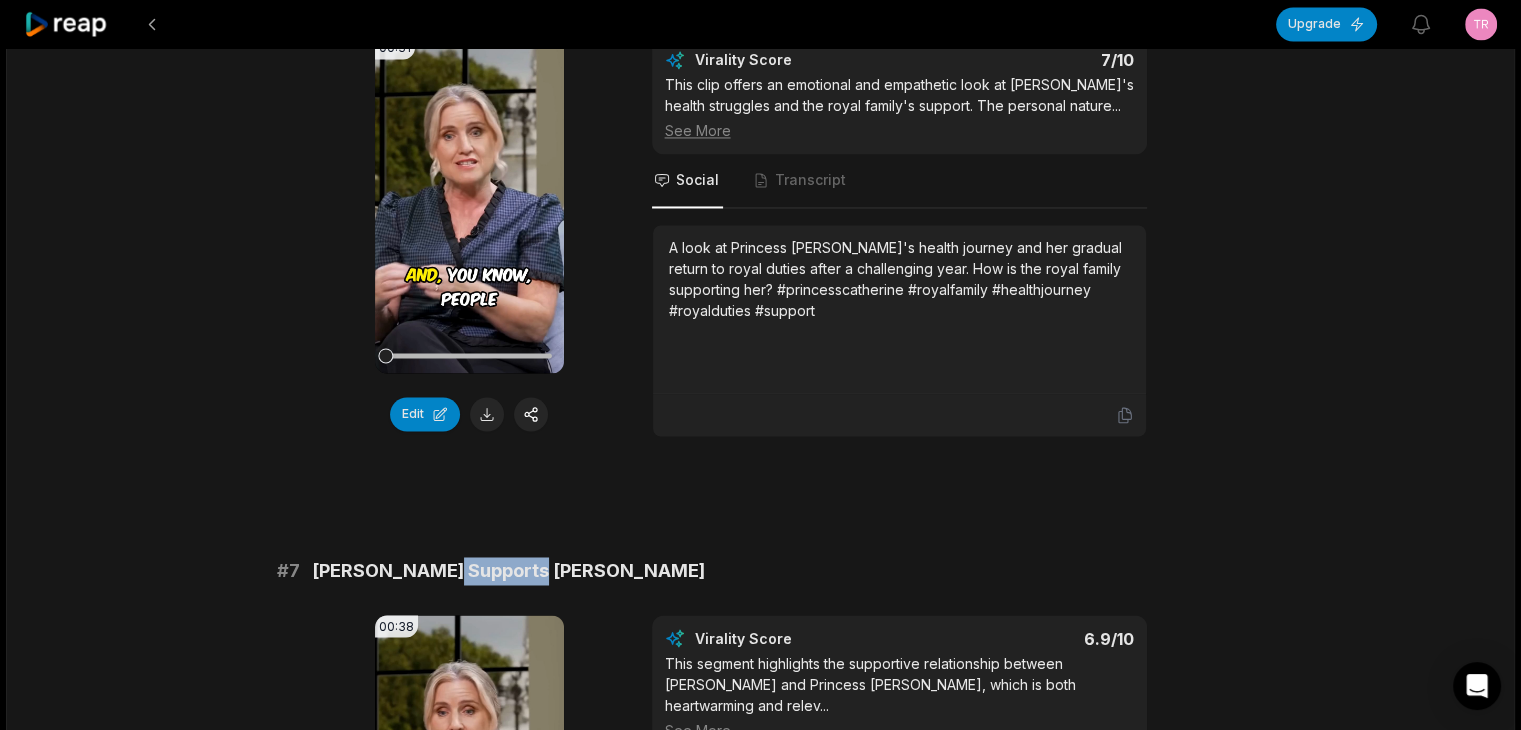 click on "[PERSON_NAME] Supports [PERSON_NAME]" at bounding box center (508, 571) 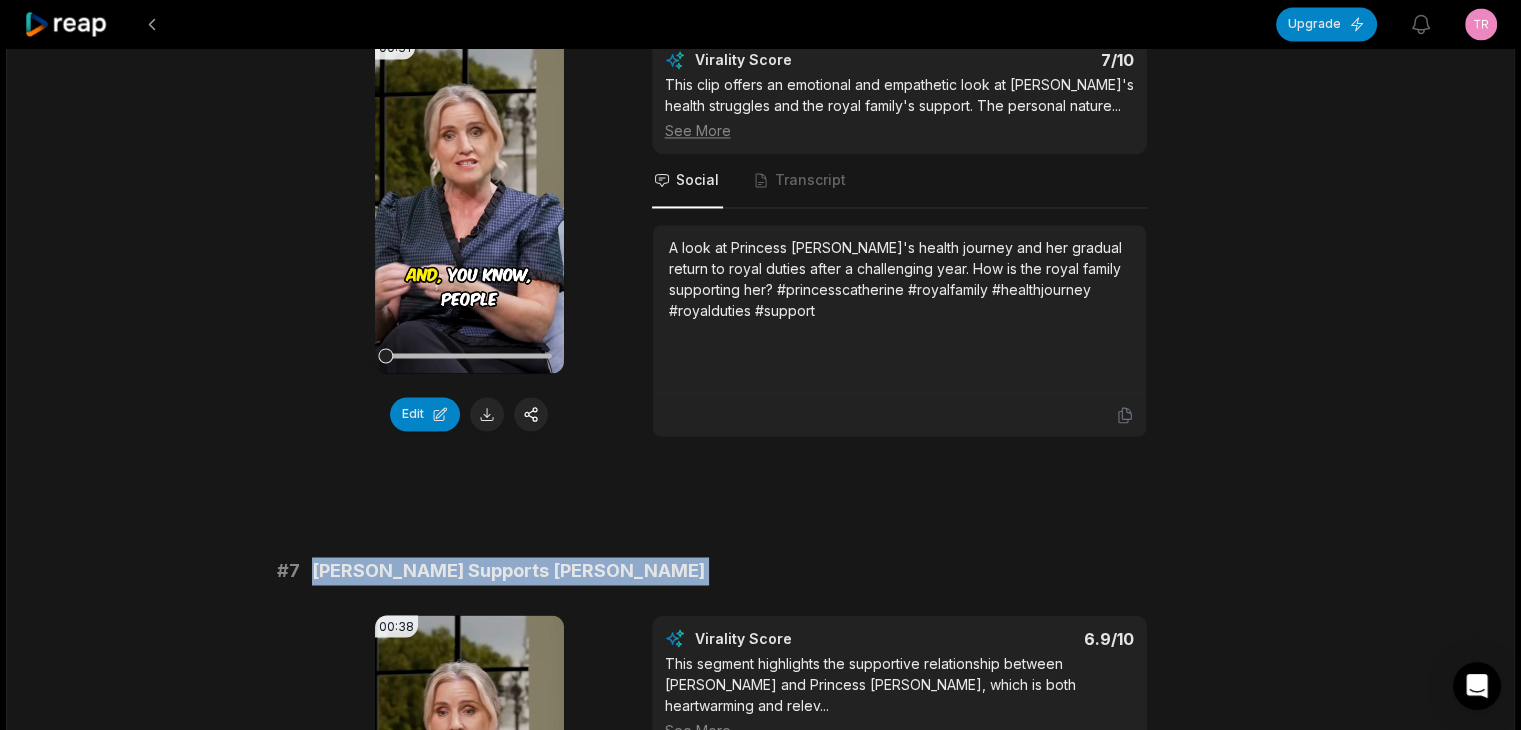 click on "[PERSON_NAME] Supports [PERSON_NAME]" at bounding box center [508, 571] 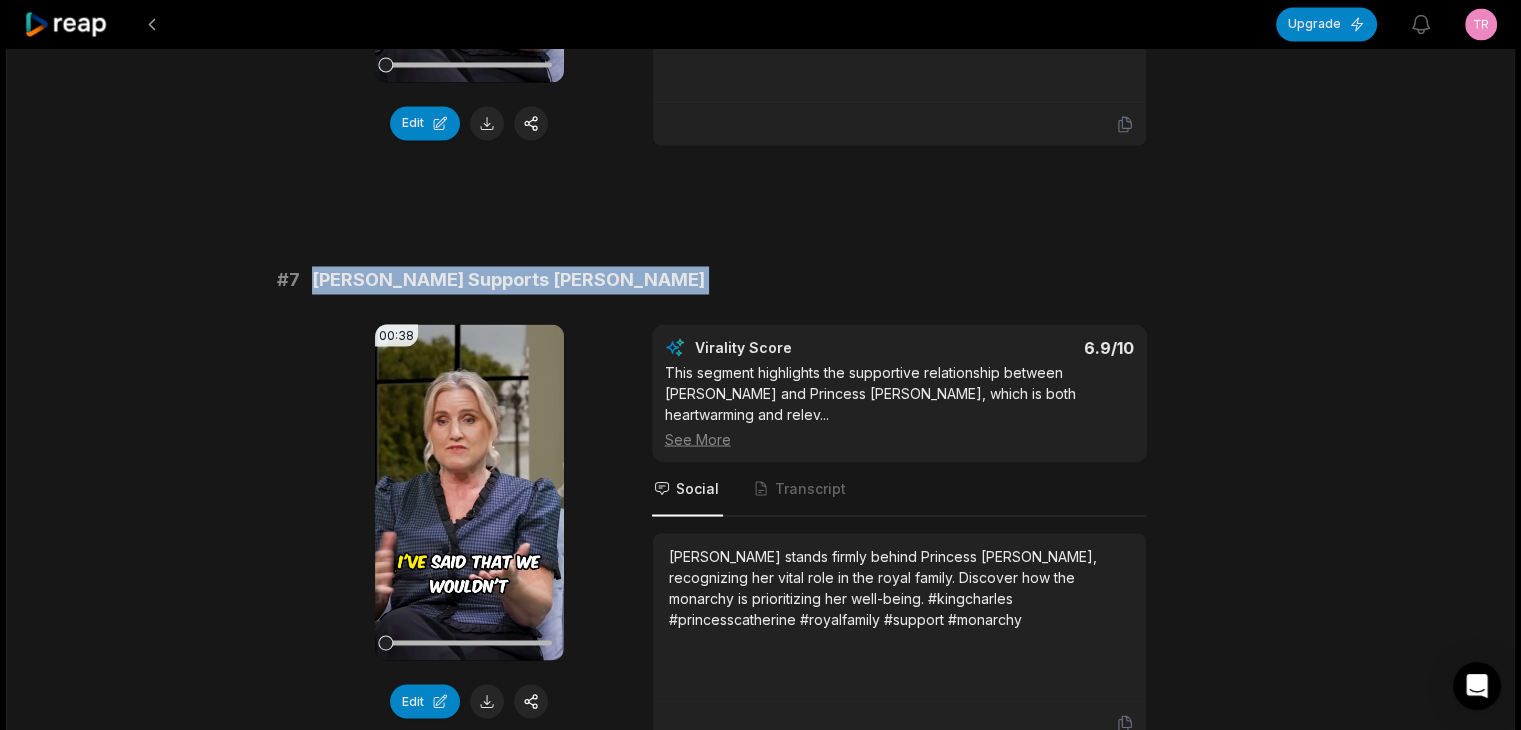 scroll, scrollTop: 3500, scrollLeft: 0, axis: vertical 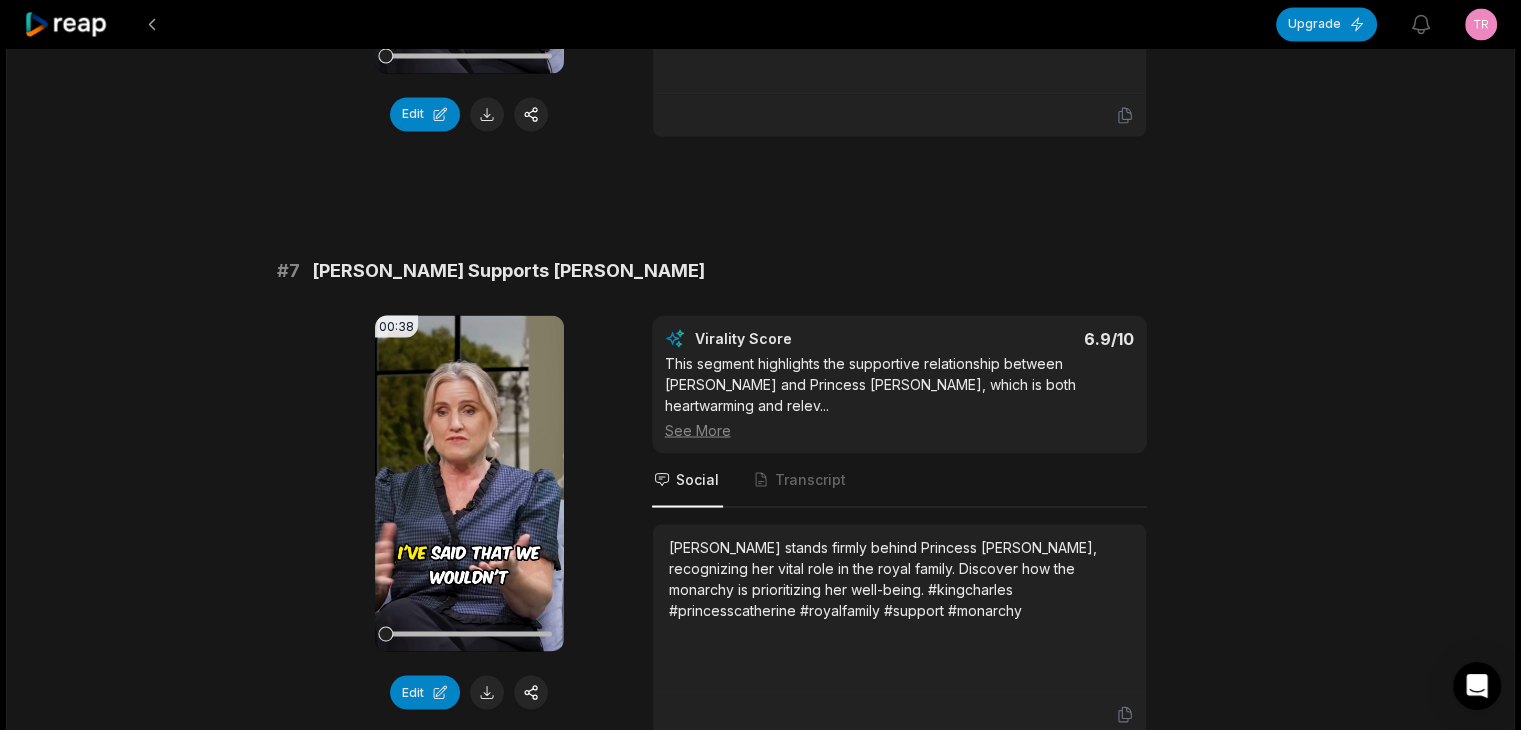 click on "[PERSON_NAME] stands firmly behind Princess [PERSON_NAME], recognizing her vital role in the royal family. Discover how the monarchy is prioritizing her well-being. #kingcharles #princesscatherine #royalfamily #support #monarchy" at bounding box center (899, 578) 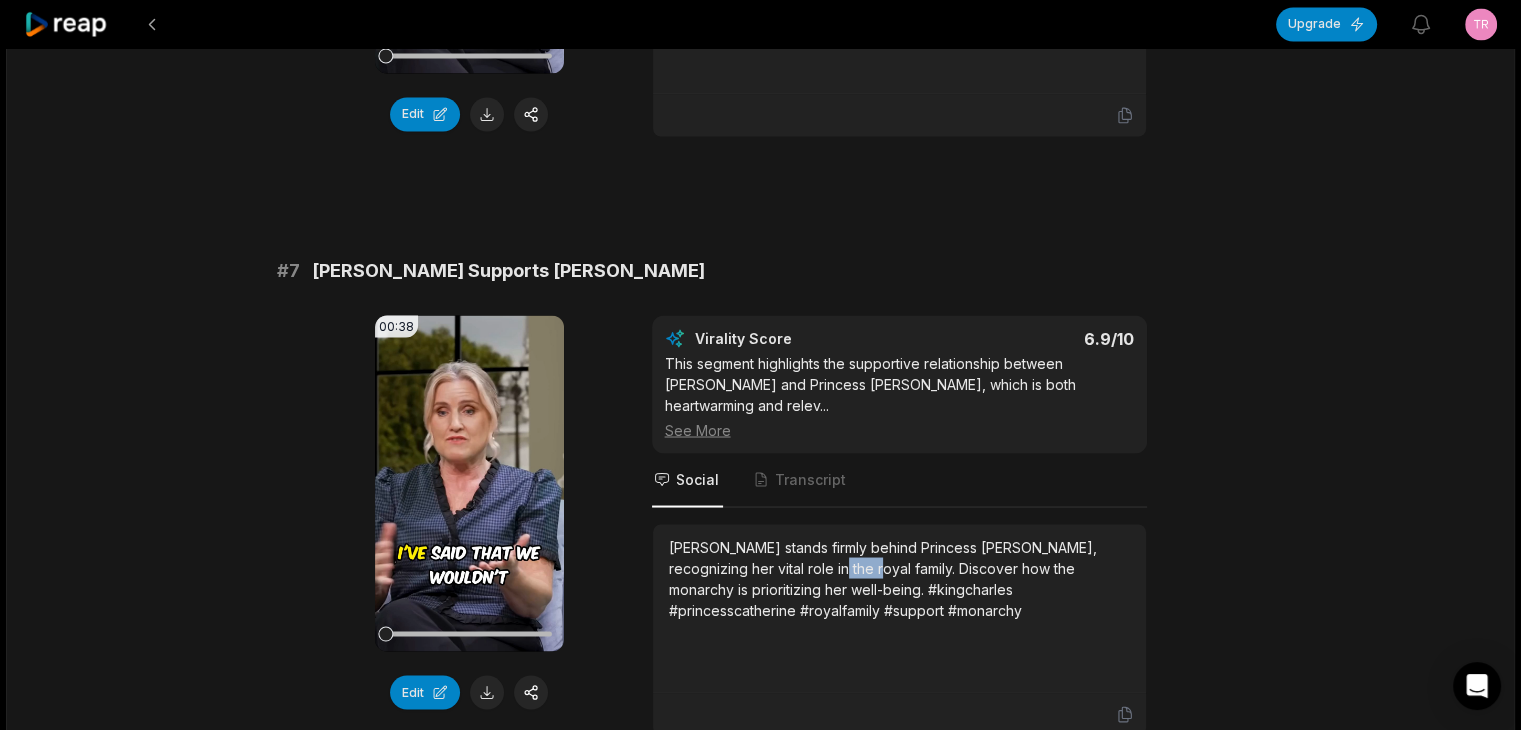 click on "[PERSON_NAME] stands firmly behind Princess [PERSON_NAME], recognizing her vital role in the royal family. Discover how the monarchy is prioritizing her well-being. #kingcharles #princesscatherine #royalfamily #support #monarchy" at bounding box center [899, 578] 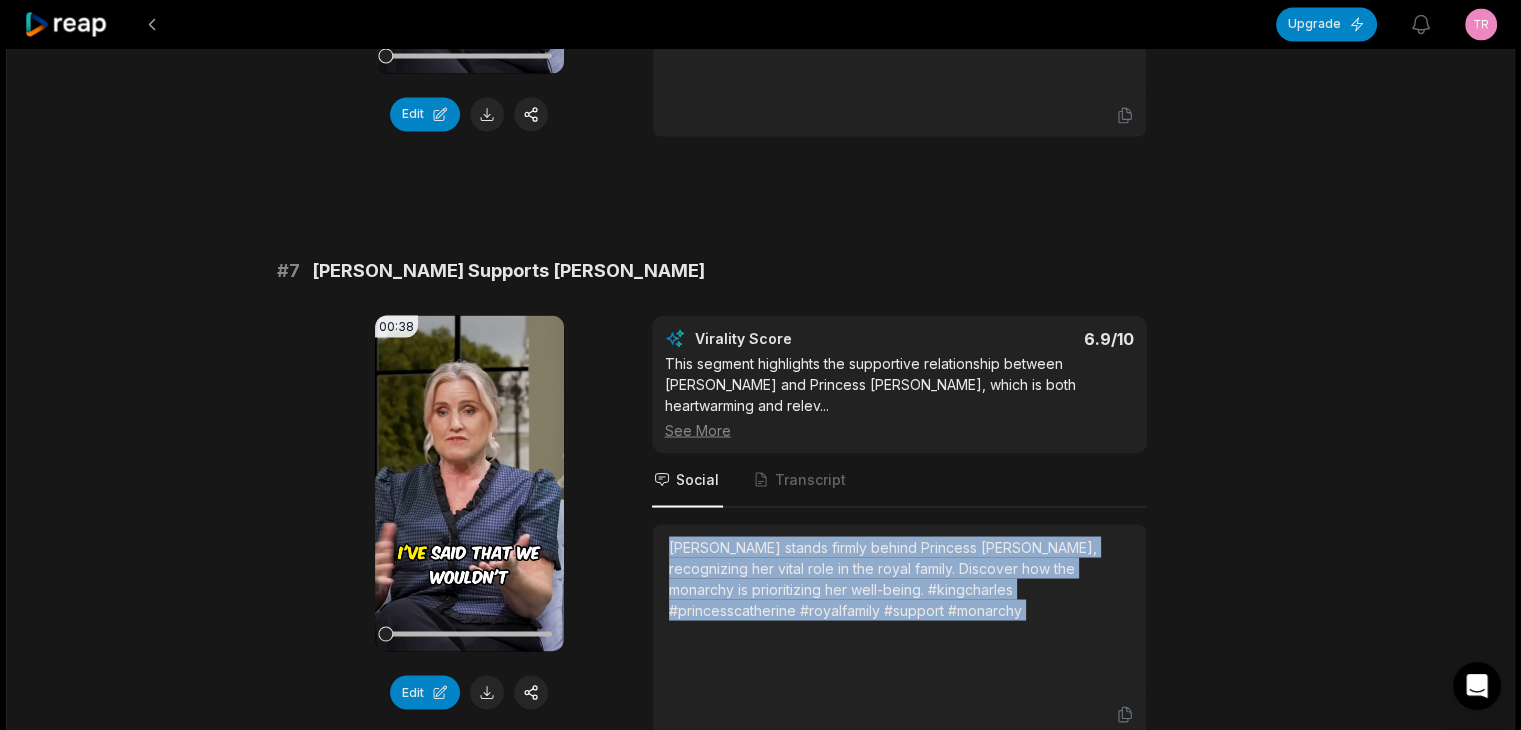 click on "[PERSON_NAME] stands firmly behind Princess [PERSON_NAME], recognizing her vital role in the royal family. Discover how the monarchy is prioritizing her well-being. #kingcharles #princesscatherine #royalfamily #support #monarchy" at bounding box center [899, 578] 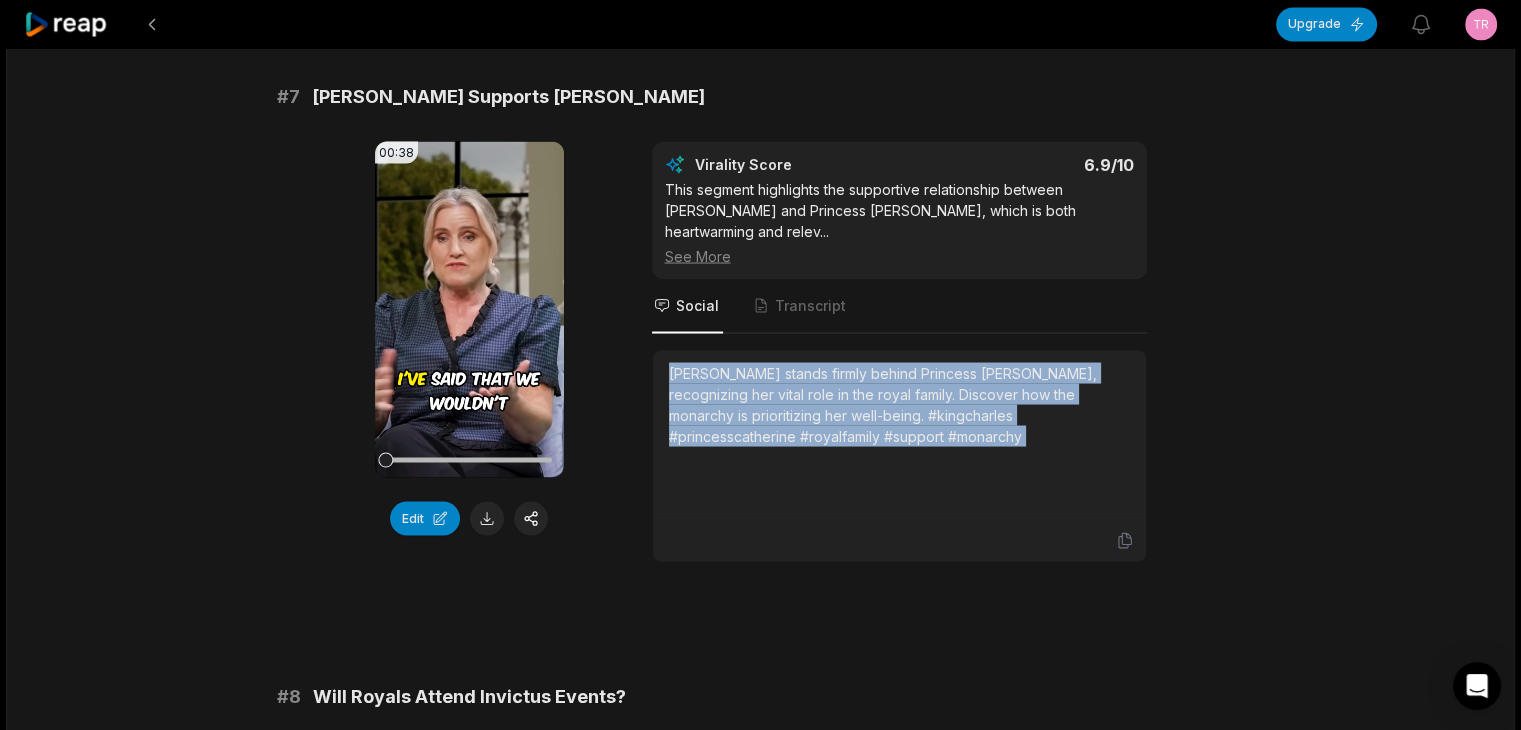 scroll, scrollTop: 3800, scrollLeft: 0, axis: vertical 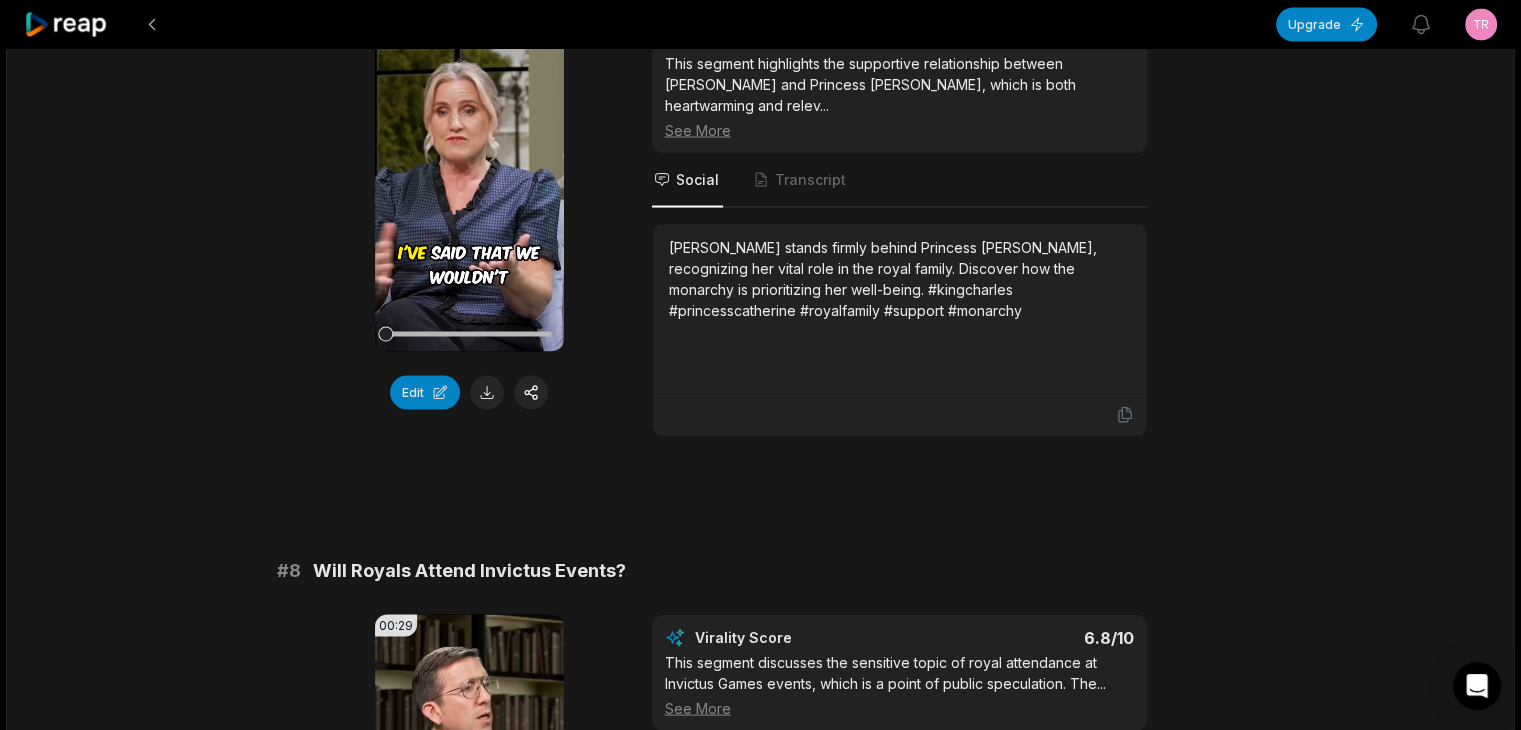 click on "Will Royals Attend Invictus Events?" at bounding box center (469, 570) 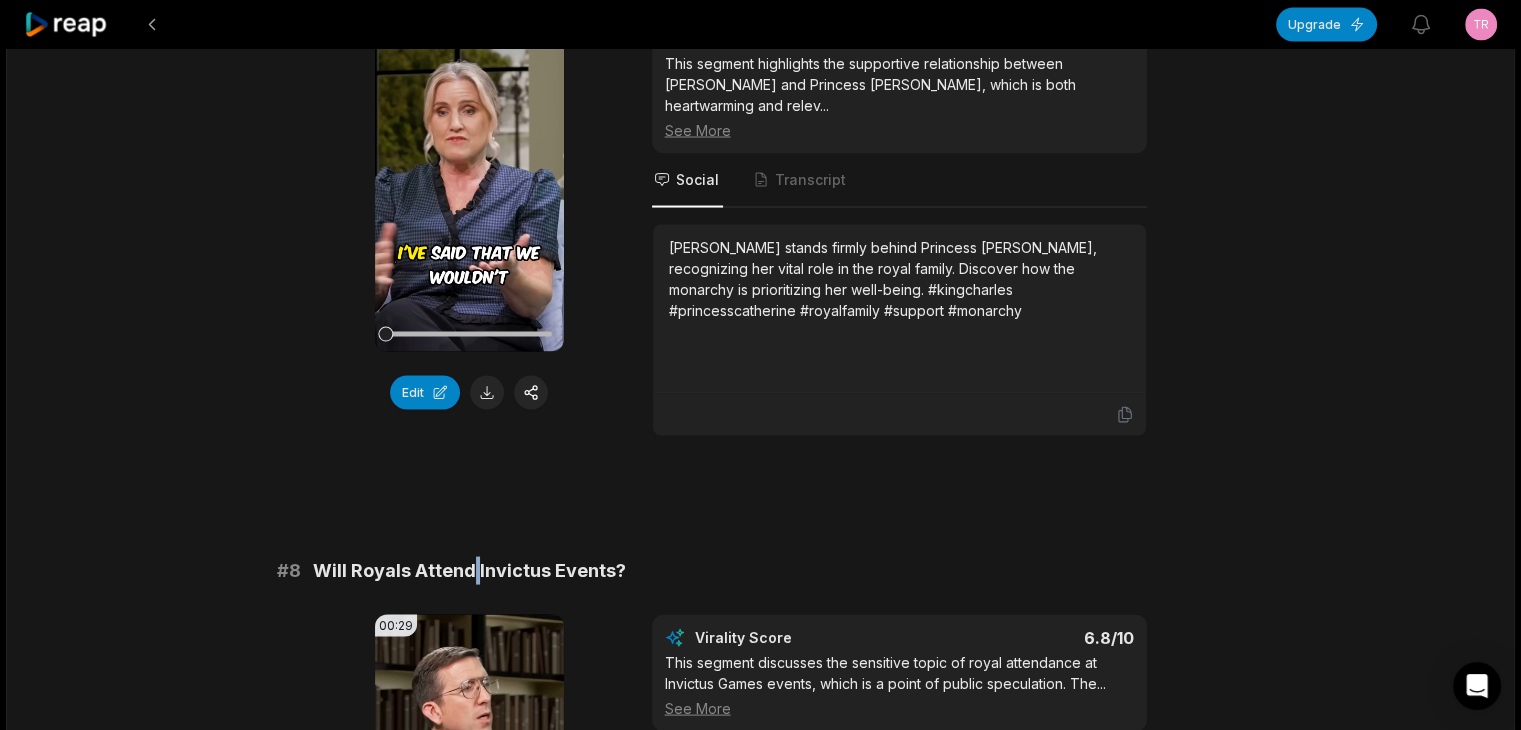 click on "Will Royals Attend Invictus Events?" at bounding box center (469, 570) 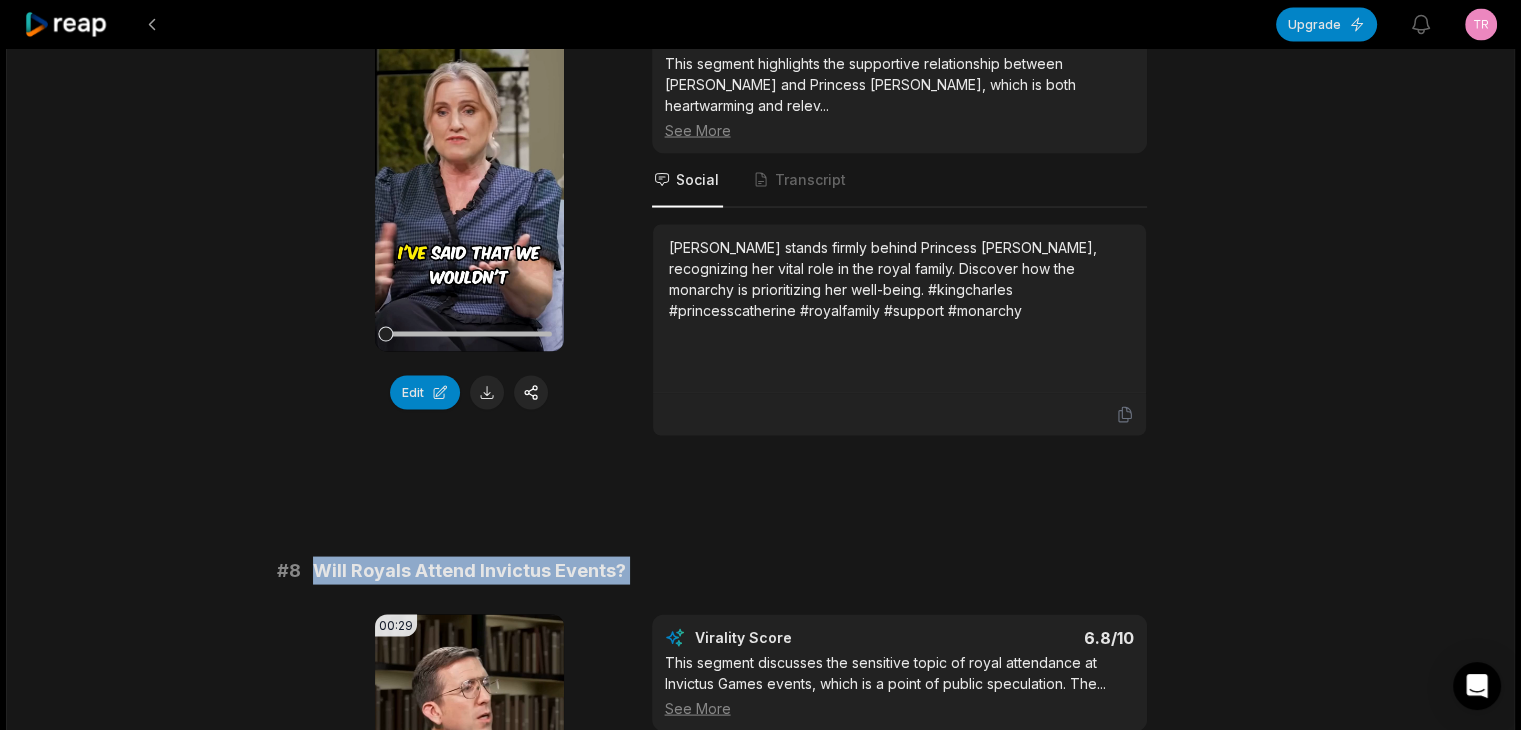 click on "Will Royals Attend Invictus Events?" at bounding box center (469, 570) 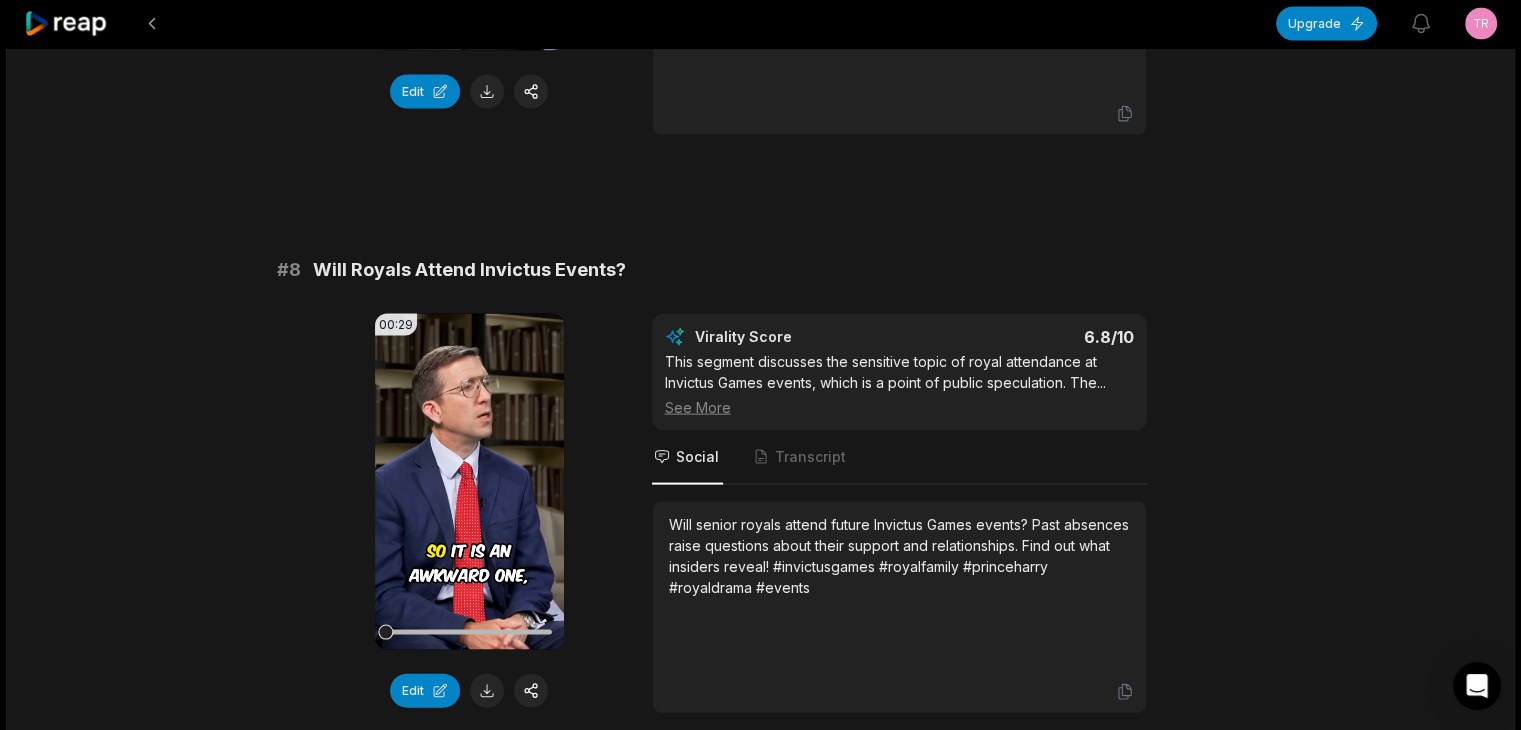 click on "Will senior royals attend future Invictus Games events? Past absences raise questions about their support and relationships. Find out what insiders reveal! #invictusgames #royalfamily #princeharry #royaldrama #events" at bounding box center (899, 556) 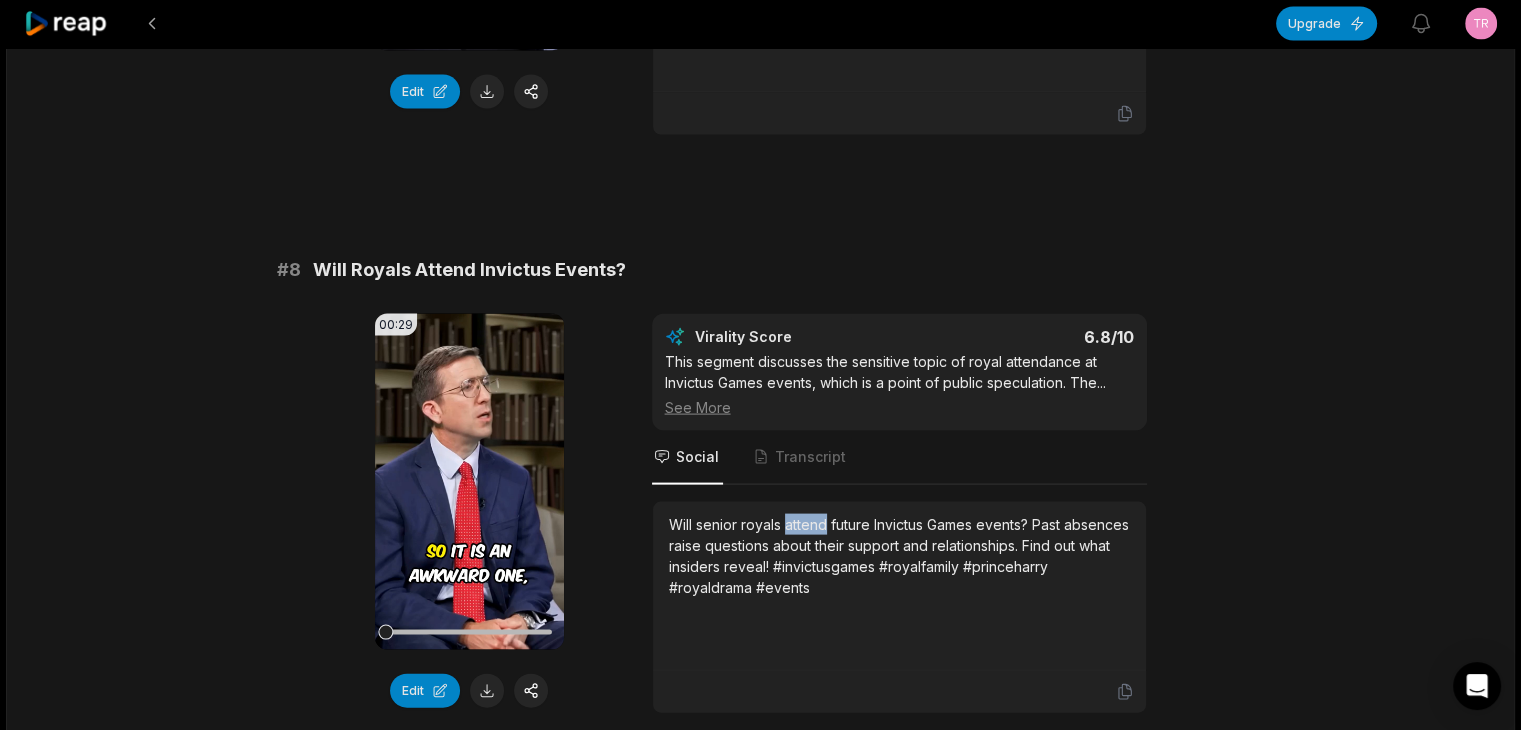 click on "Will senior royals attend future Invictus Games events? Past absences raise questions about their support and relationships. Find out what insiders reveal! #invictusgames #royalfamily #princeharry #royaldrama #events" at bounding box center (899, 556) 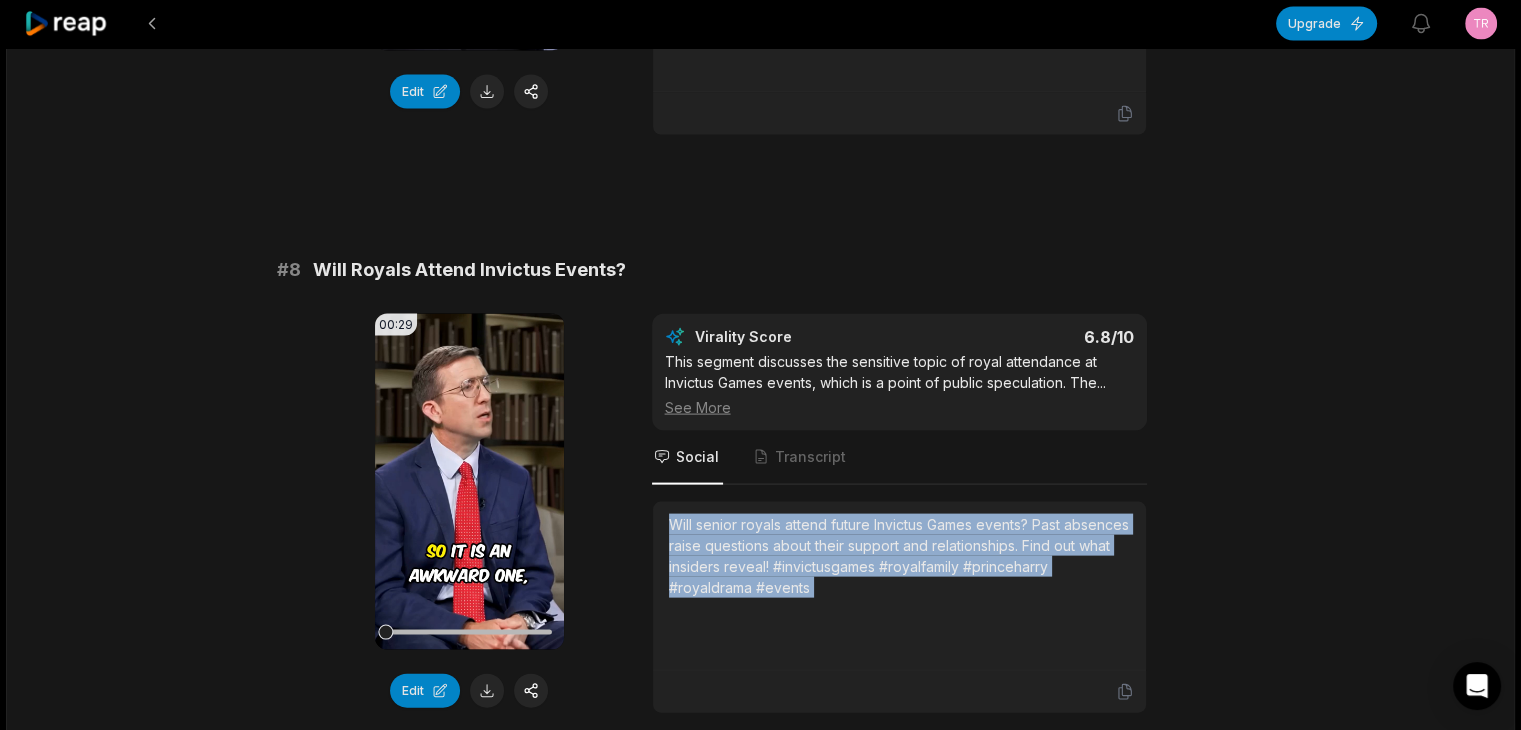 click on "Will senior royals attend future Invictus Games events? Past absences raise questions about their support and relationships. Find out what insiders reveal! #invictusgames #royalfamily #princeharry #royaldrama #events" at bounding box center (899, 556) 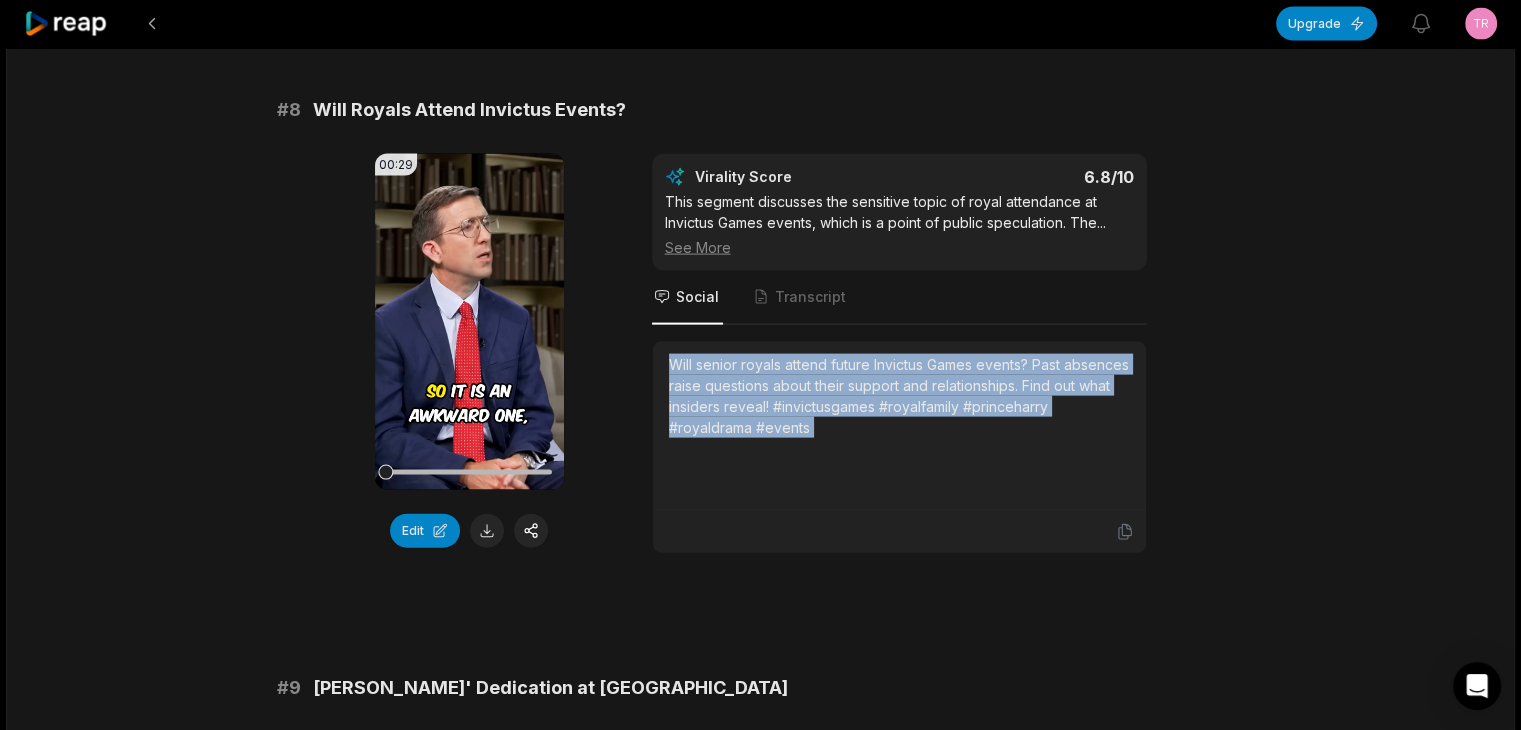 scroll, scrollTop: 4500, scrollLeft: 0, axis: vertical 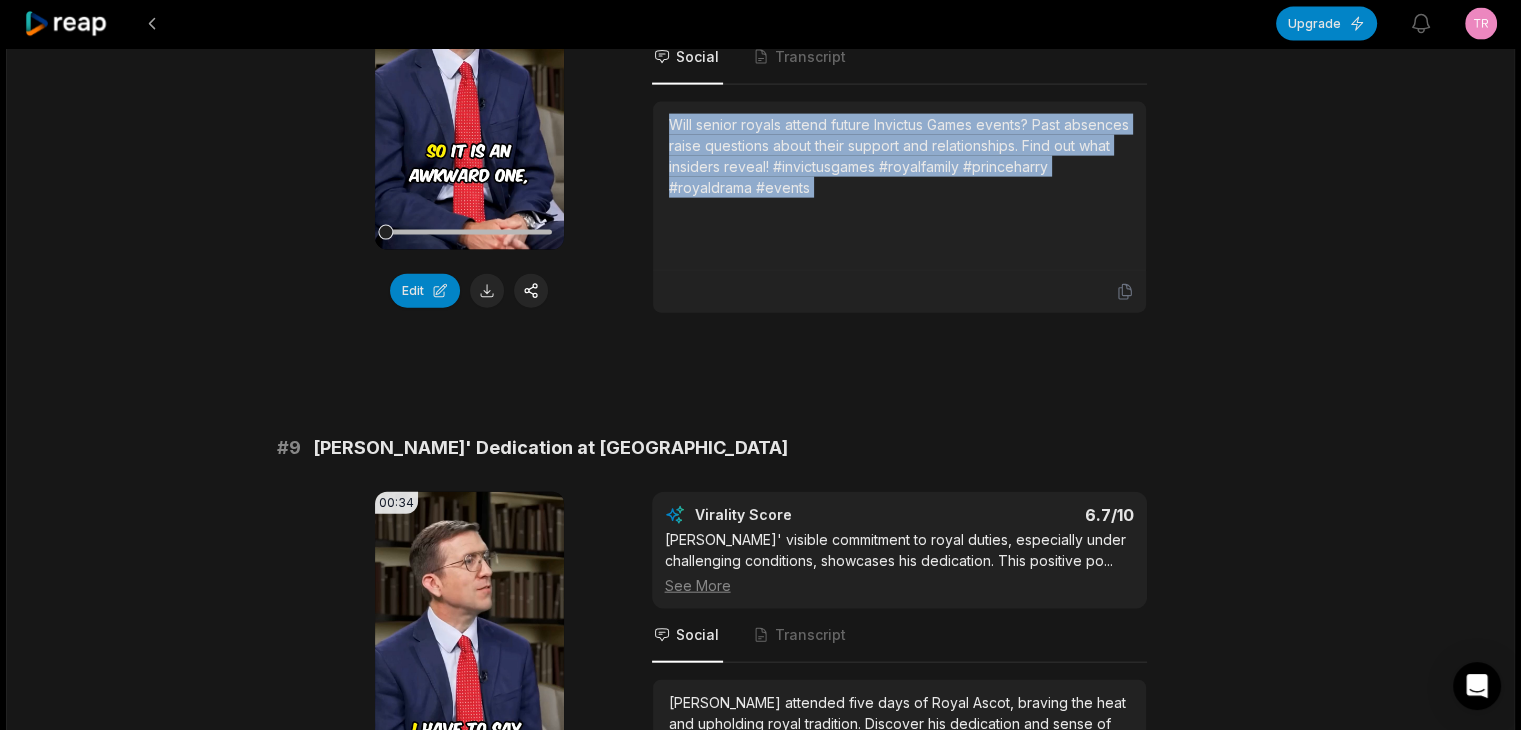 click on "[PERSON_NAME]' Dedication at [GEOGRAPHIC_DATA]" at bounding box center [550, 448] 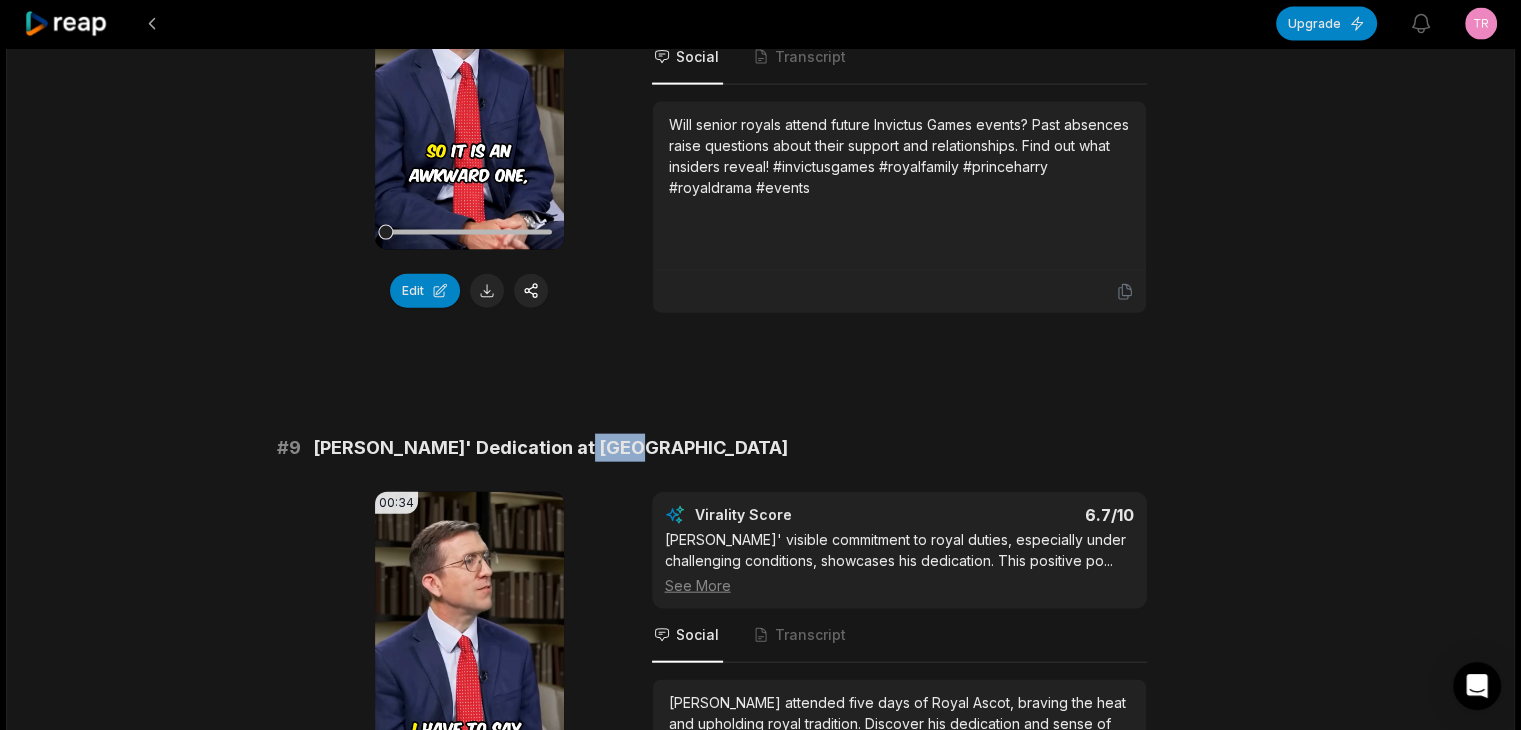 click on "[PERSON_NAME]' Dedication at [GEOGRAPHIC_DATA]" at bounding box center [550, 448] 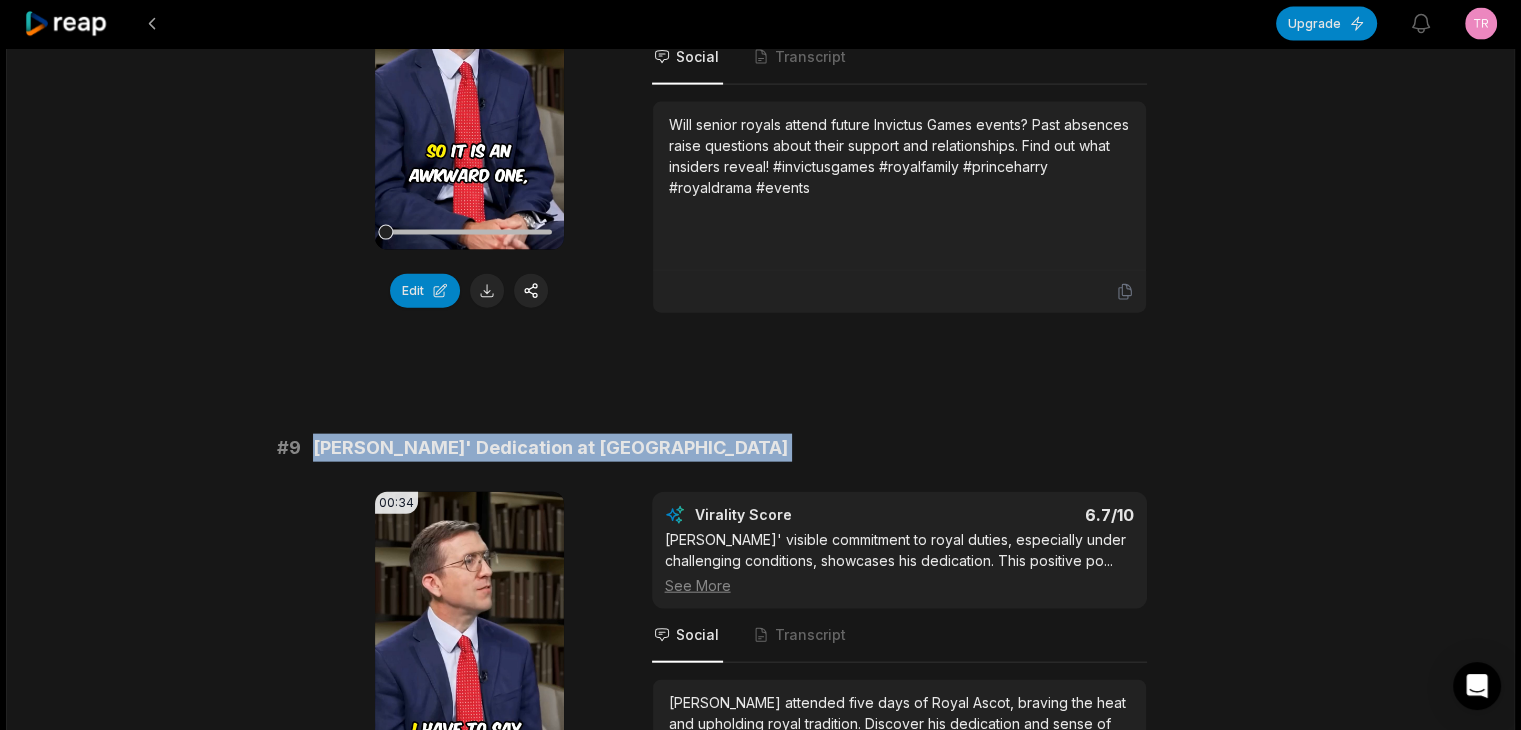click on "[PERSON_NAME]' Dedication at [GEOGRAPHIC_DATA]" at bounding box center (550, 448) 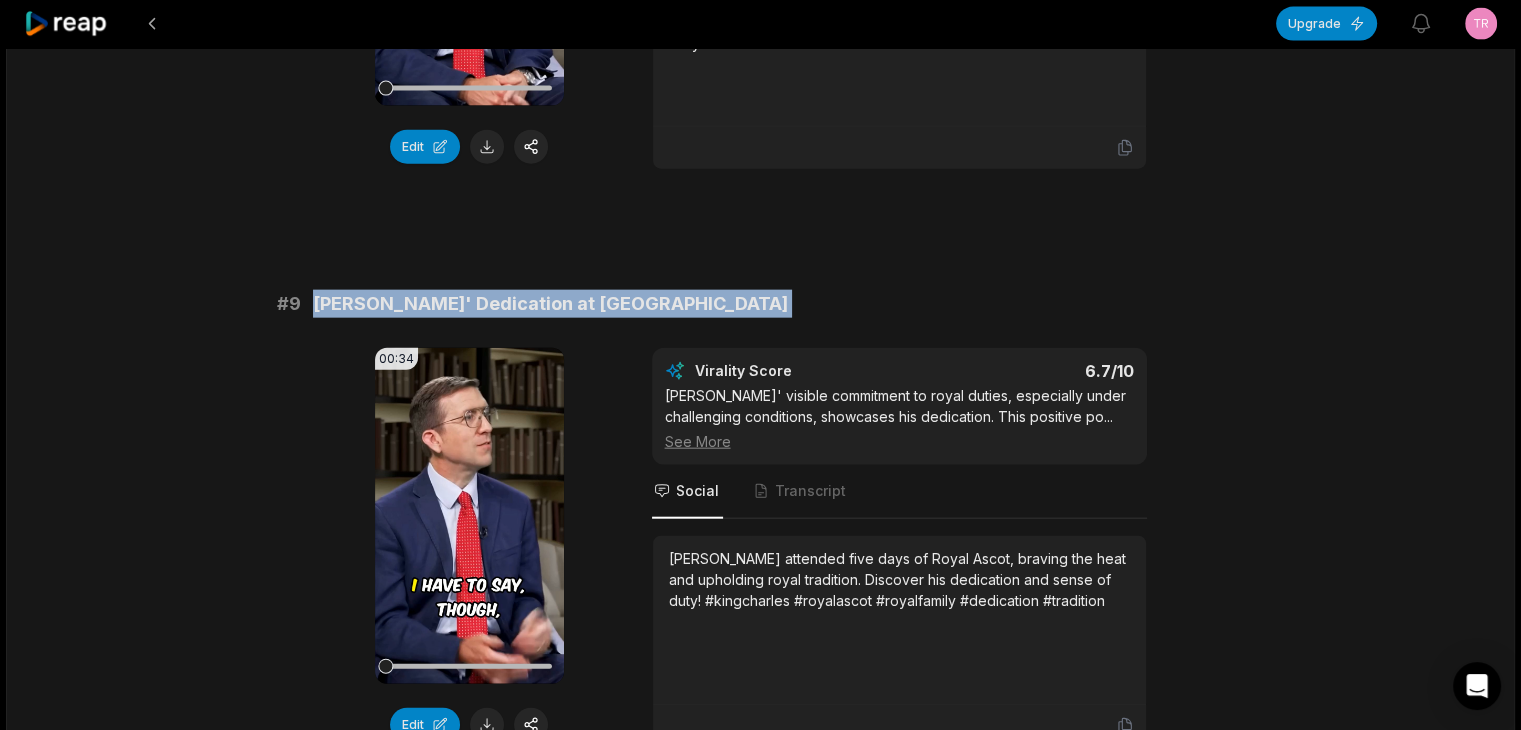 scroll, scrollTop: 4700, scrollLeft: 0, axis: vertical 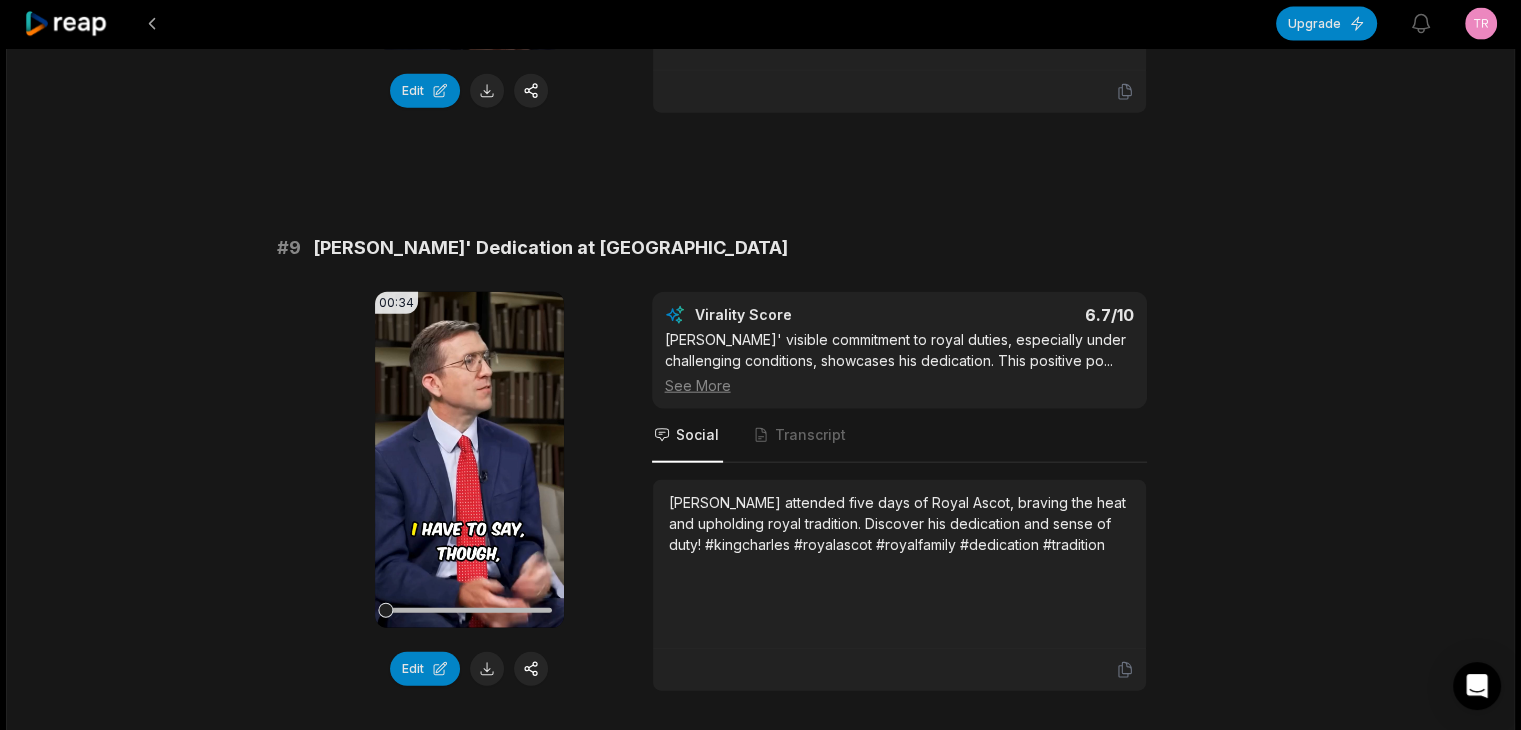 click on "[PERSON_NAME] attended five days of Royal Ascot, braving the heat and upholding royal tradition. Discover his dedication and sense of duty! #kingcharles #royalascot #royalfamily #dedication #tradition" at bounding box center (899, 523) 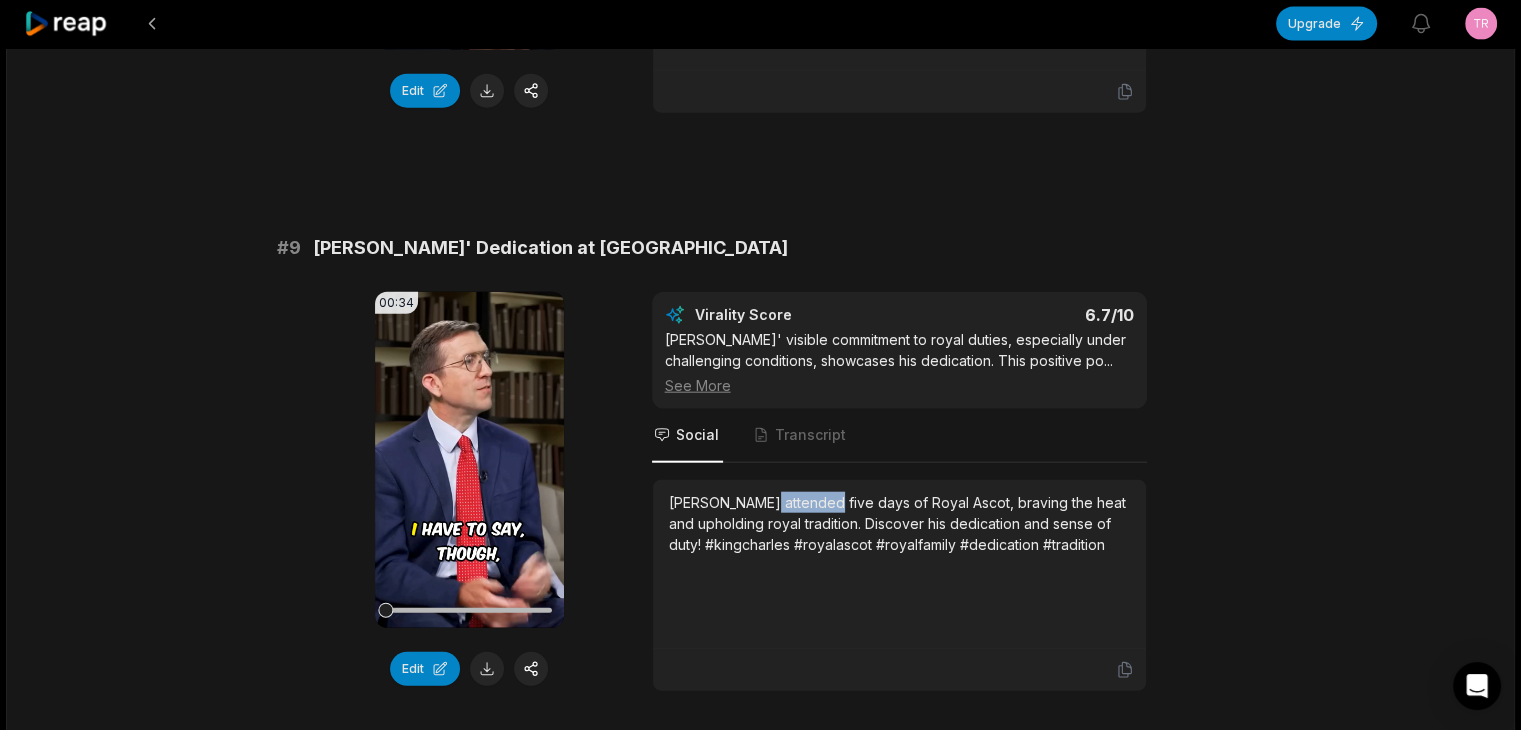 click on "[PERSON_NAME] attended five days of Royal Ascot, braving the heat and upholding royal tradition. Discover his dedication and sense of duty! #kingcharles #royalascot #royalfamily #dedication #tradition" at bounding box center [899, 523] 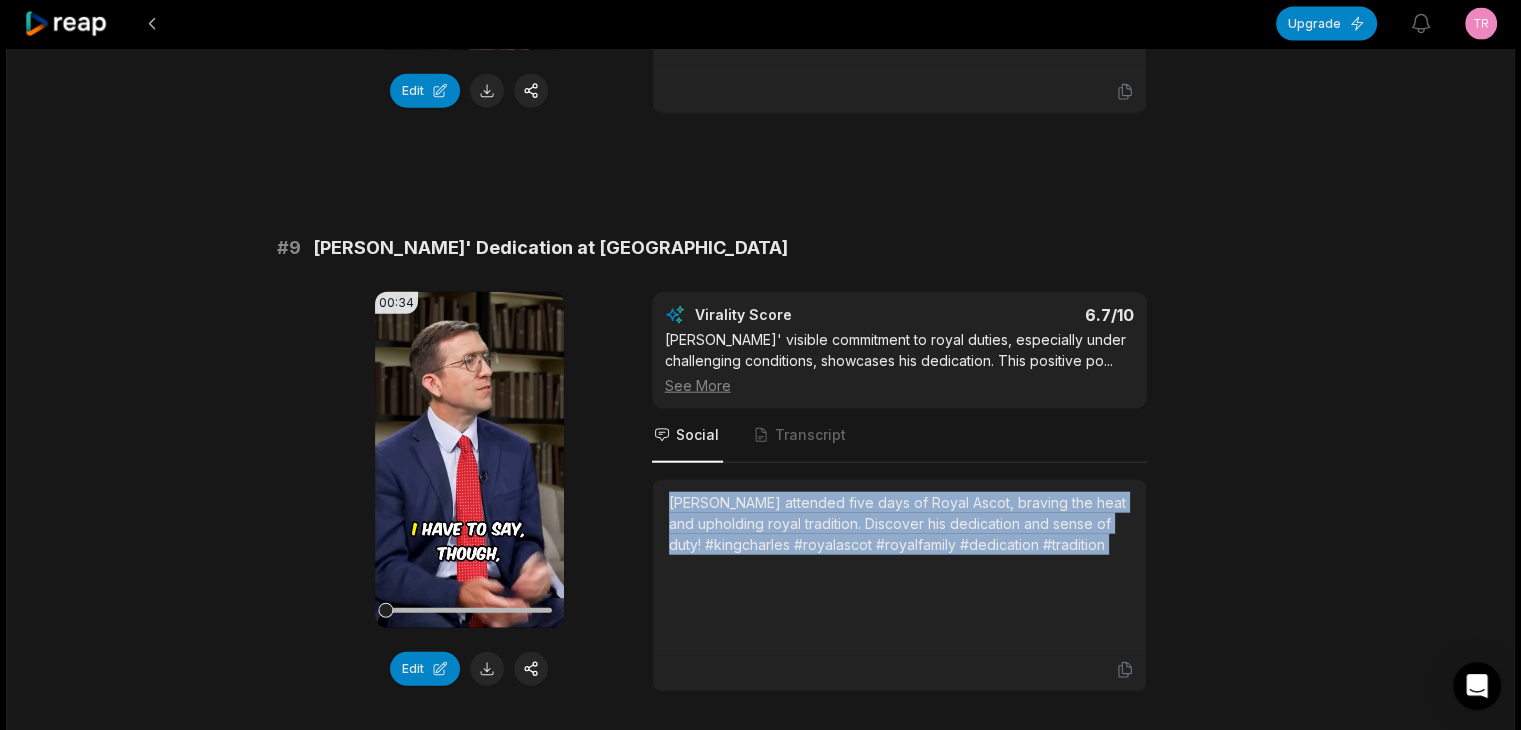 click on "[PERSON_NAME] attended five days of Royal Ascot, braving the heat and upholding royal tradition. Discover his dedication and sense of duty! #kingcharles #royalascot #royalfamily #dedication #tradition" at bounding box center (899, 523) 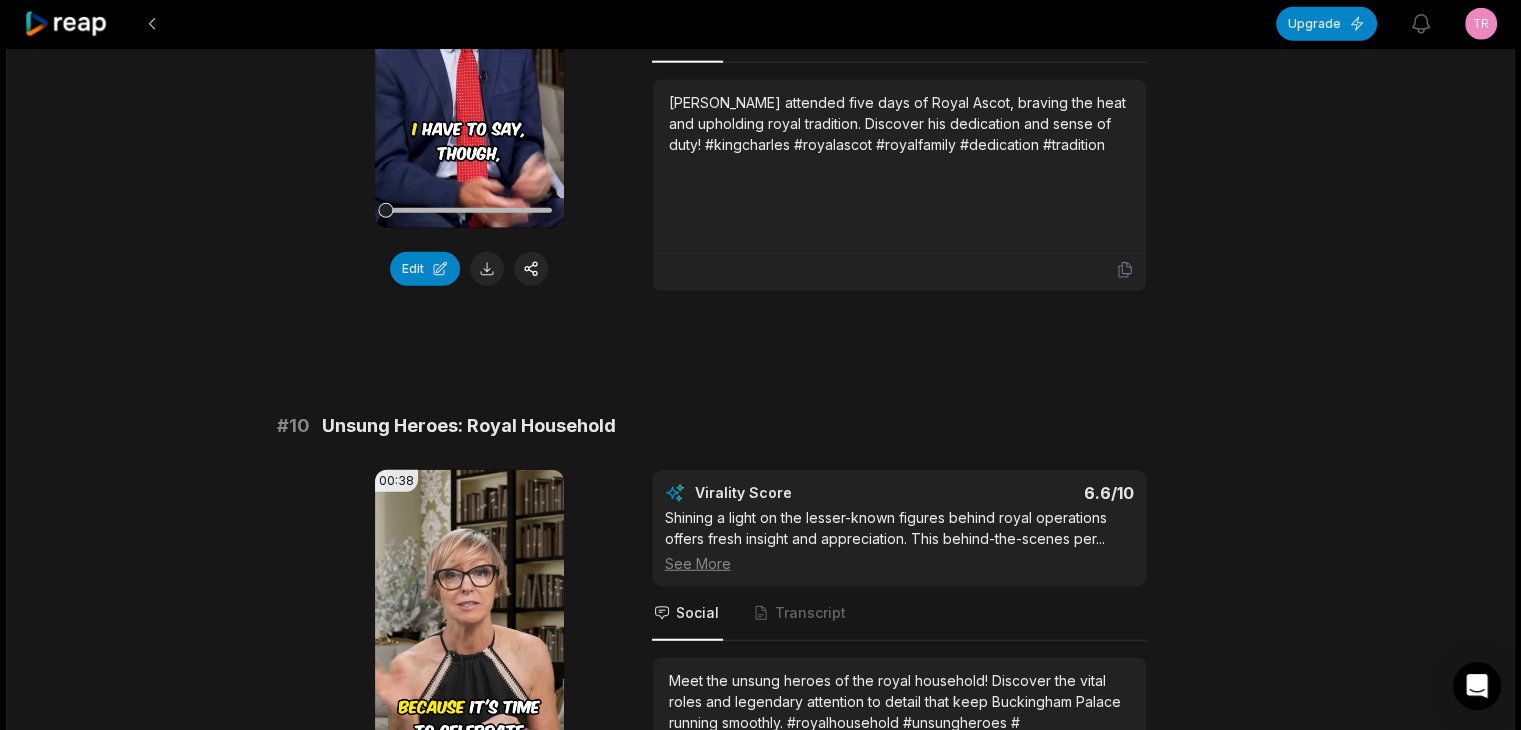 click on "Unsung Heroes: Royal Household" at bounding box center [469, 426] 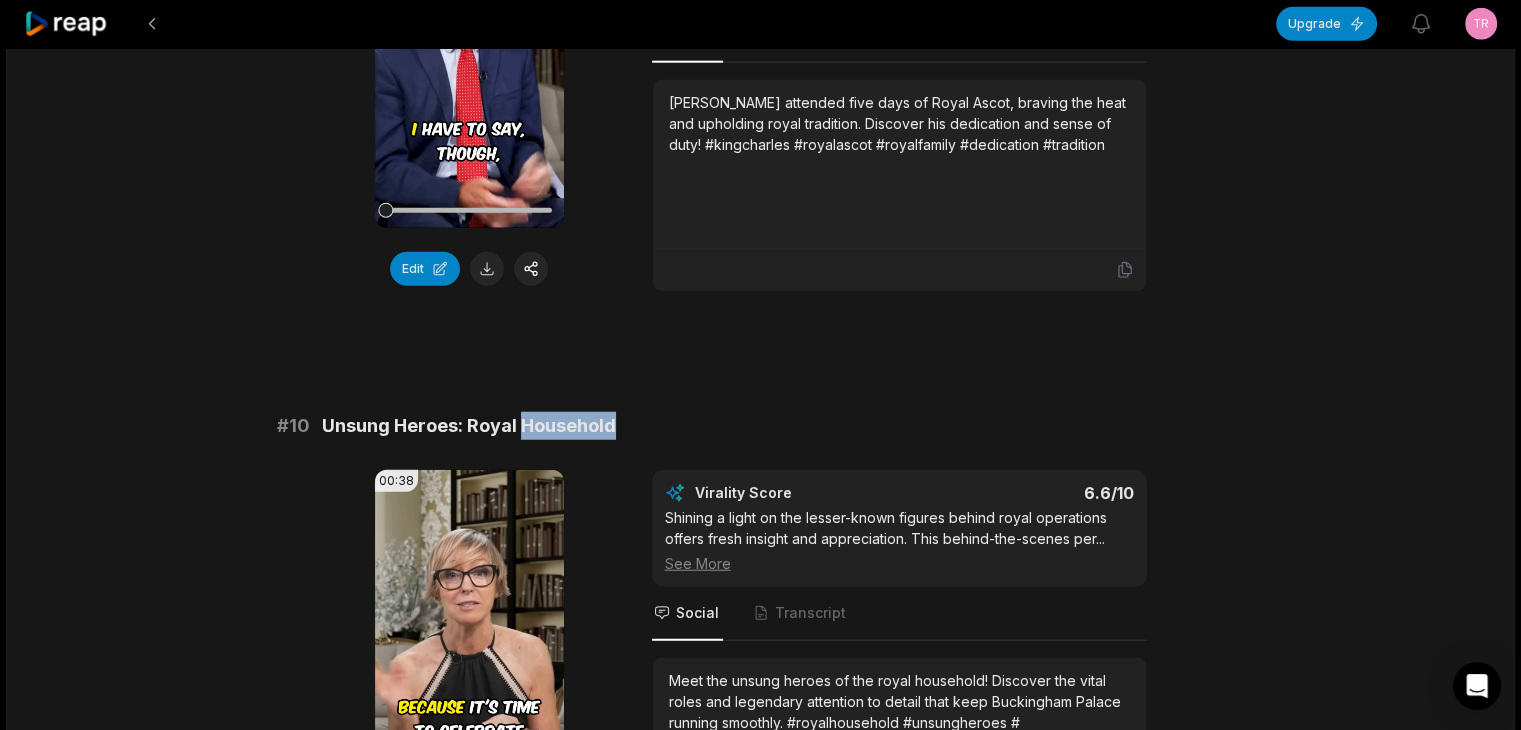 click on "Unsung Heroes: Royal Household" at bounding box center [469, 426] 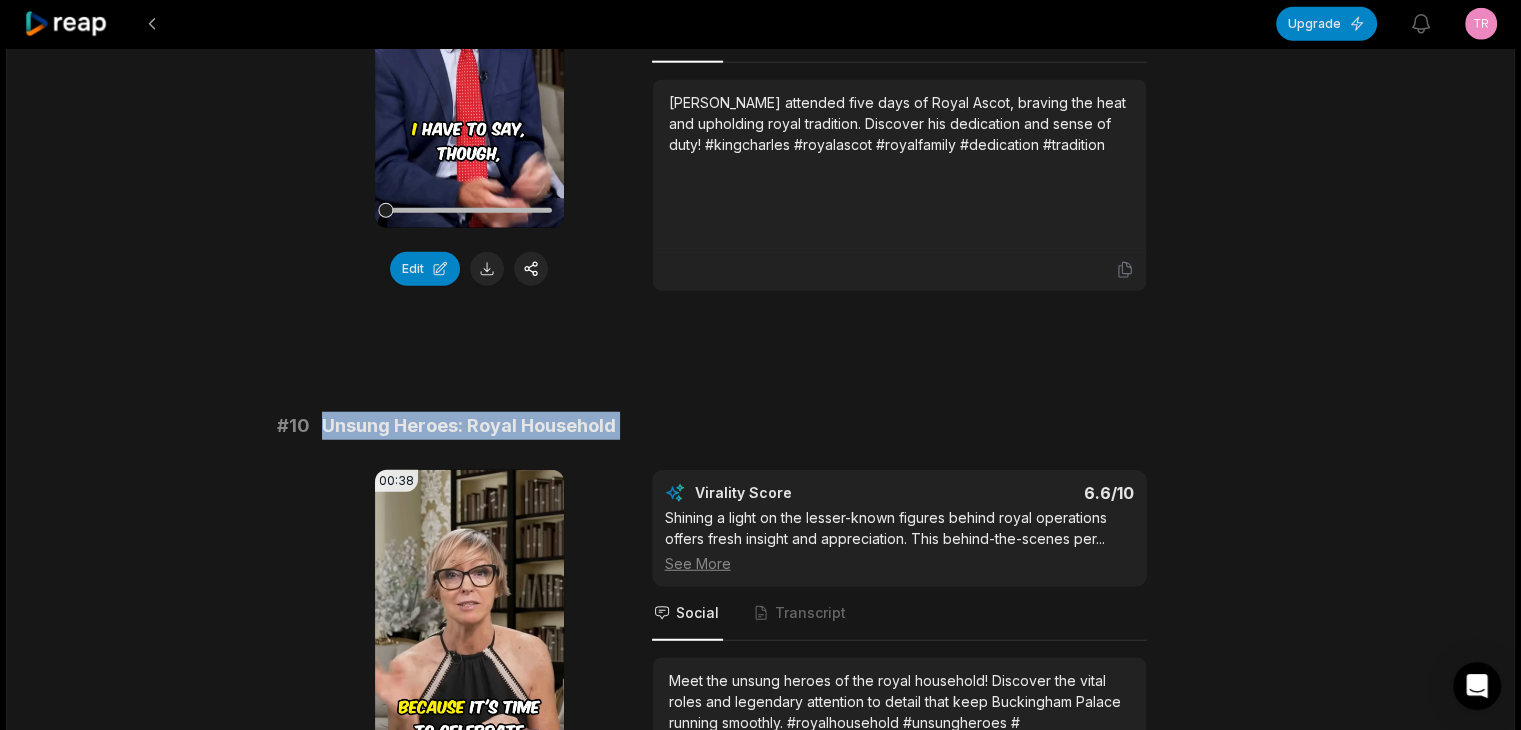 click on "Unsung Heroes: Royal Household" at bounding box center (469, 426) 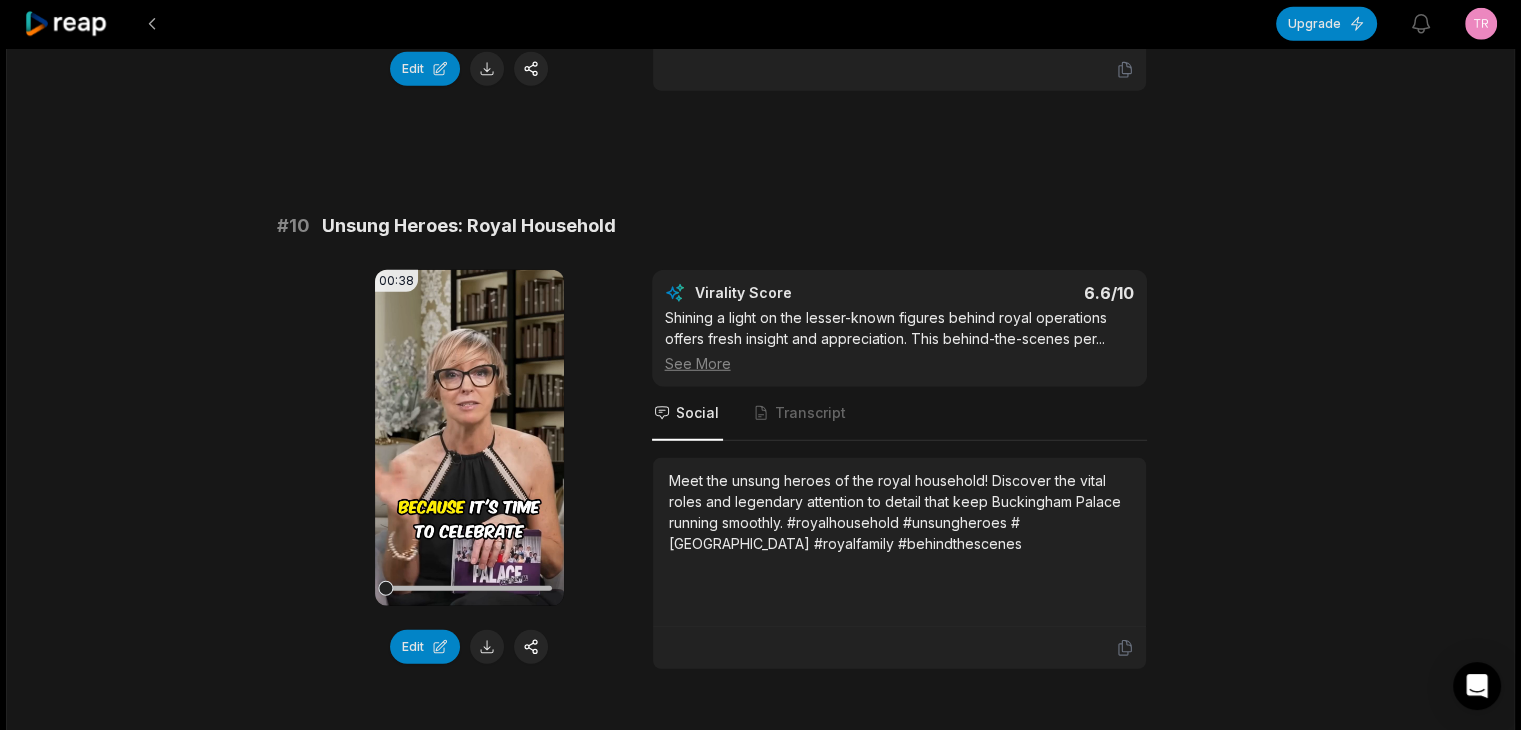 click on "Meet the unsung heroes of the royal household! Discover the vital roles and legendary attention to detail that keep Buckingham Palace running smoothly. #royalhousehold #unsungheroes #[GEOGRAPHIC_DATA] #royalfamily #behindthescenes" at bounding box center [899, 512] 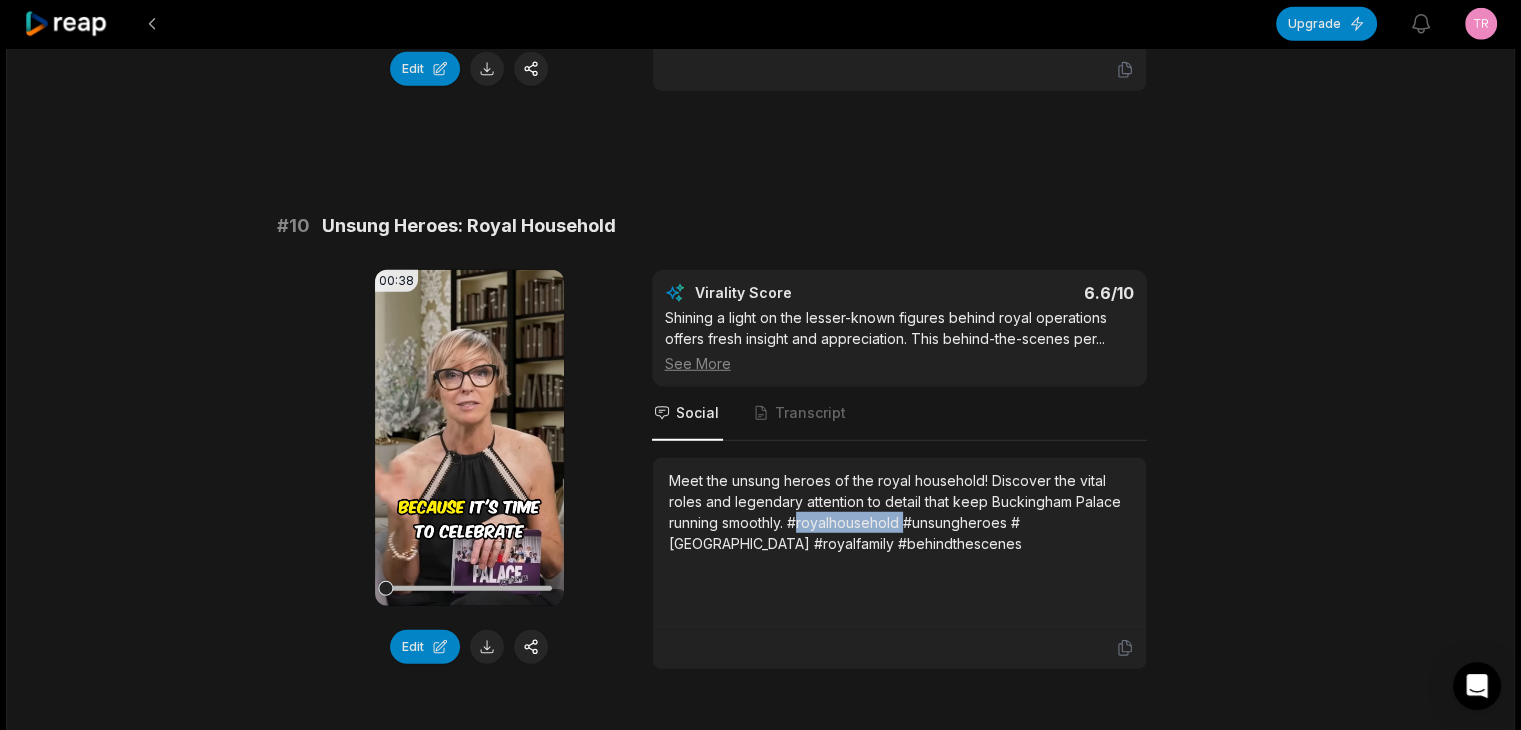 click on "Meet the unsung heroes of the royal household! Discover the vital roles and legendary attention to detail that keep Buckingham Palace running smoothly. #royalhousehold #unsungheroes #[GEOGRAPHIC_DATA] #royalfamily #behindthescenes" at bounding box center (899, 512) 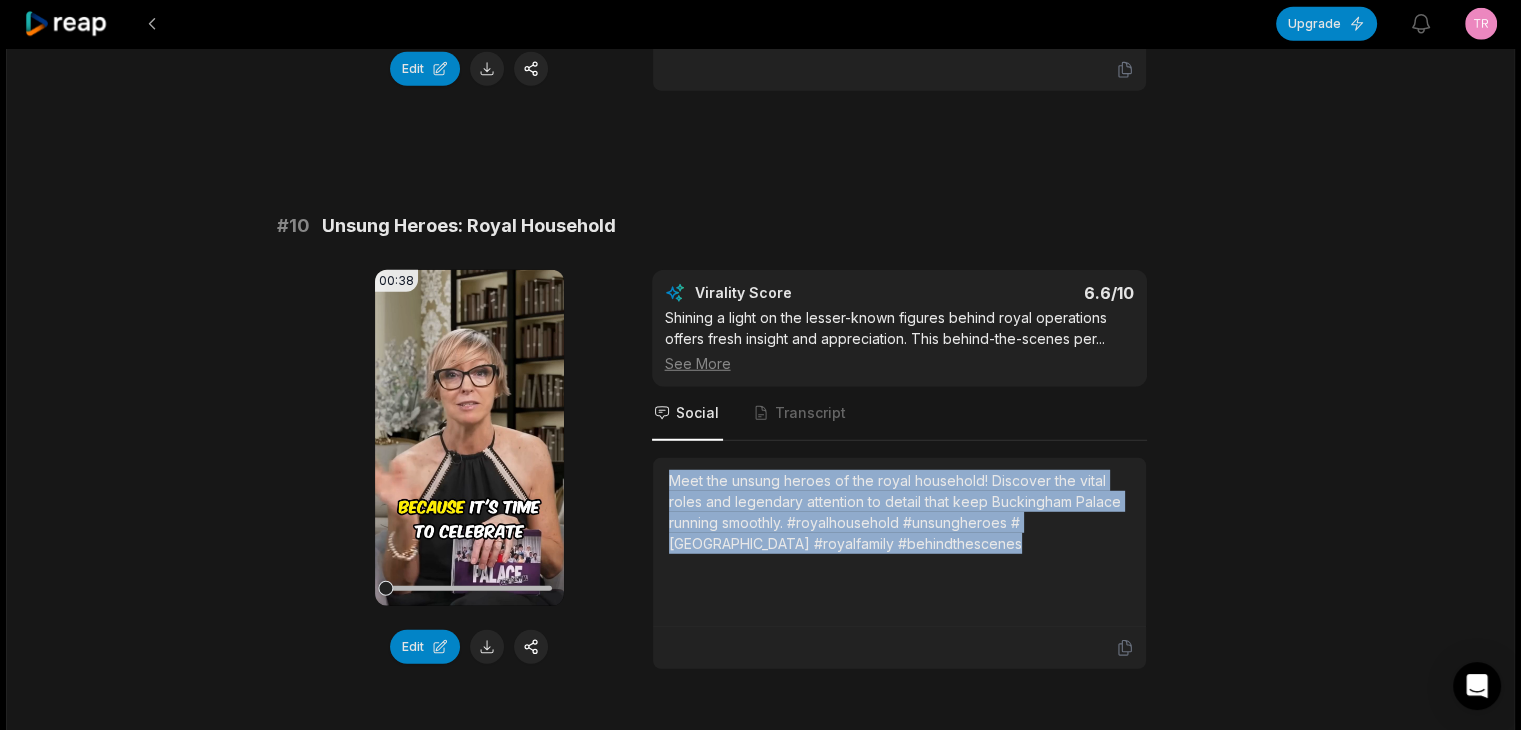 click on "Meet the unsung heroes of the royal household! Discover the vital roles and legendary attention to detail that keep Buckingham Palace running smoothly. #royalhousehold #unsungheroes #[GEOGRAPHIC_DATA] #royalfamily #behindthescenes" at bounding box center [899, 512] 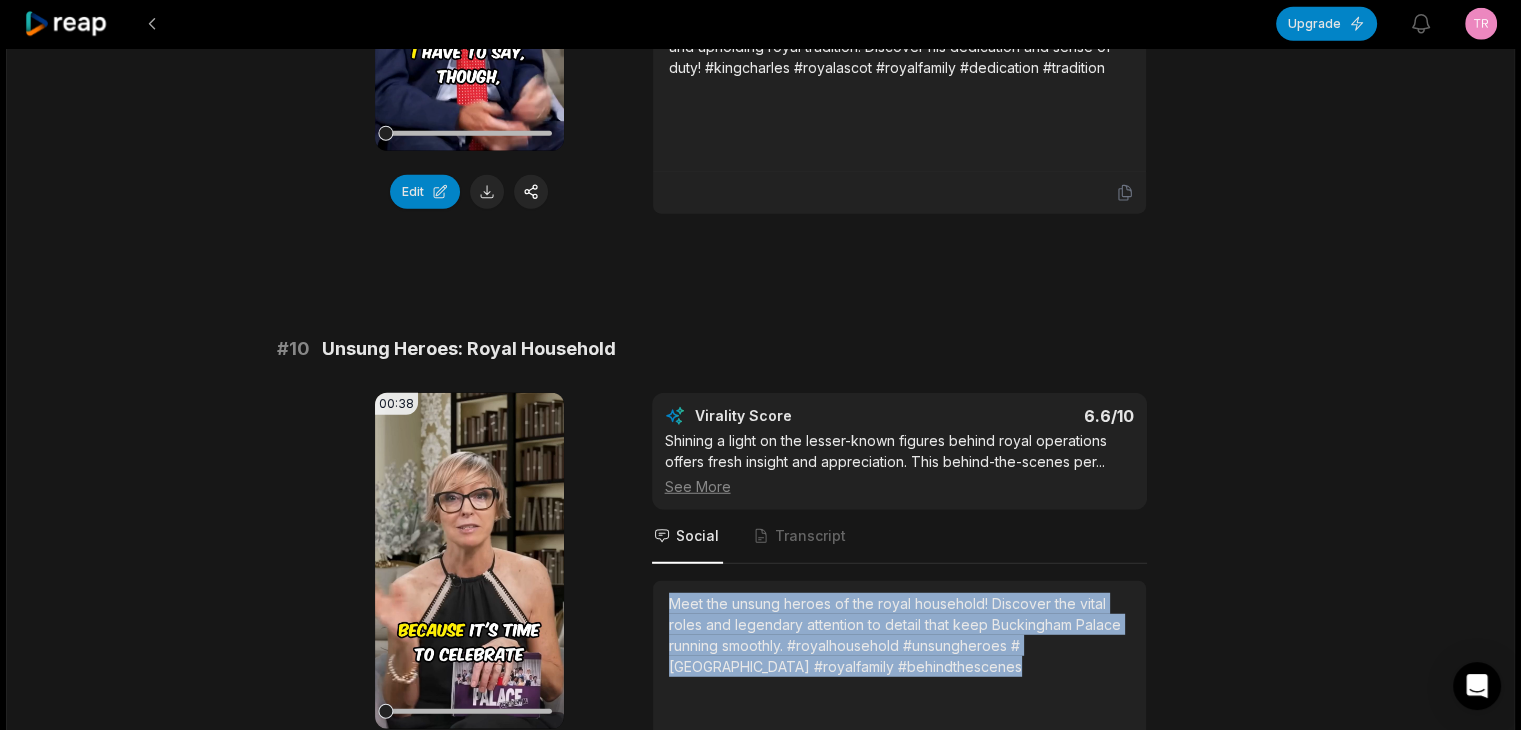 scroll, scrollTop: 5283, scrollLeft: 0, axis: vertical 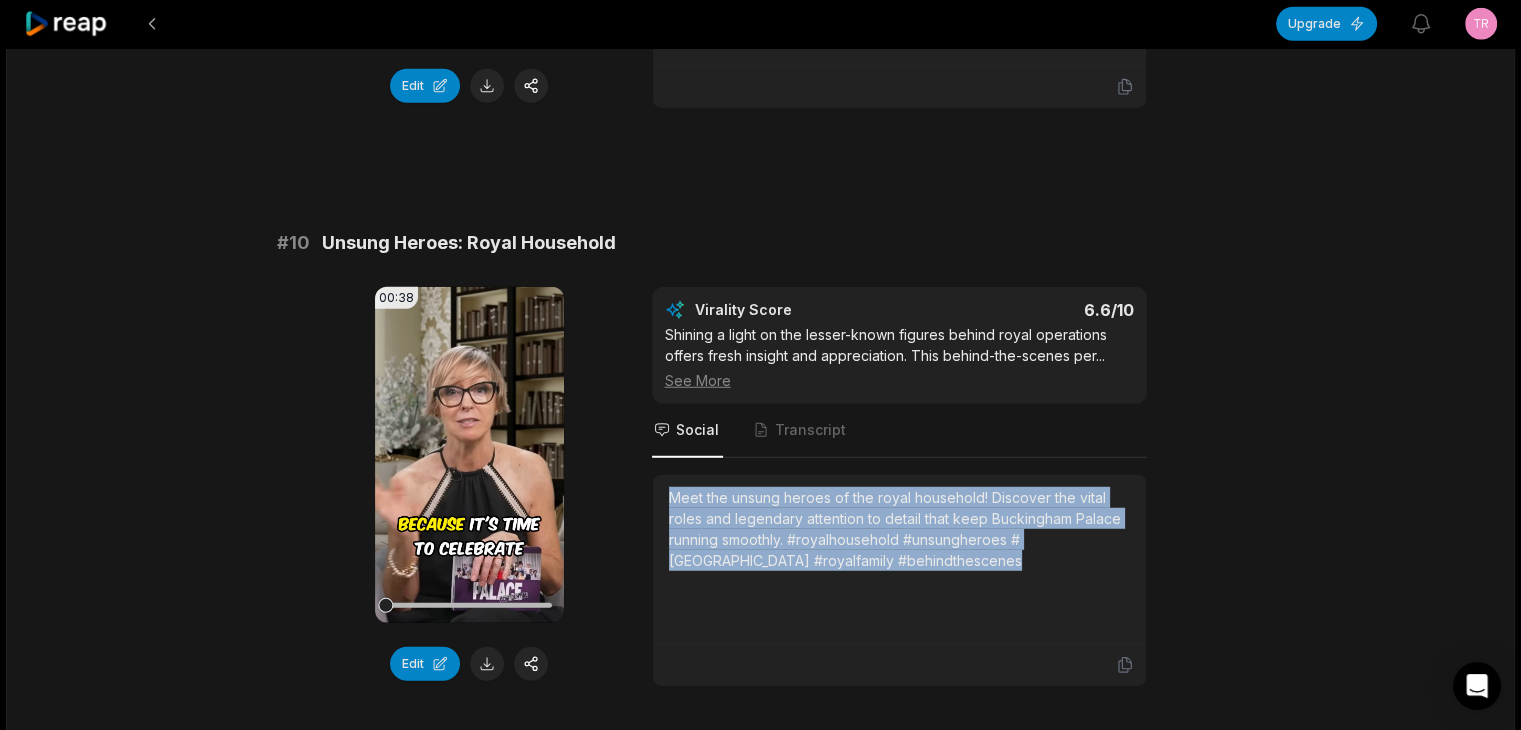 click at bounding box center (487, 664) 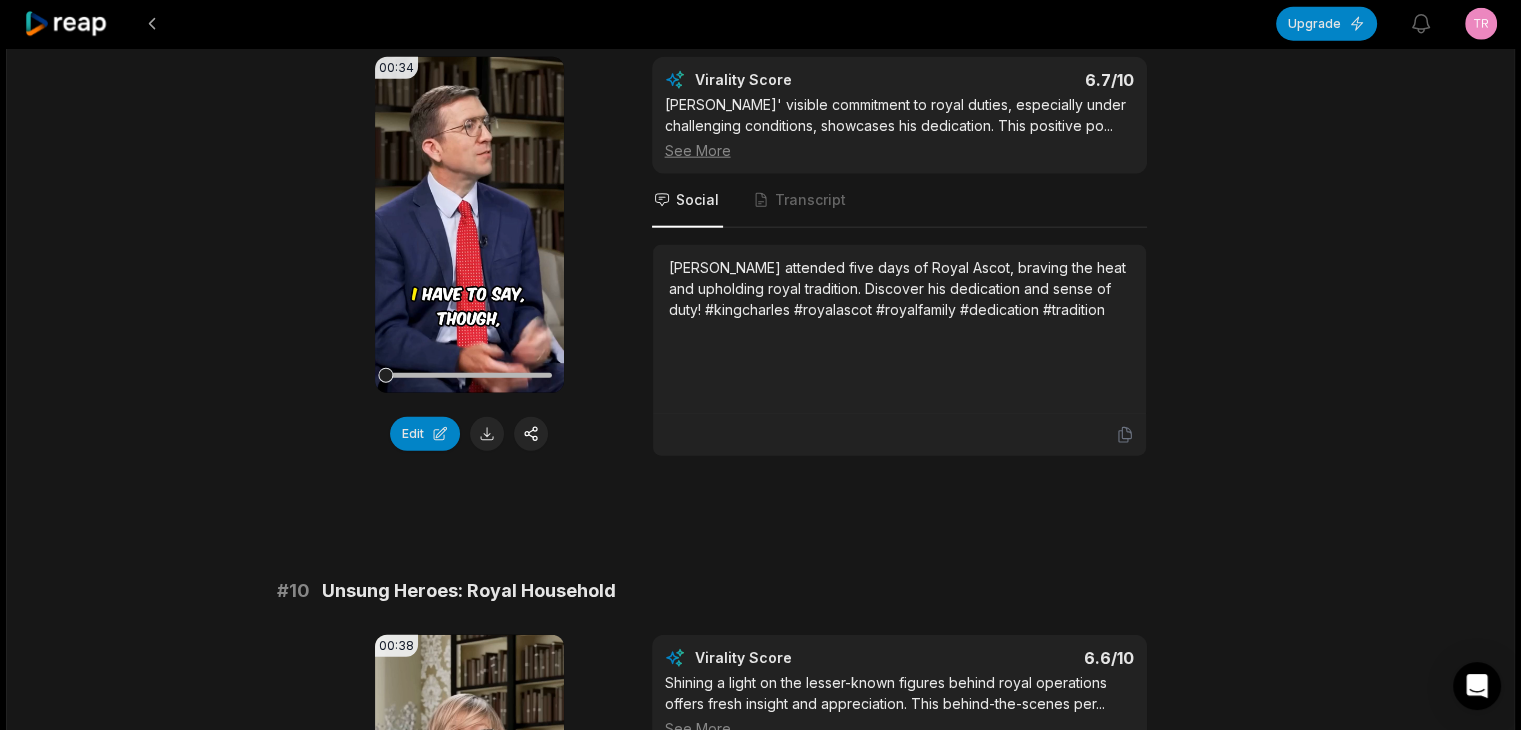 scroll, scrollTop: 4883, scrollLeft: 0, axis: vertical 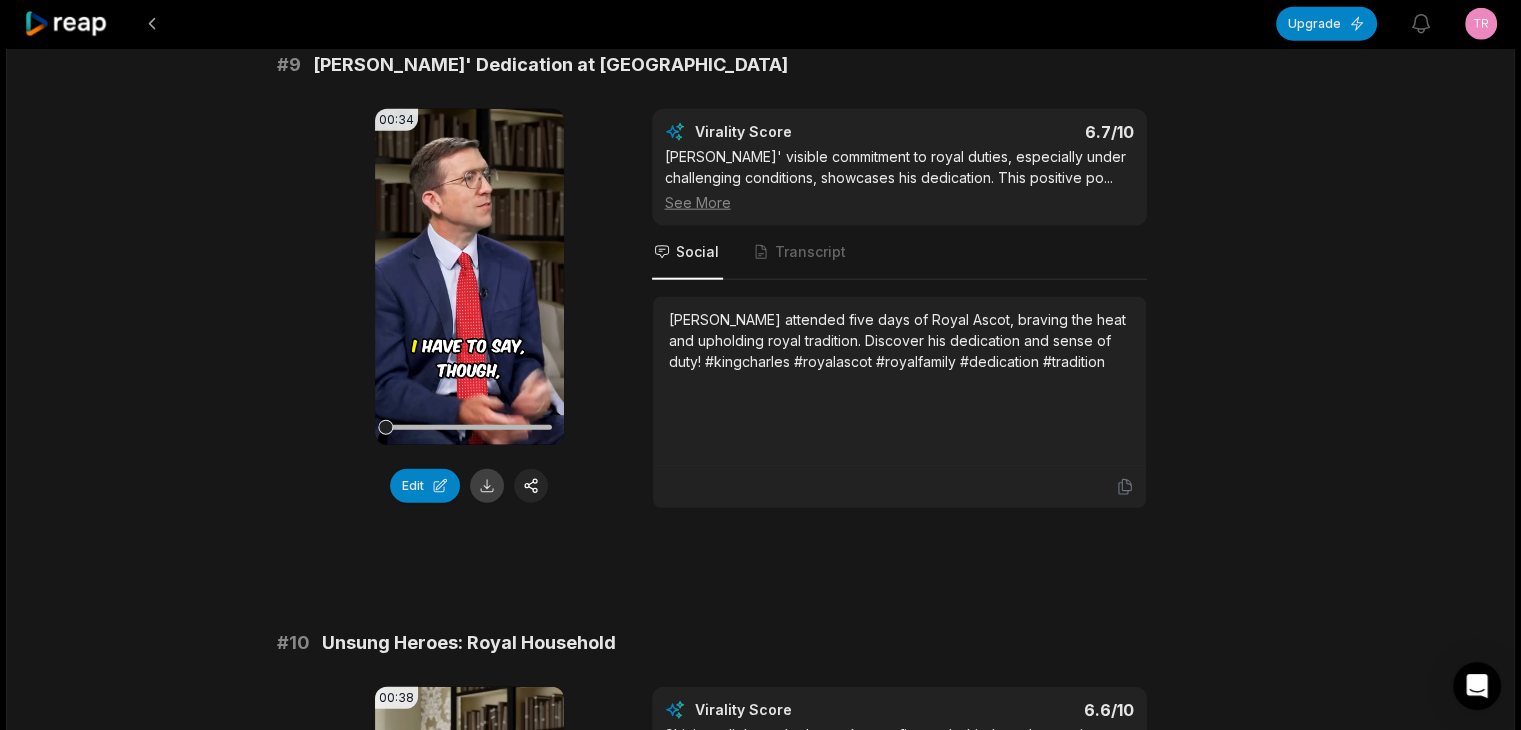 click at bounding box center [487, 486] 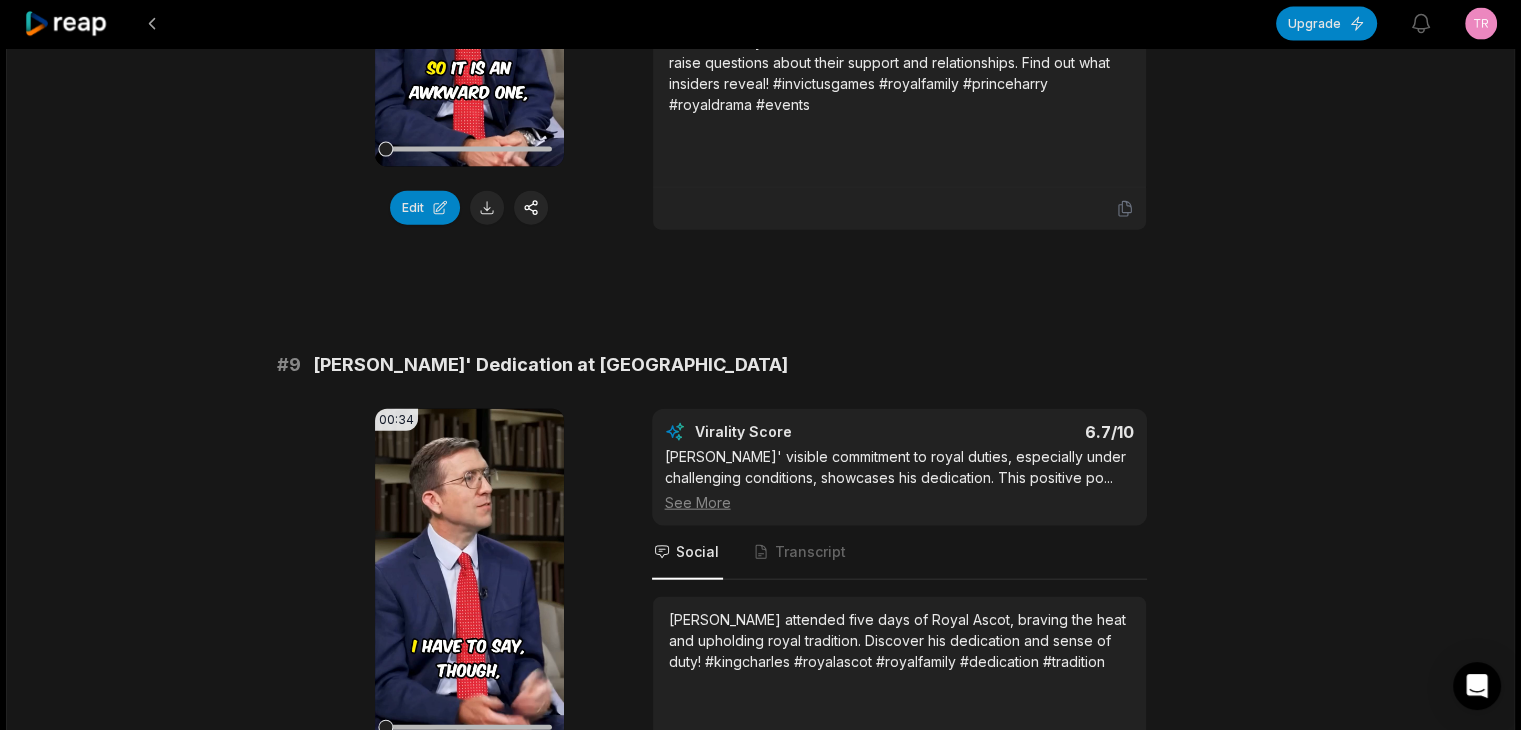 scroll, scrollTop: 4383, scrollLeft: 0, axis: vertical 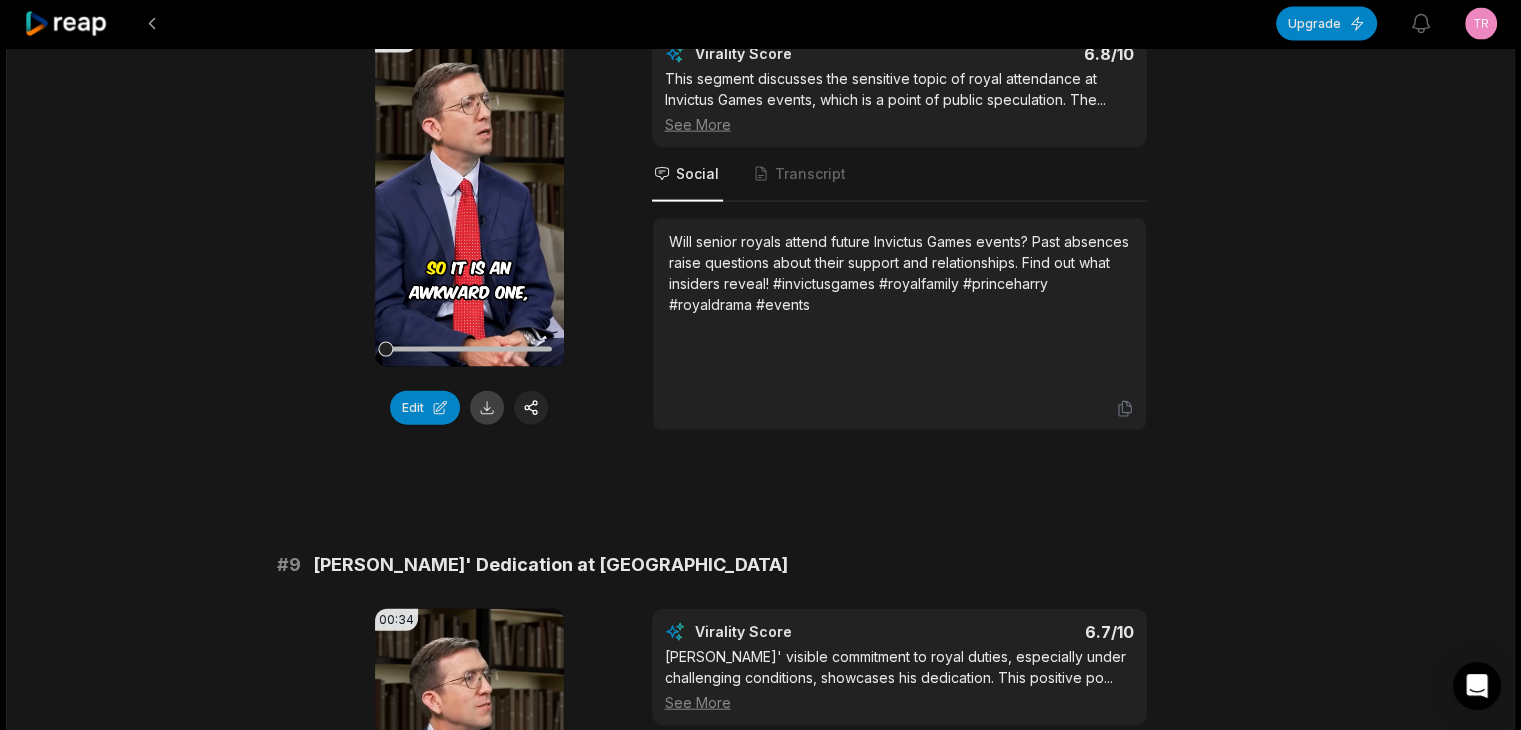 click at bounding box center [487, 408] 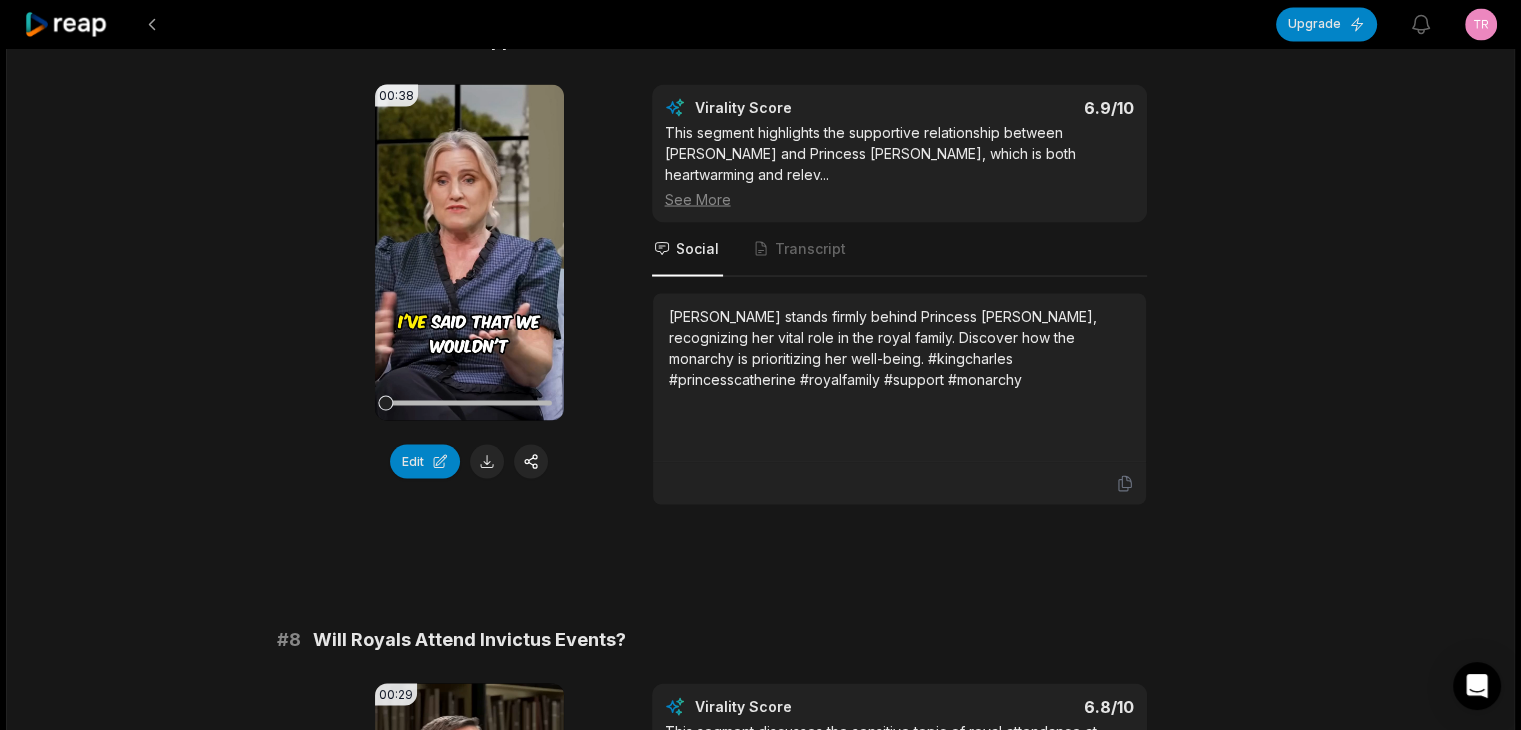 scroll, scrollTop: 3683, scrollLeft: 0, axis: vertical 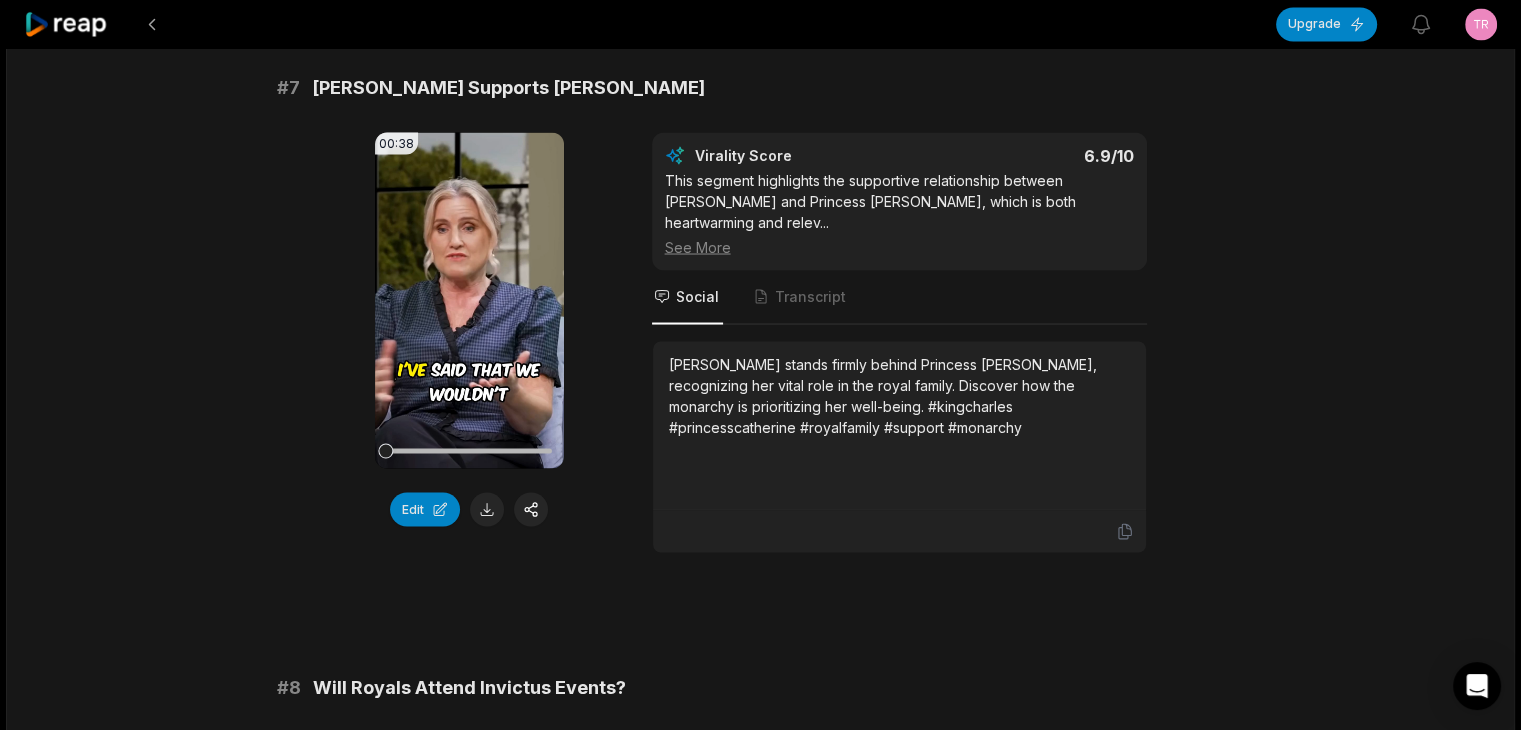 click at bounding box center [487, 509] 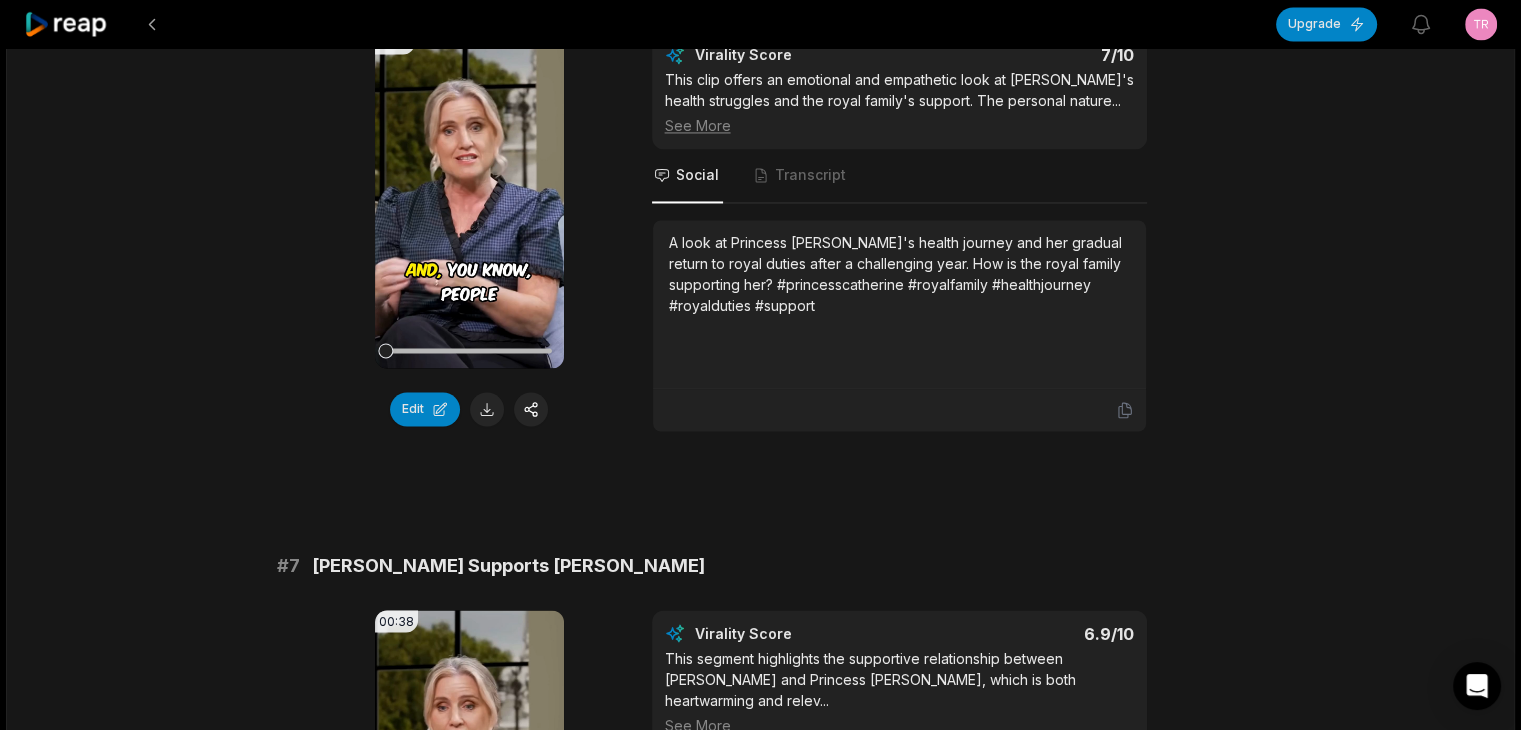 scroll, scrollTop: 3183, scrollLeft: 0, axis: vertical 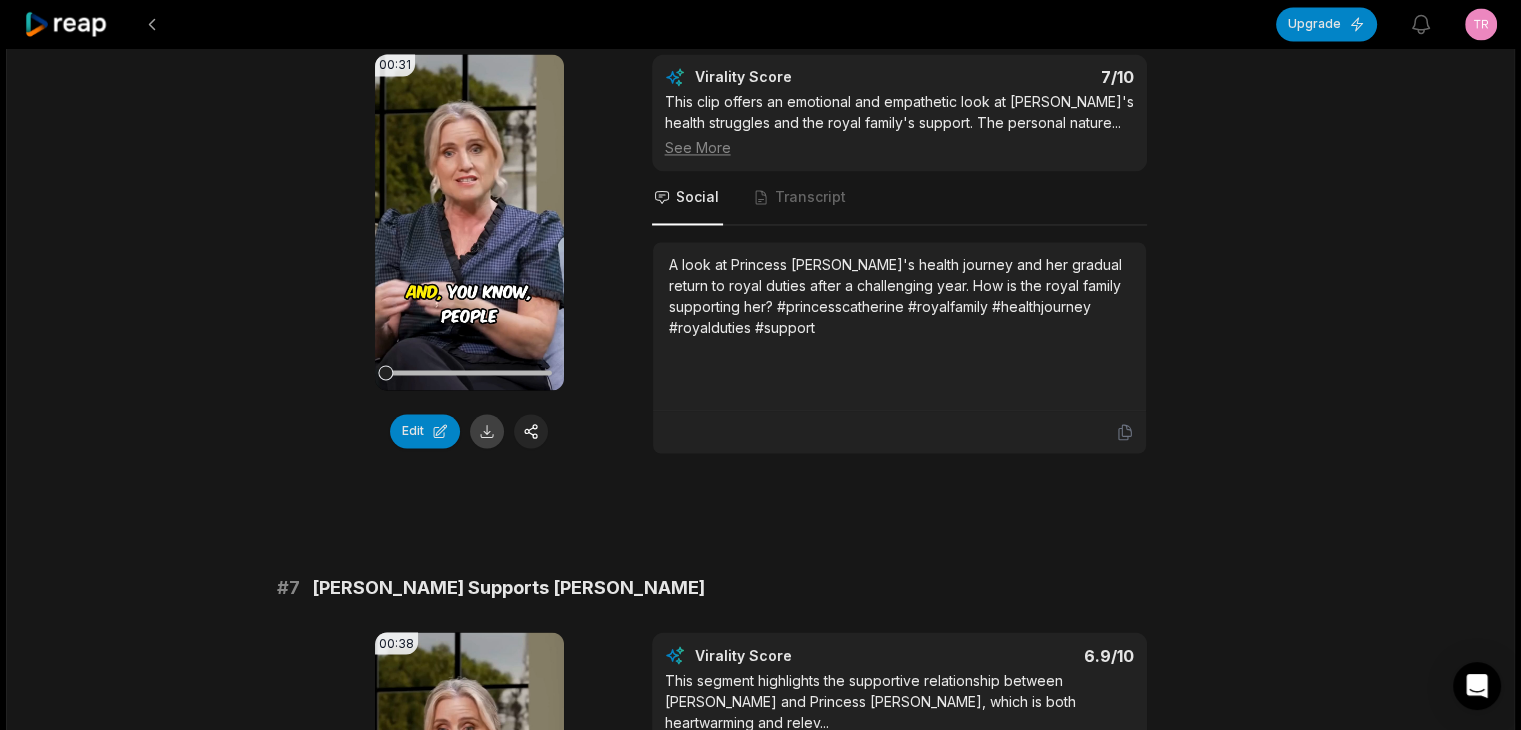 click at bounding box center (487, 431) 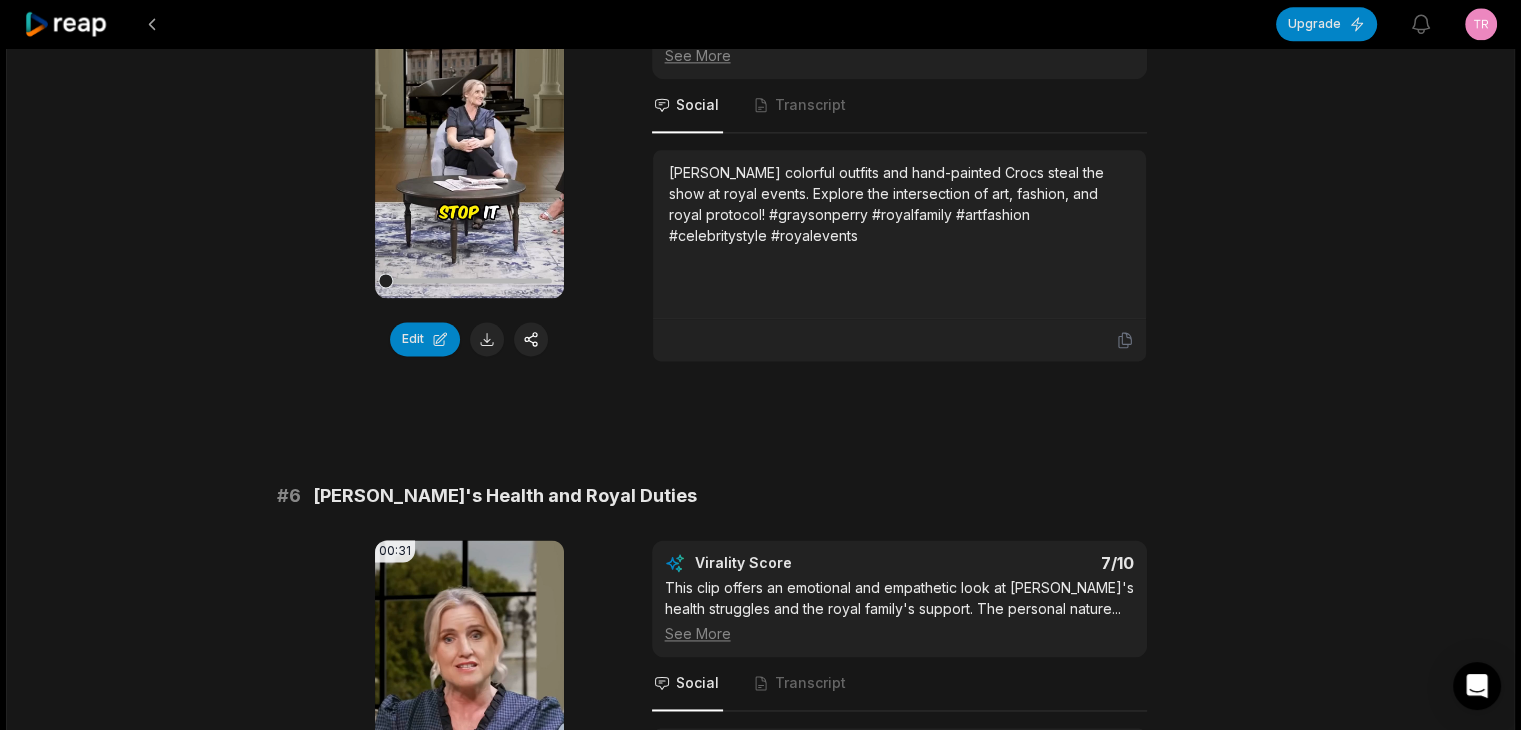scroll, scrollTop: 2583, scrollLeft: 0, axis: vertical 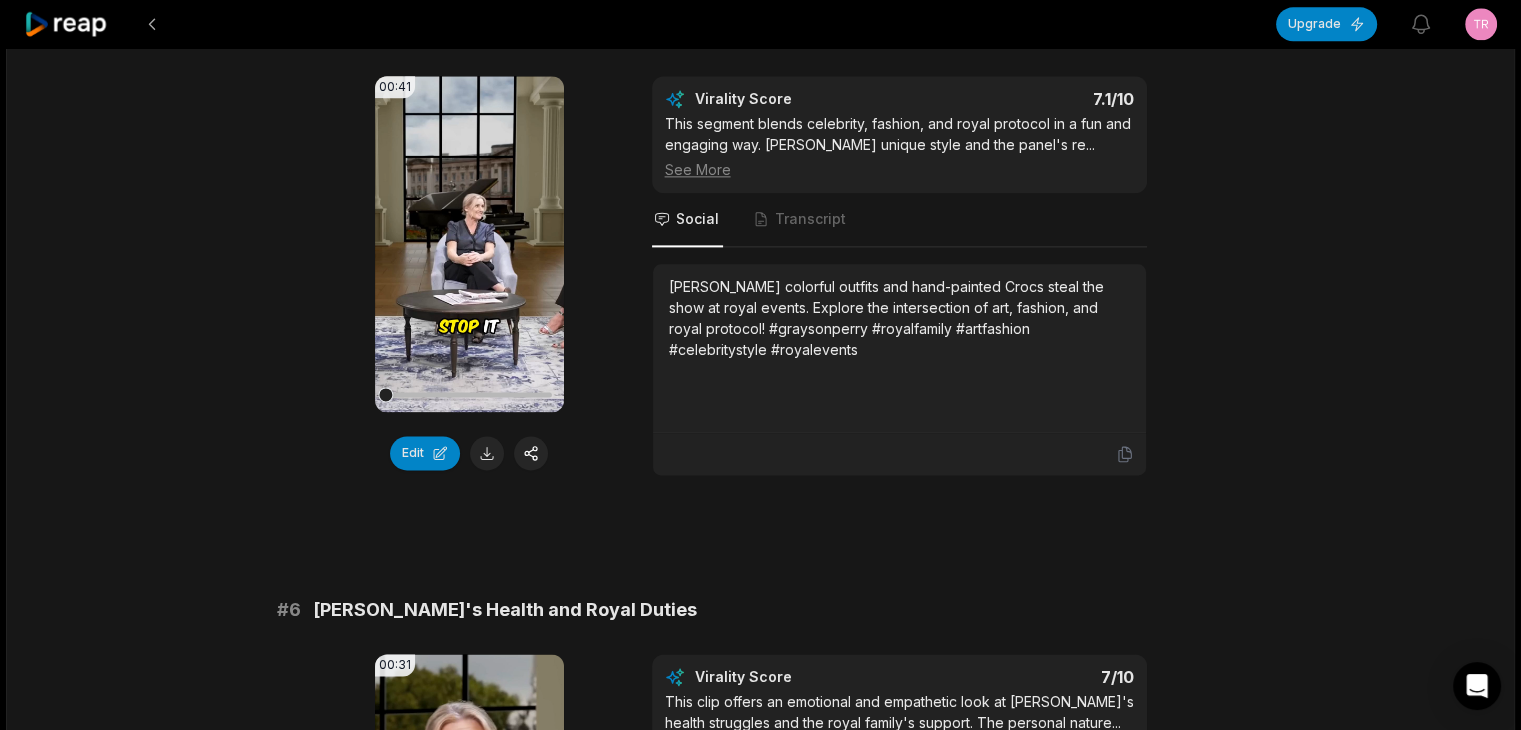 click at bounding box center [487, 453] 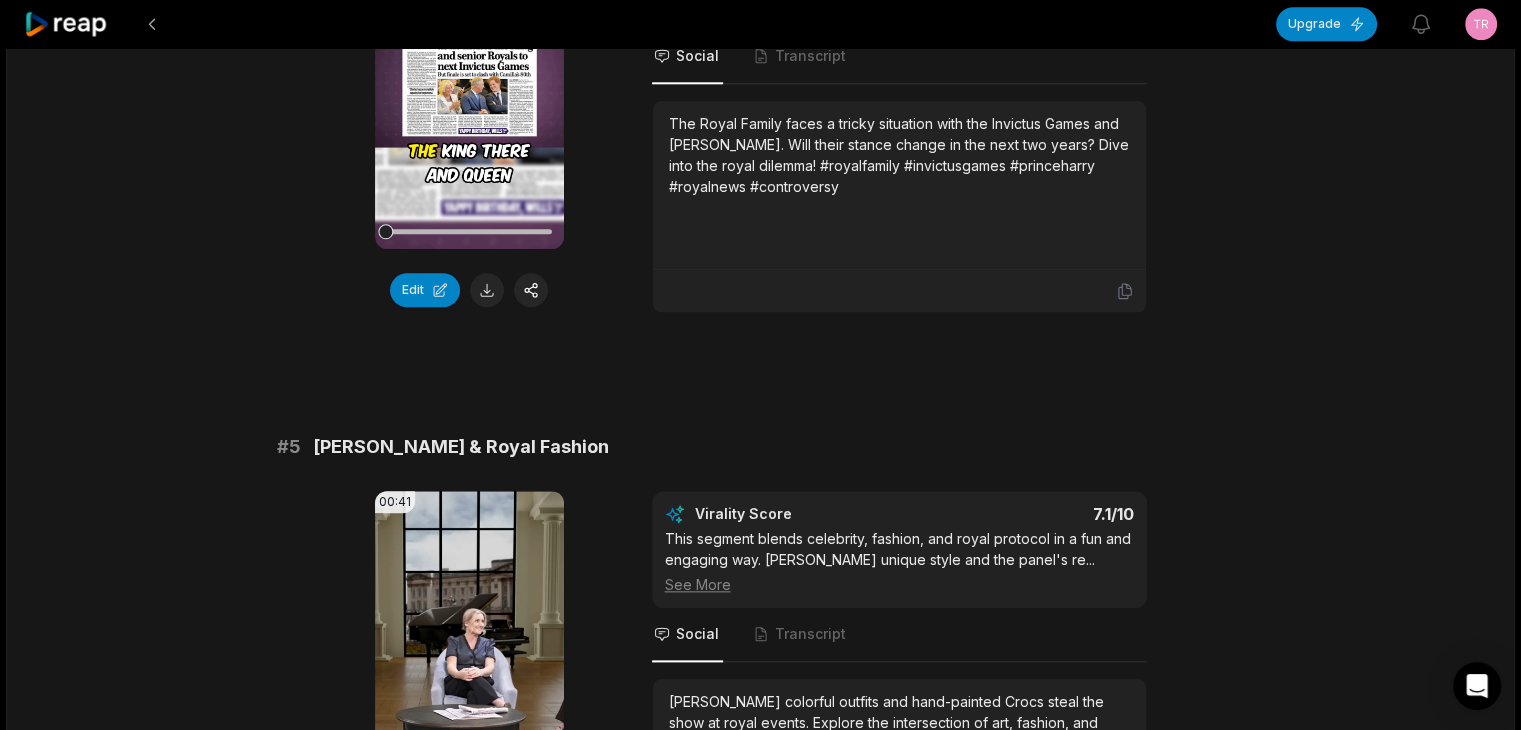 scroll, scrollTop: 2083, scrollLeft: 0, axis: vertical 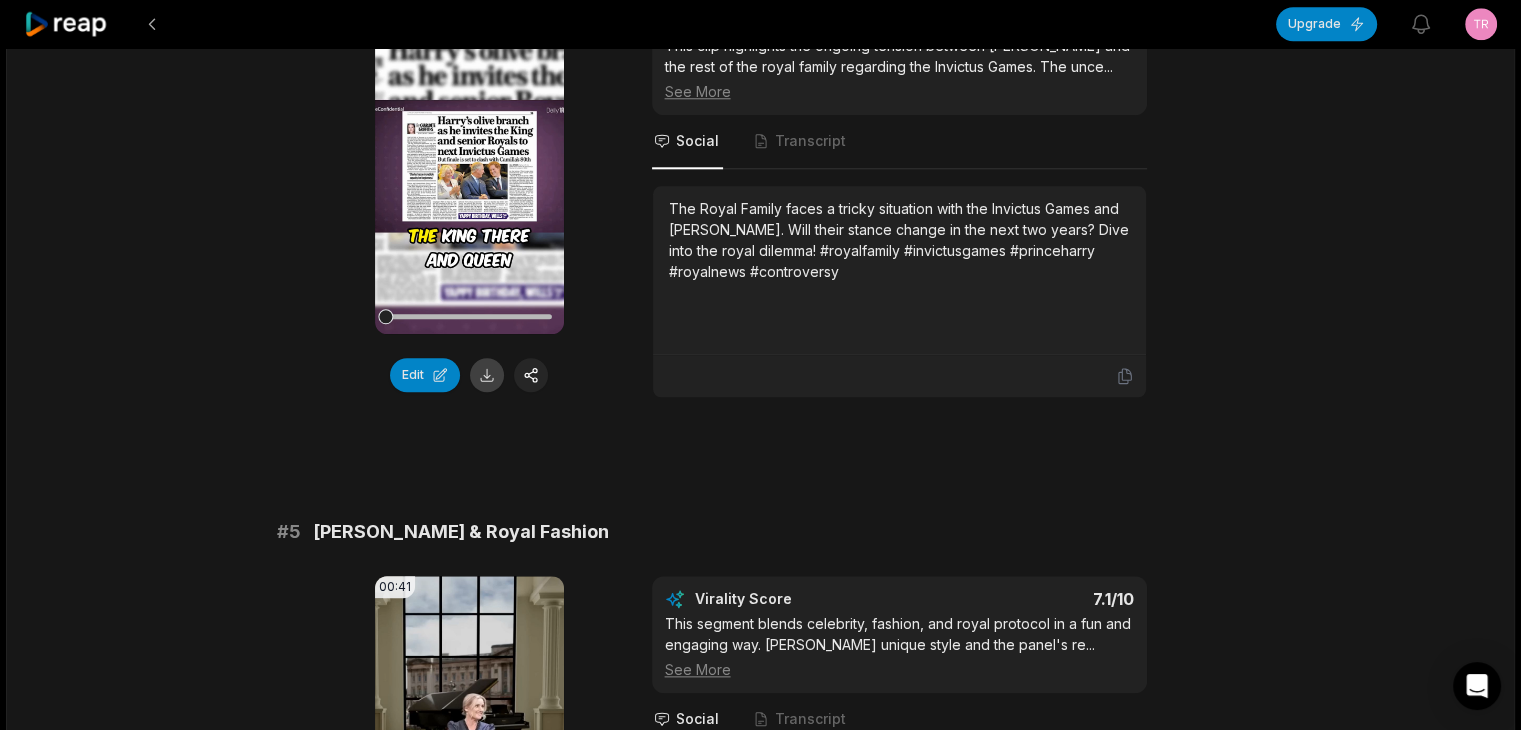 click at bounding box center (487, 375) 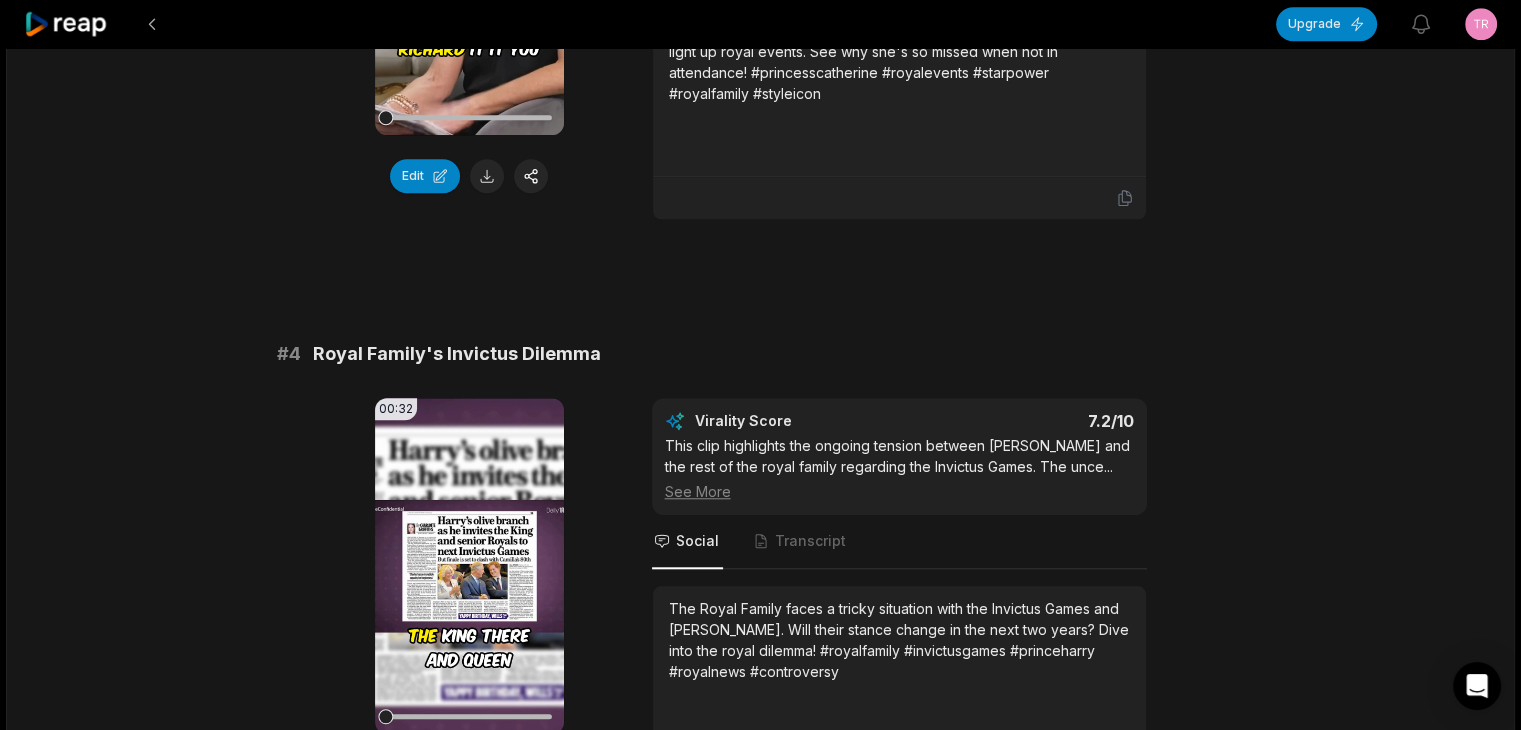 scroll, scrollTop: 1483, scrollLeft: 0, axis: vertical 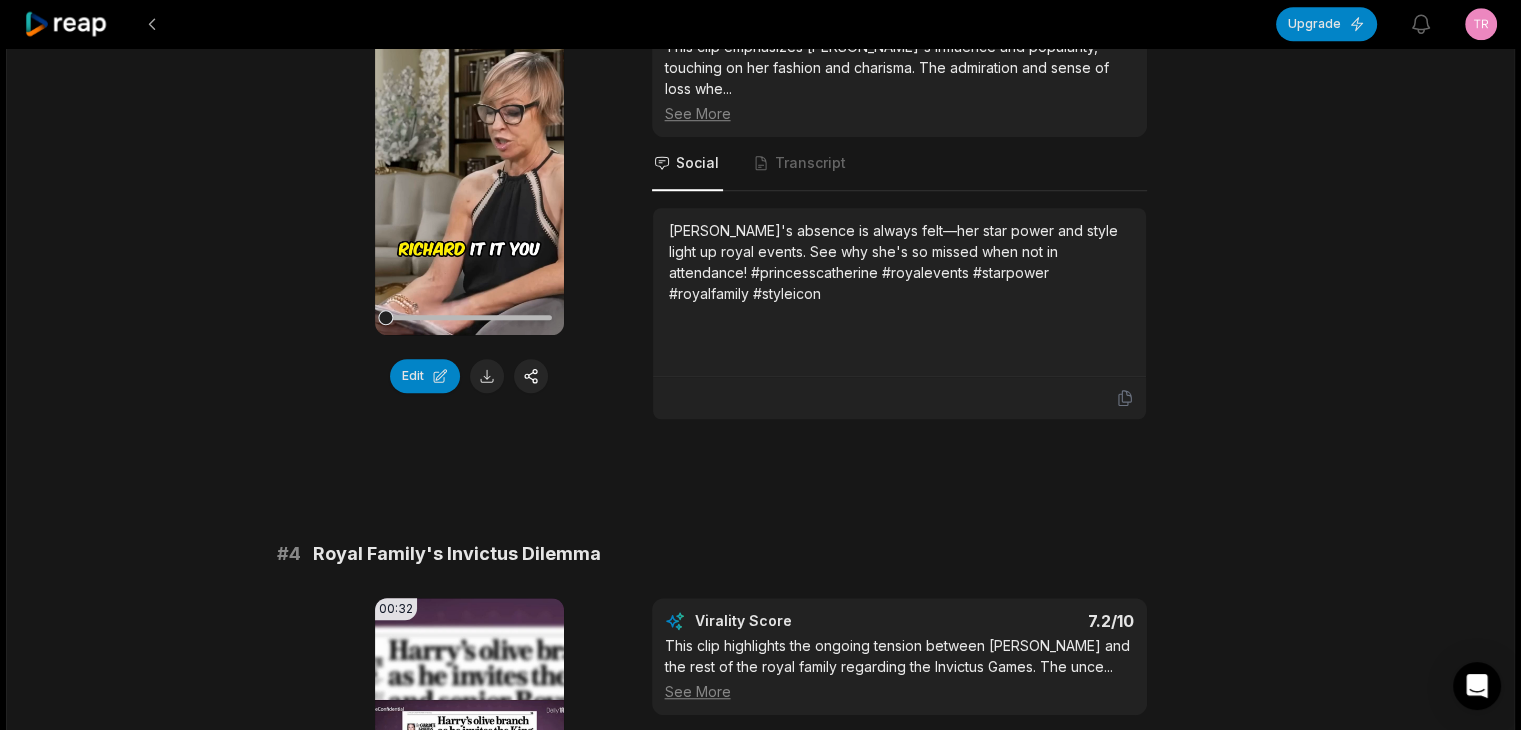 click at bounding box center [487, 376] 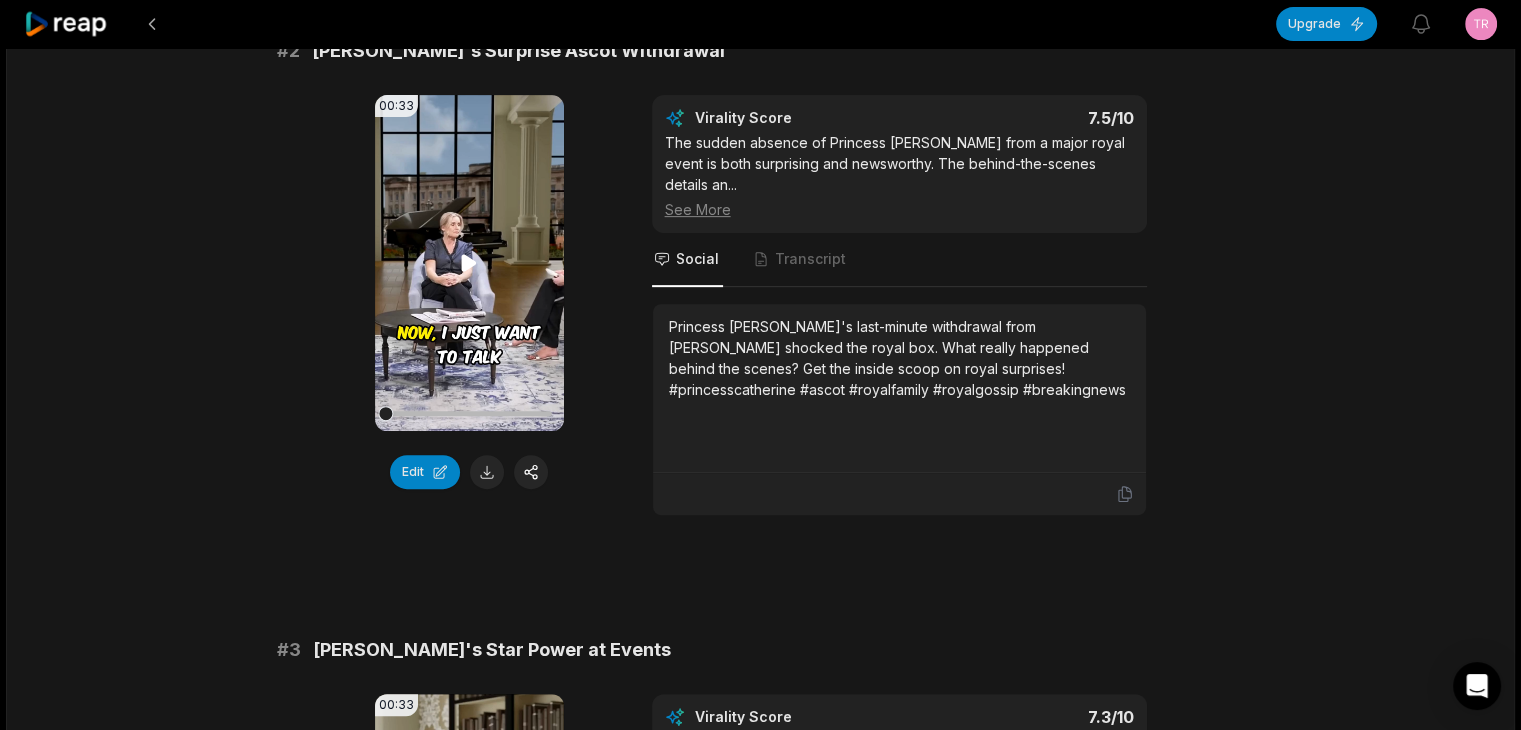 scroll, scrollTop: 783, scrollLeft: 0, axis: vertical 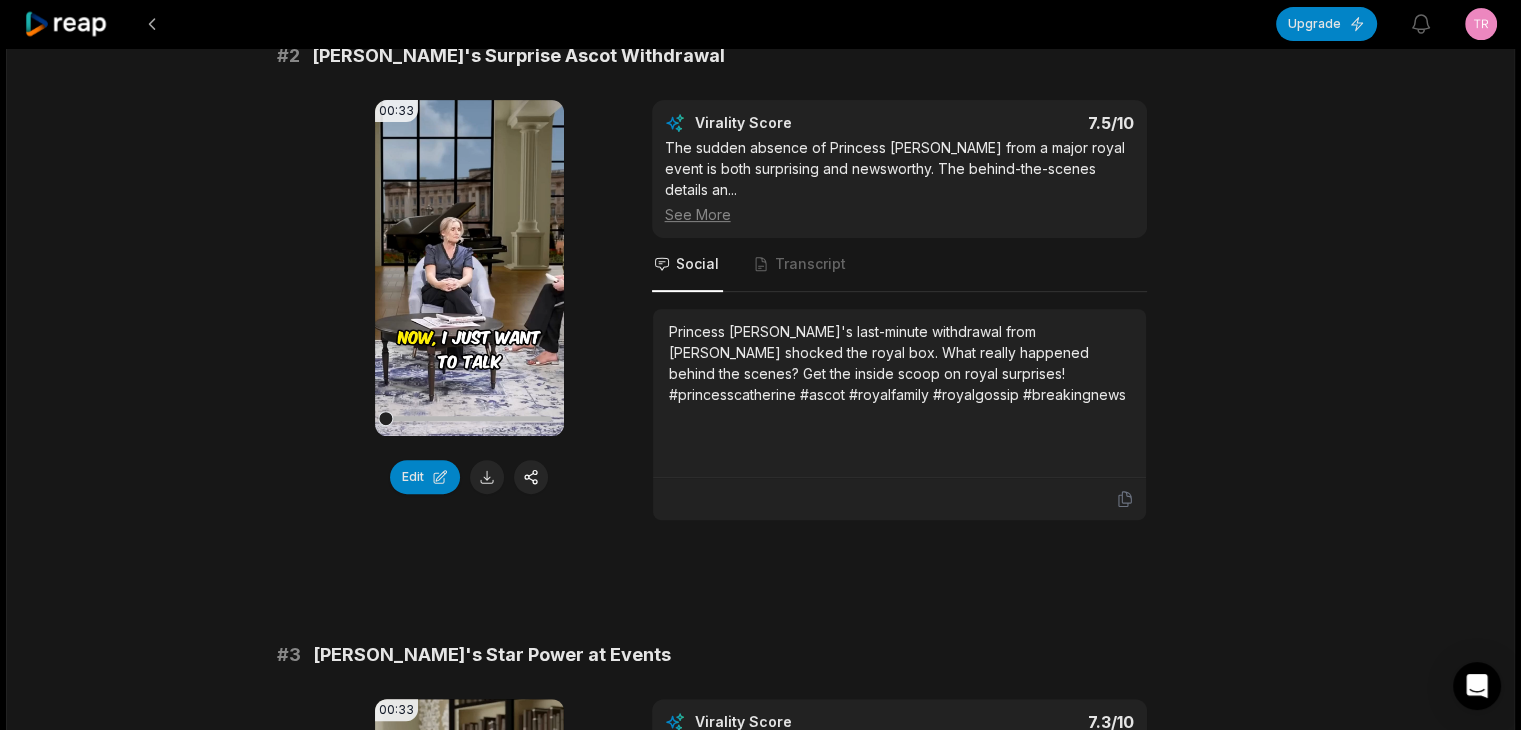 click on "00:33 Your browser does not support mp4 format. Edit" at bounding box center (469, 310) 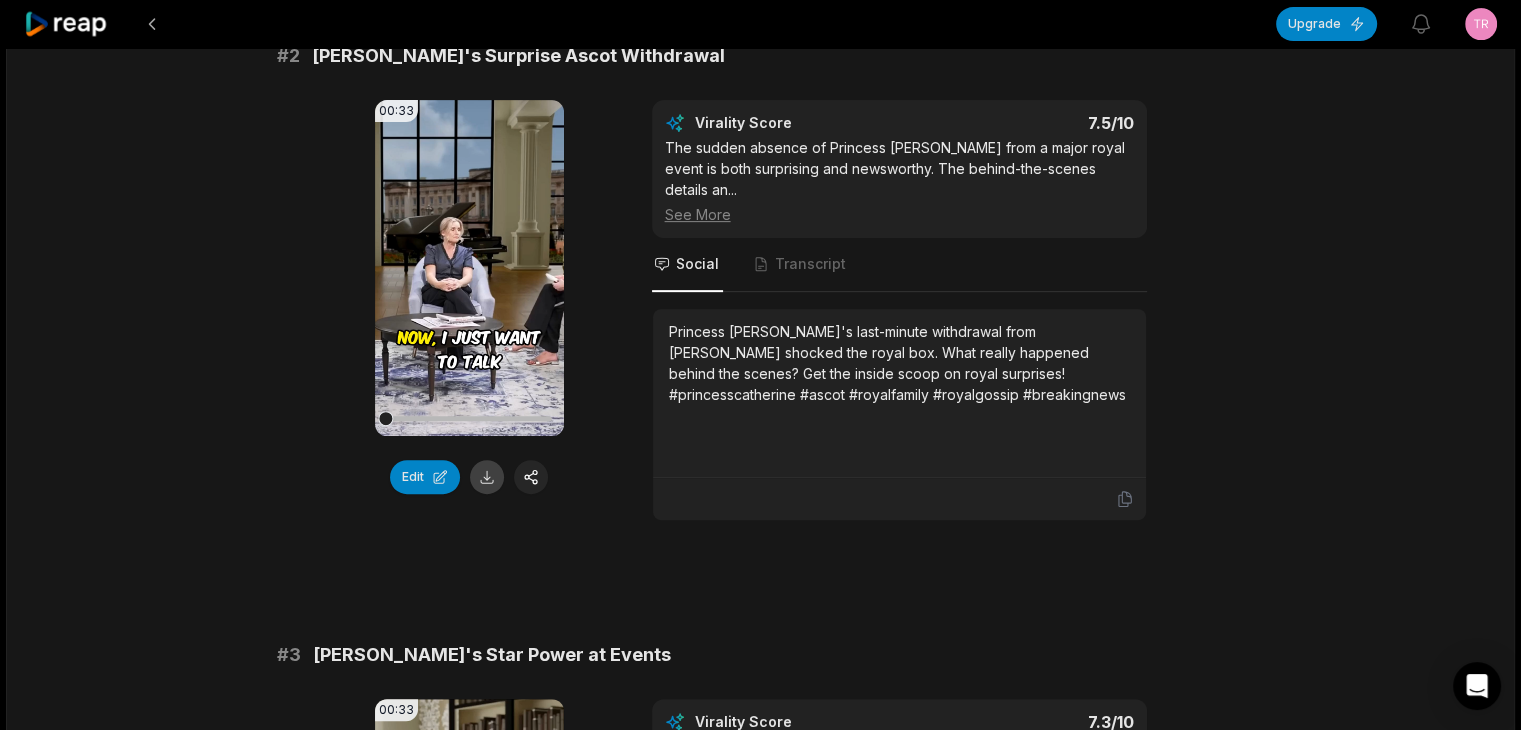 click at bounding box center (487, 477) 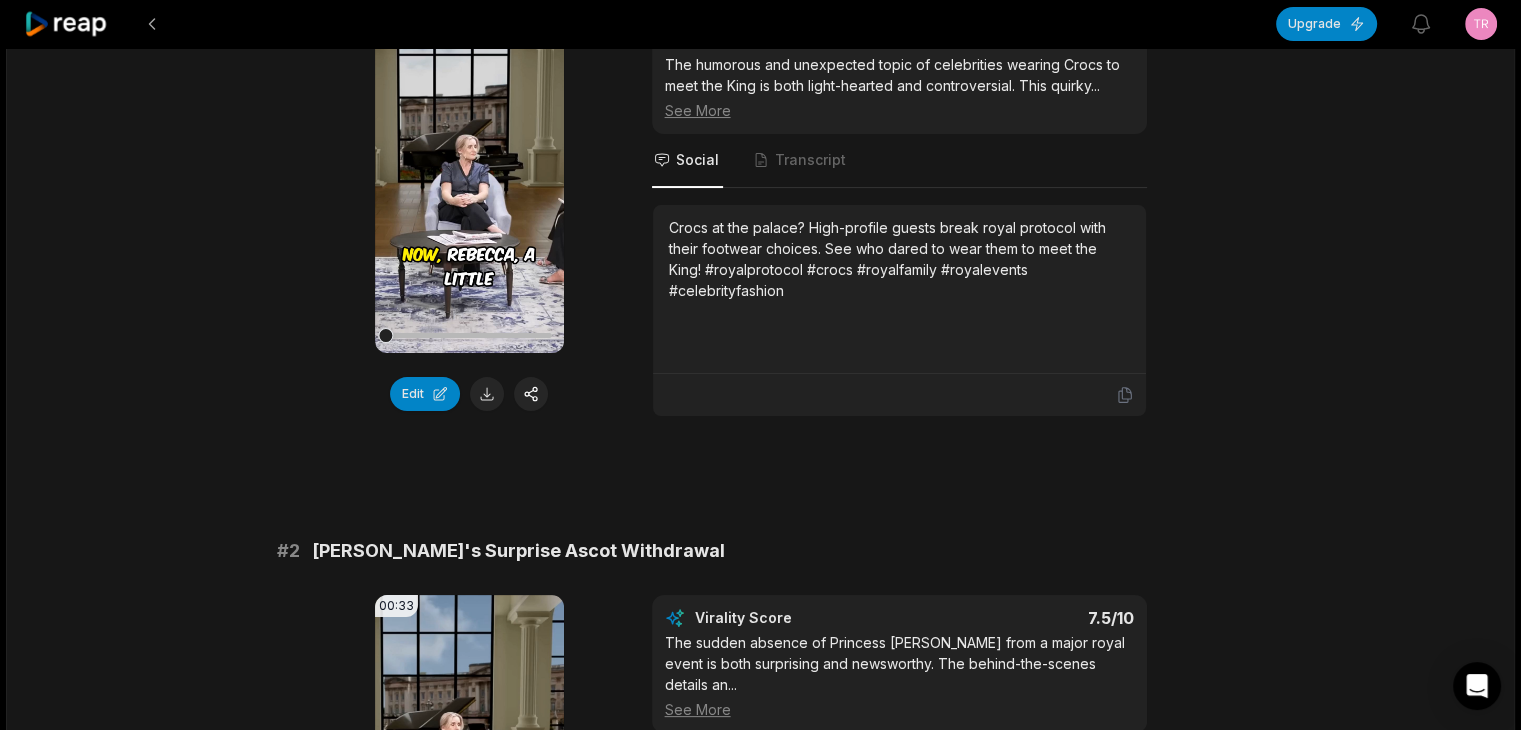 scroll, scrollTop: 183, scrollLeft: 0, axis: vertical 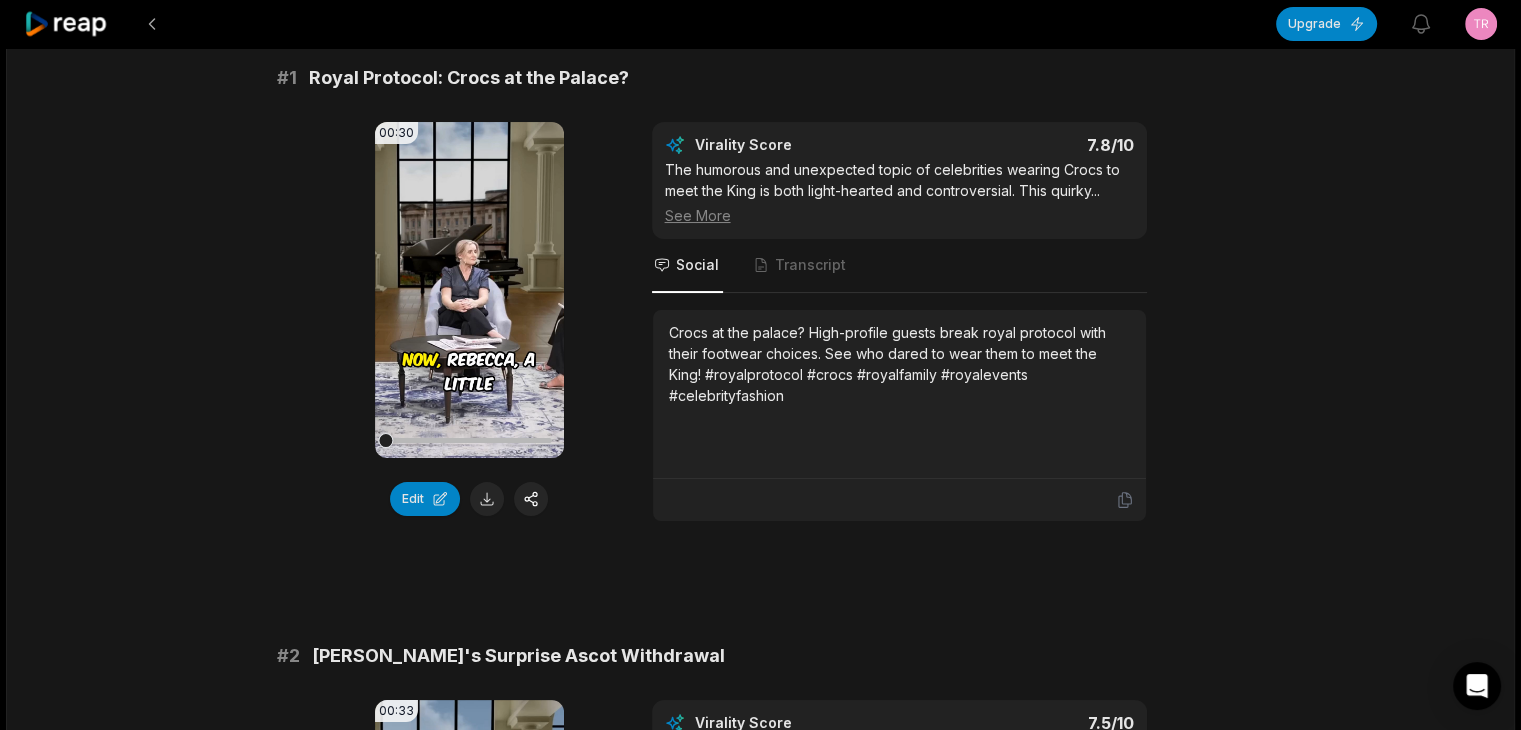 click at bounding box center [487, 499] 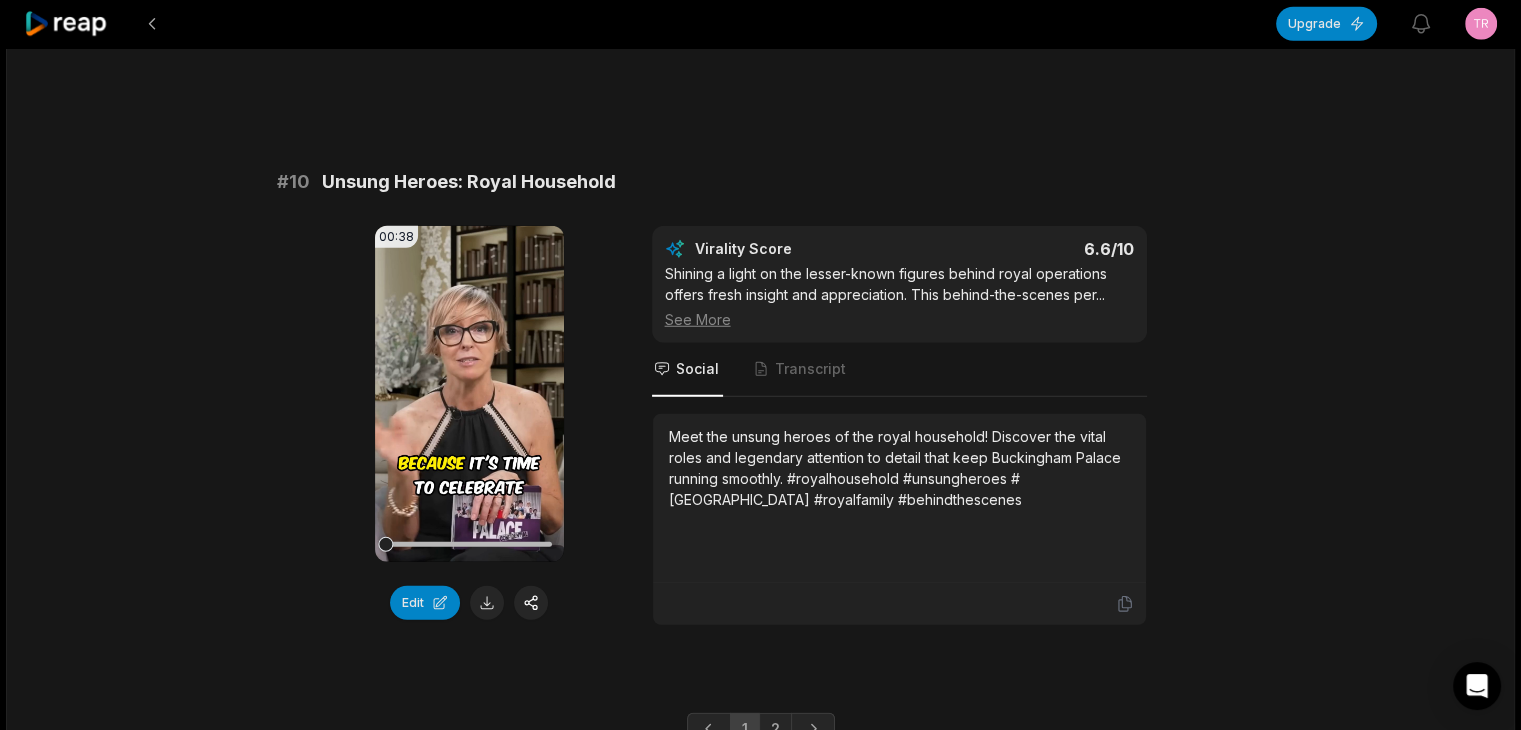 scroll, scrollTop: 5383, scrollLeft: 0, axis: vertical 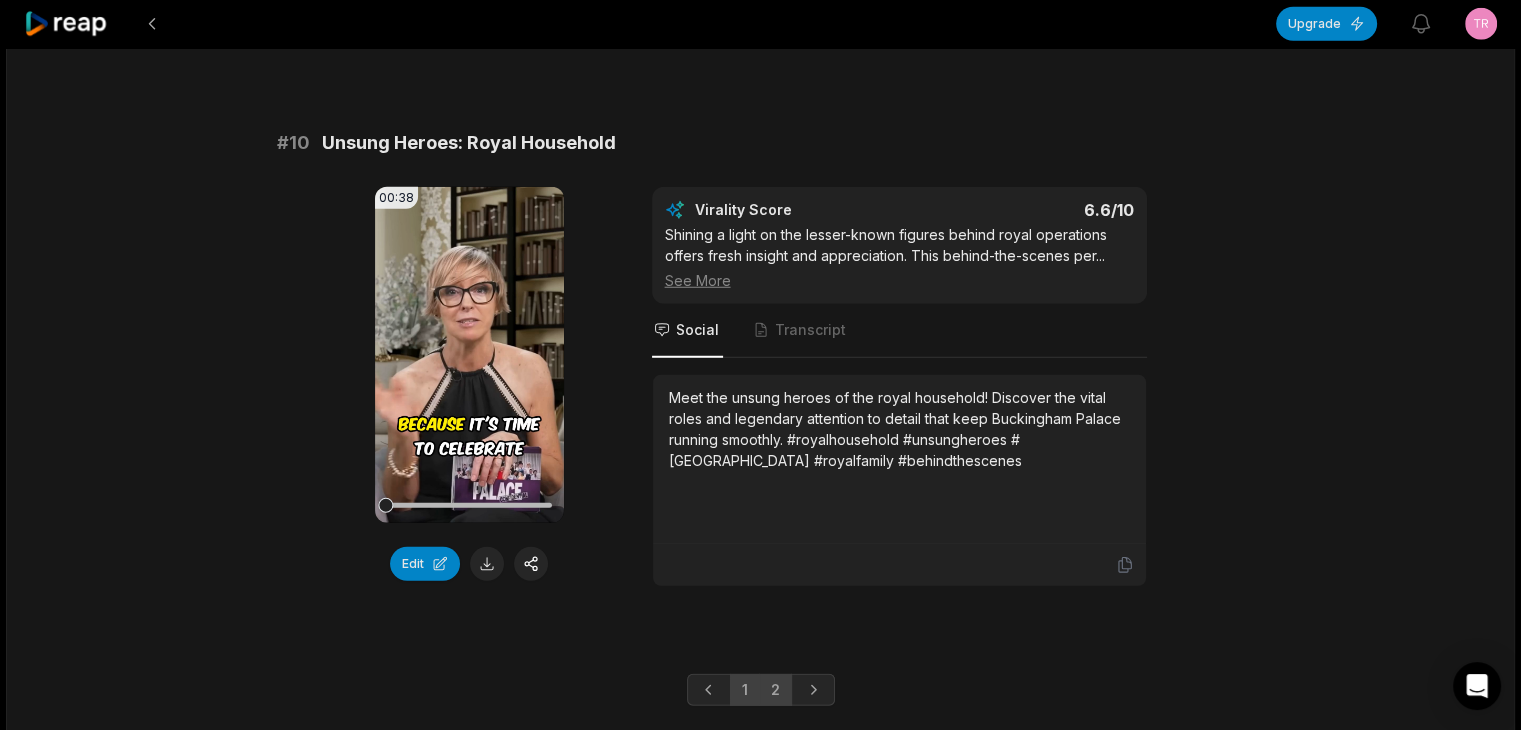 click on "2" at bounding box center (775, 690) 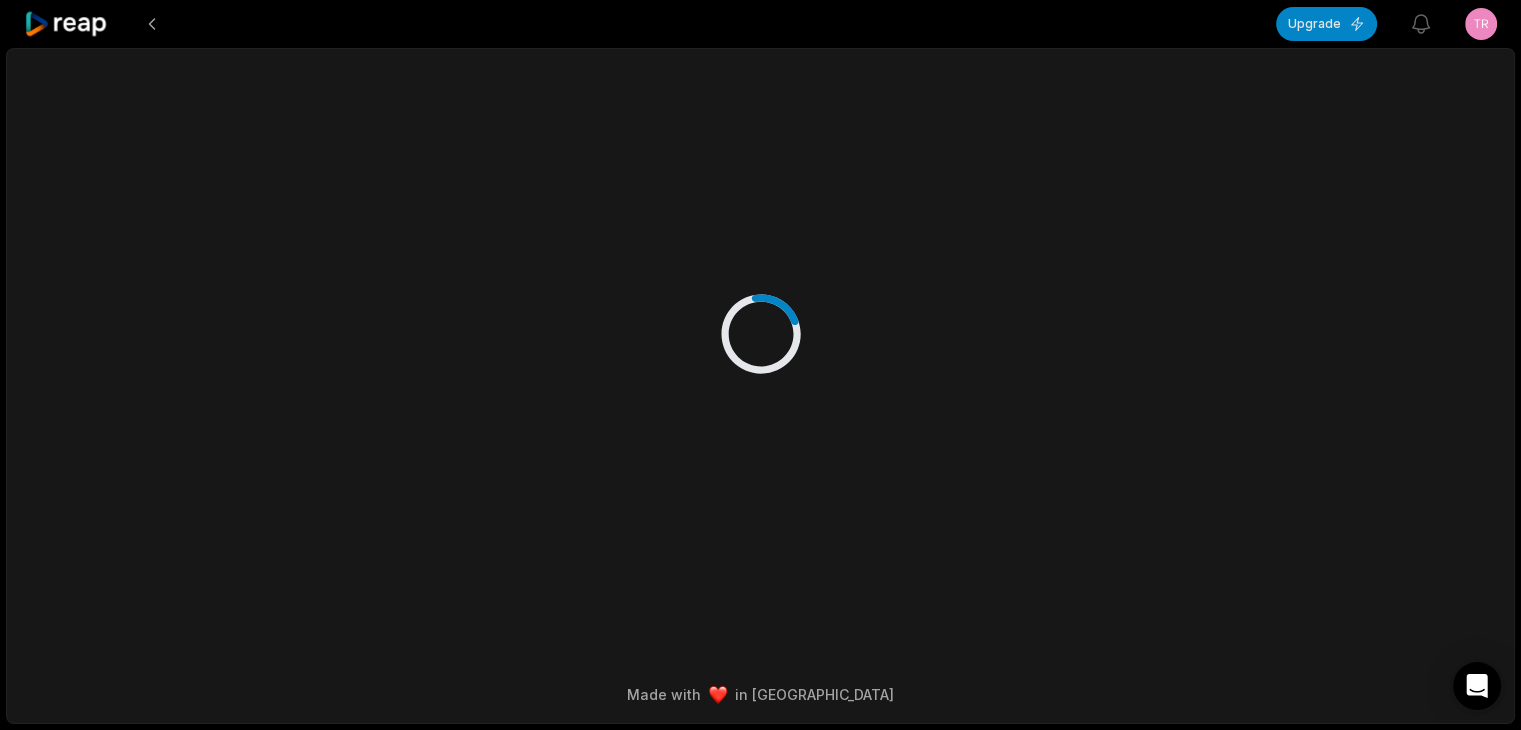 scroll, scrollTop: 0, scrollLeft: 0, axis: both 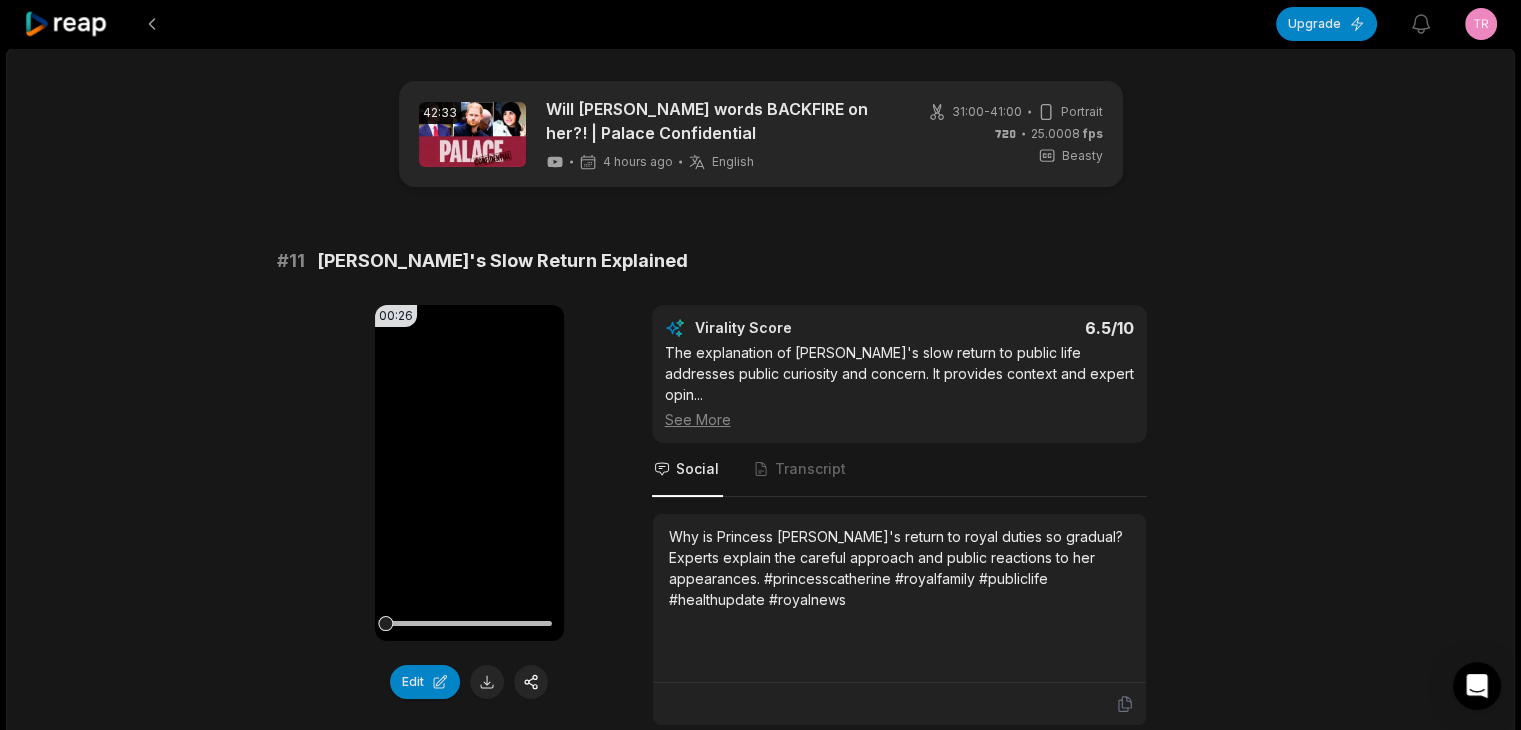 click on "[PERSON_NAME]'s Slow Return Explained" at bounding box center (502, 261) 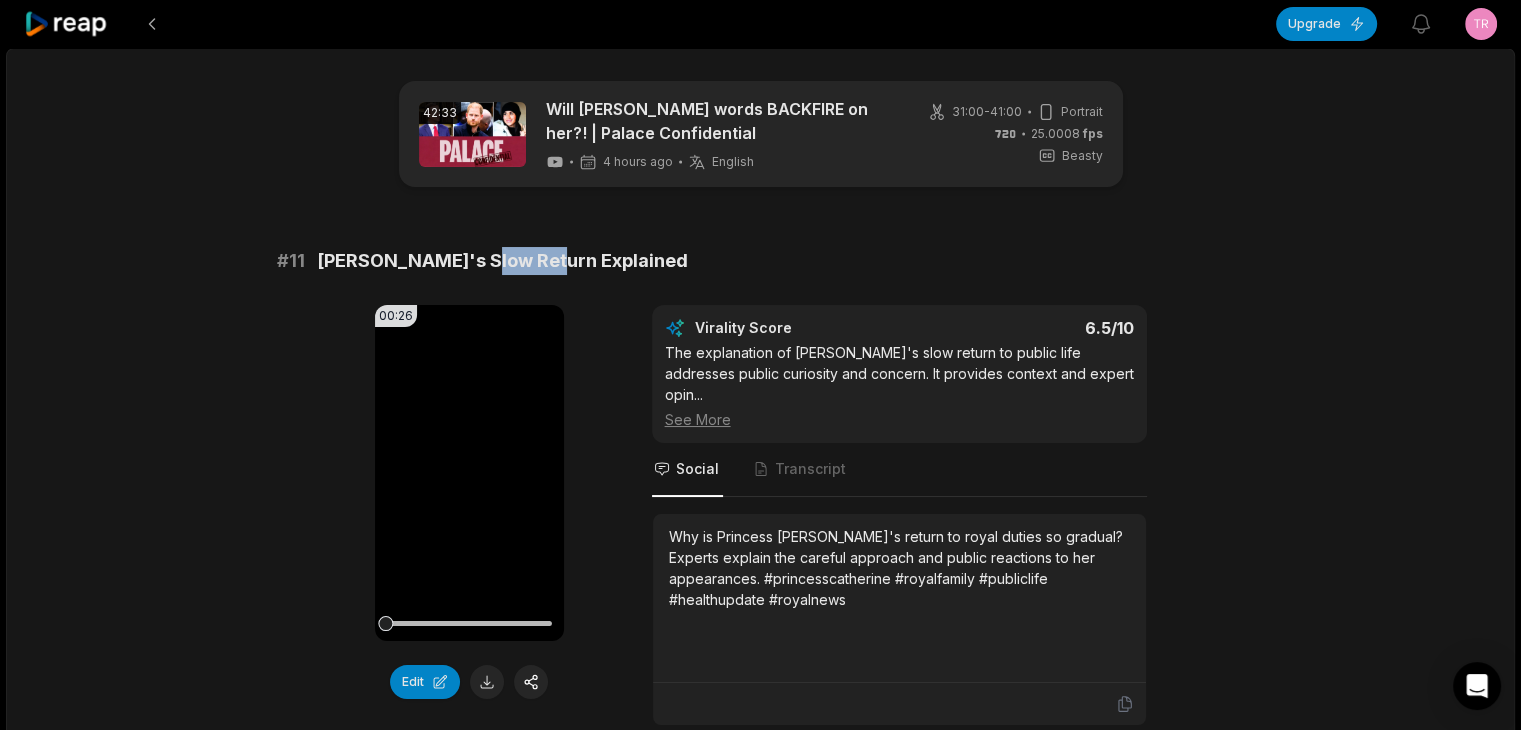 click on "[PERSON_NAME]'s Slow Return Explained" at bounding box center (502, 261) 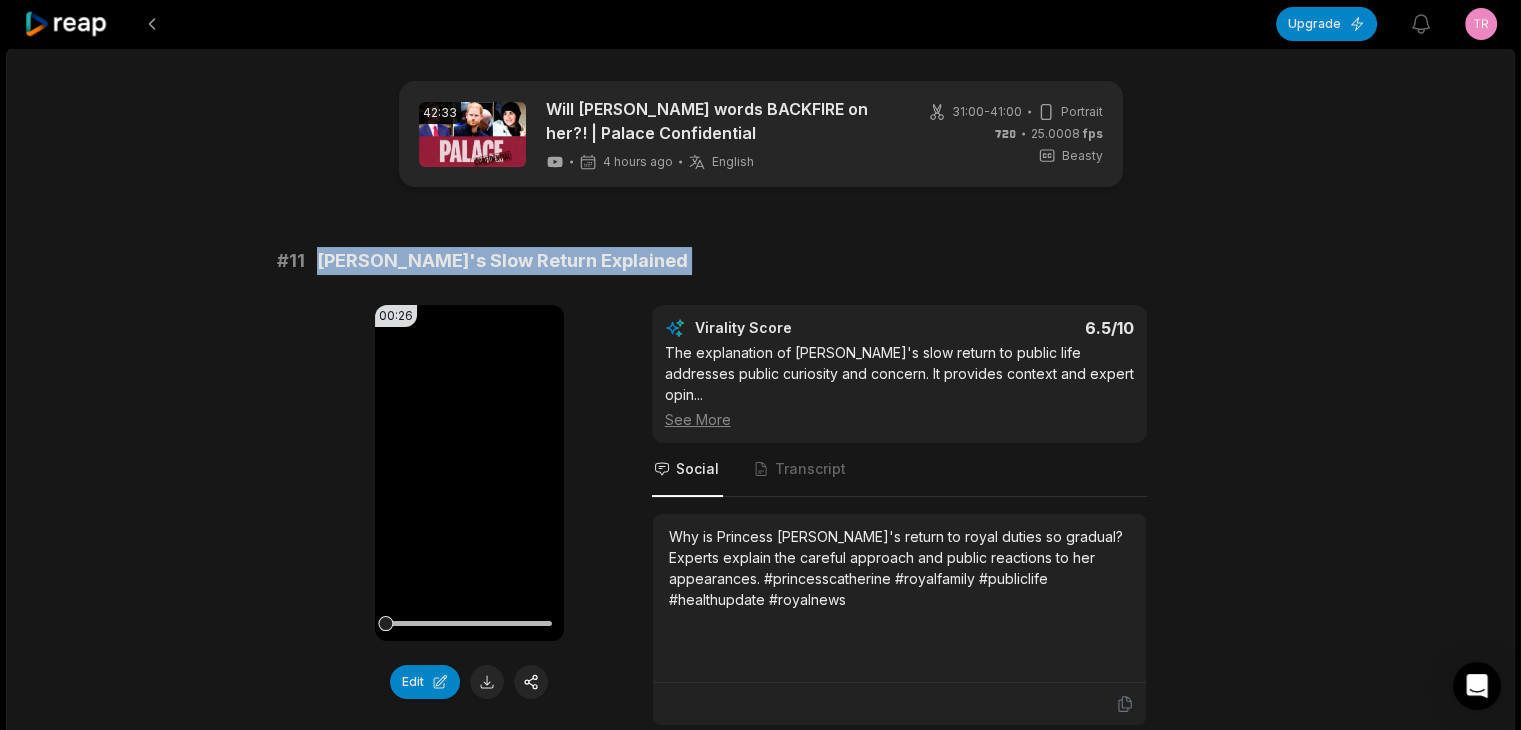 click on "[PERSON_NAME]'s Slow Return Explained" at bounding box center [502, 261] 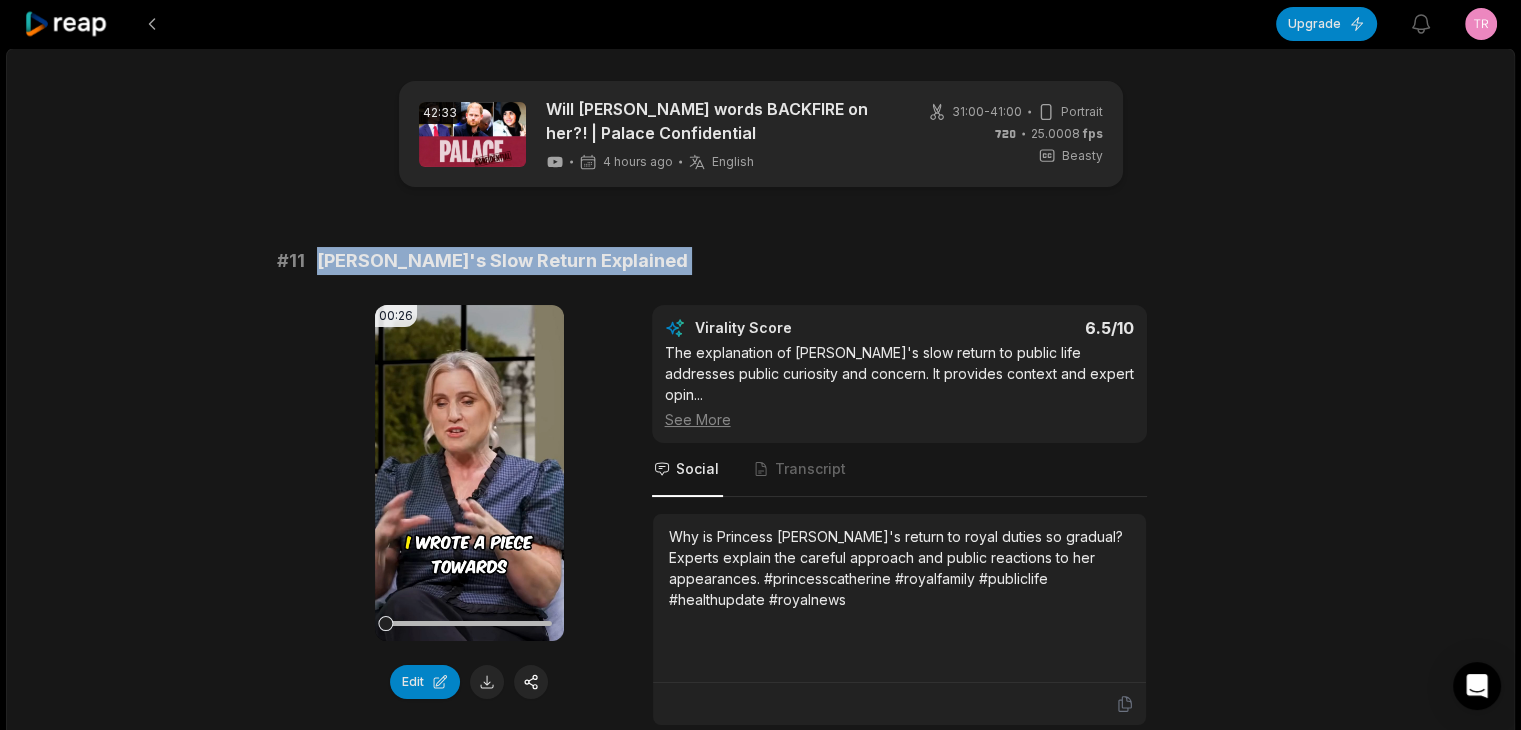 click on "42:33 Will [PERSON_NAME] words BACKFIRE on her?! | Palace Confidential 4 hours ago English en 31:00  -  41:00 Portrait 25.0008   fps Beasty # 11 [PERSON_NAME]'s Slow Return Explained 00:26 Your browser does not support mp4 format. Edit Virality Score 6.5 /10 The explanation of [PERSON_NAME]'s slow return to public life addresses public curiosity and concern. It provides context and expert opin ...   See More Social Transcript Why is Princess [PERSON_NAME]'s return to royal duties so gradual? Experts explain the careful approach and public reactions to her appearances. #princesscatherine #royalfamily #publiclife #healthupdate #royalnews # 12 State Visits: The Royal Challenge 00:33 Your browser does not support mp4 format. Edit Virality Score 6.4 /10 The logistical challenges and hard work involved in preparing for state visits provide an interesting look at royal life. The scale a ...   See More Social Transcript # 13 [PERSON_NAME] Birthday Tribute 00:09 Your browser does not support mp4 format. Edit Virality Score" at bounding box center (760, 1061) 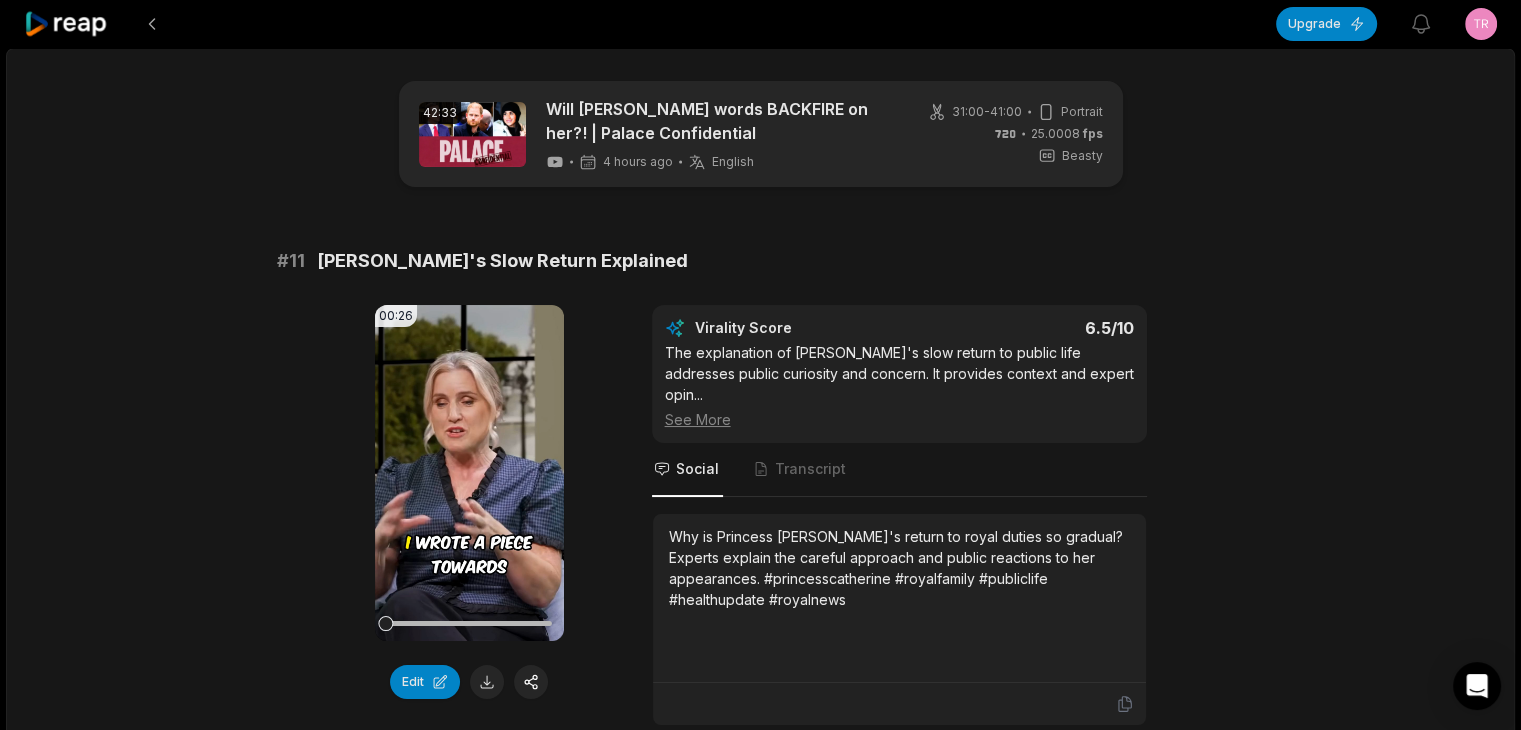 click on "Why is Princess [PERSON_NAME]'s return to royal duties so gradual? Experts explain the careful approach and public reactions to her appearances. #princesscatherine #royalfamily #publiclife #healthupdate #royalnews" at bounding box center [899, 568] 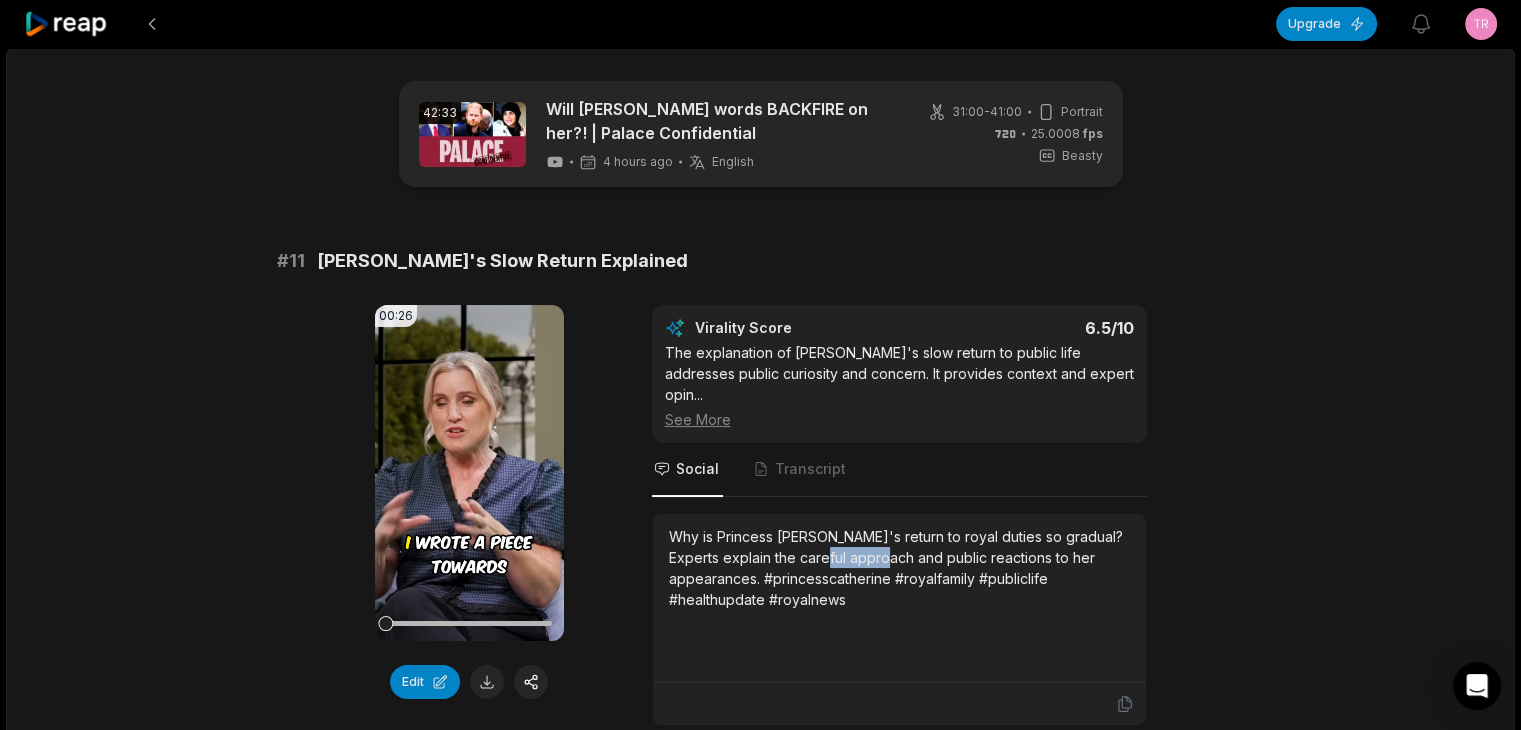 click on "Why is Princess [PERSON_NAME]'s return to royal duties so gradual? Experts explain the careful approach and public reactions to her appearances. #princesscatherine #royalfamily #publiclife #healthupdate #royalnews" at bounding box center [899, 568] 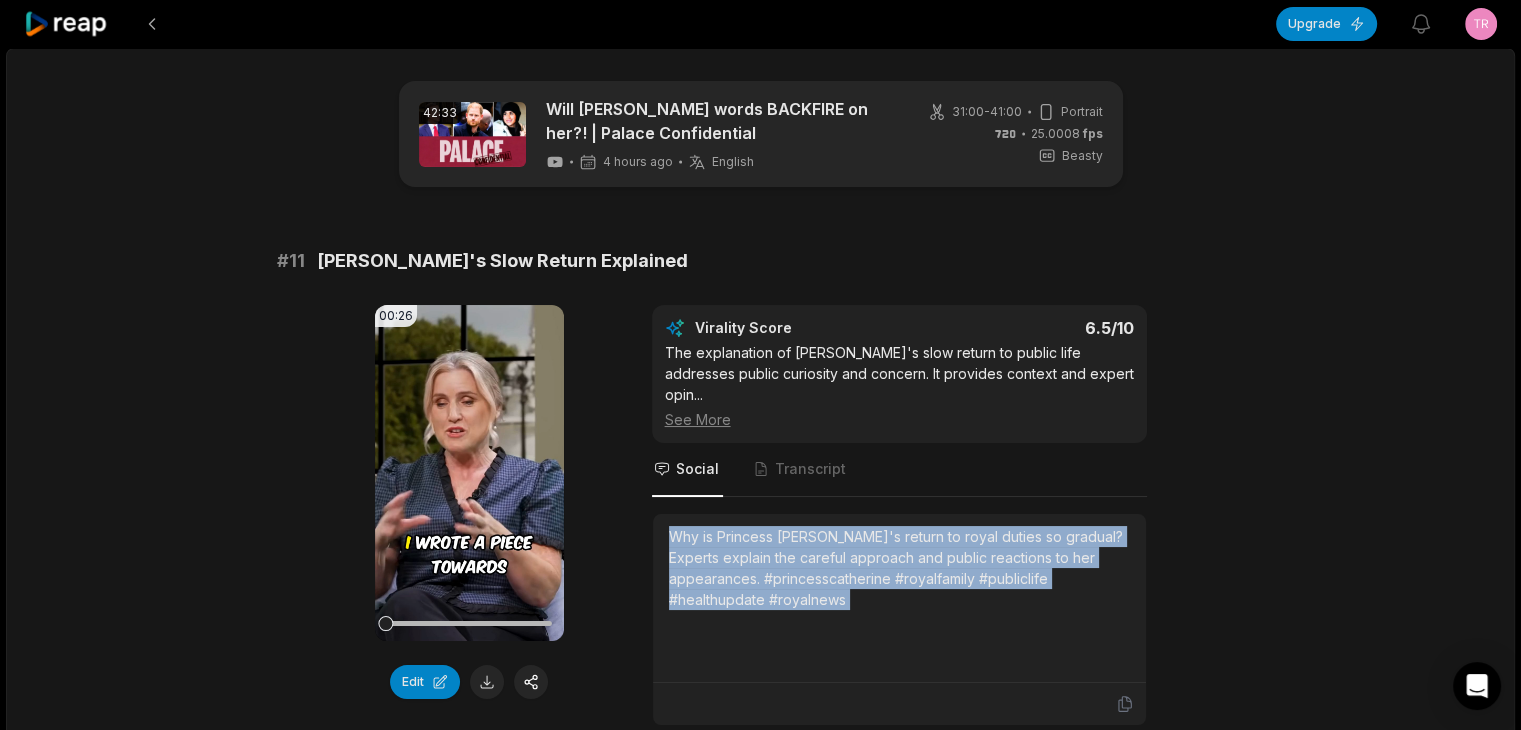 click on "Why is Princess [PERSON_NAME]'s return to royal duties so gradual? Experts explain the careful approach and public reactions to her appearances. #princesscatherine #royalfamily #publiclife #healthupdate #royalnews" at bounding box center (899, 568) 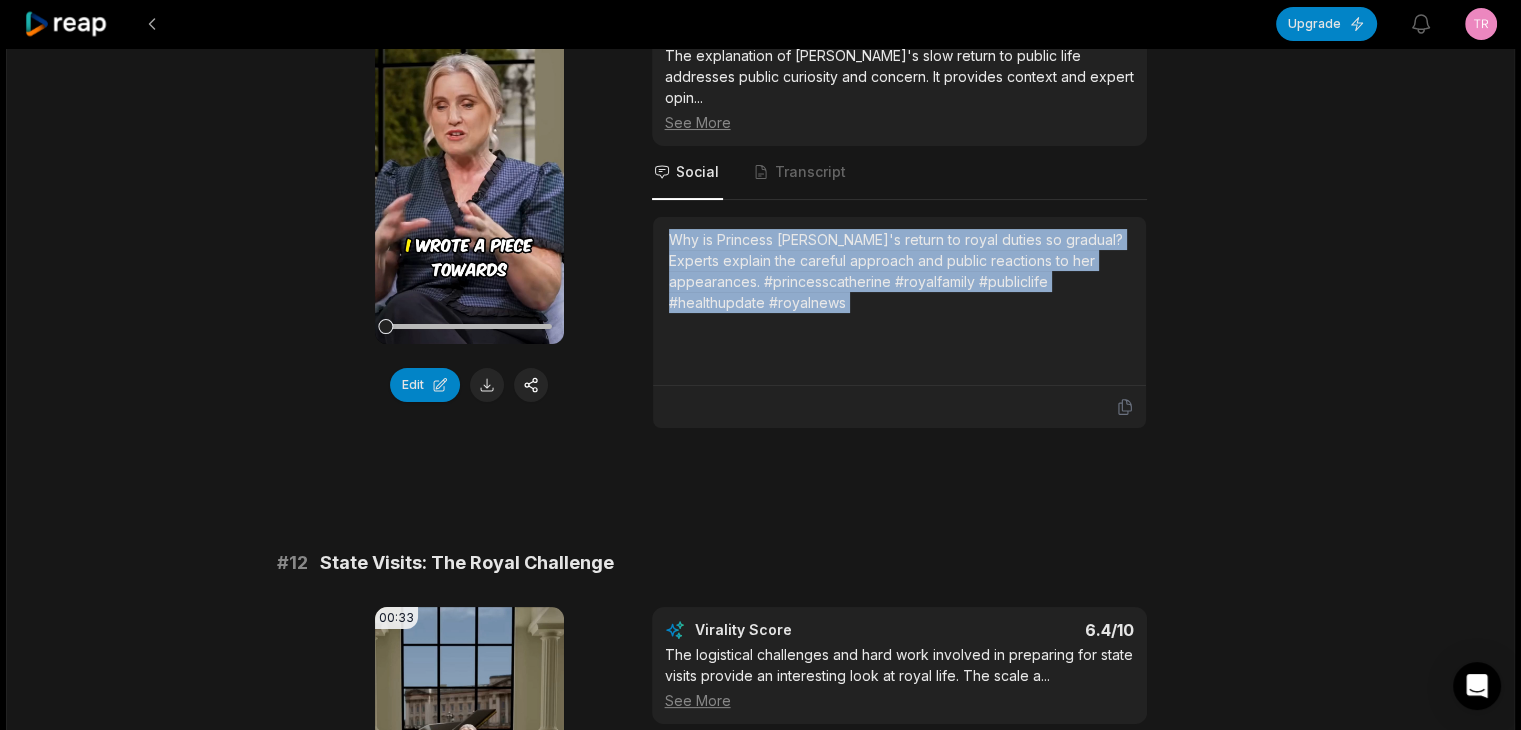 scroll, scrollTop: 300, scrollLeft: 0, axis: vertical 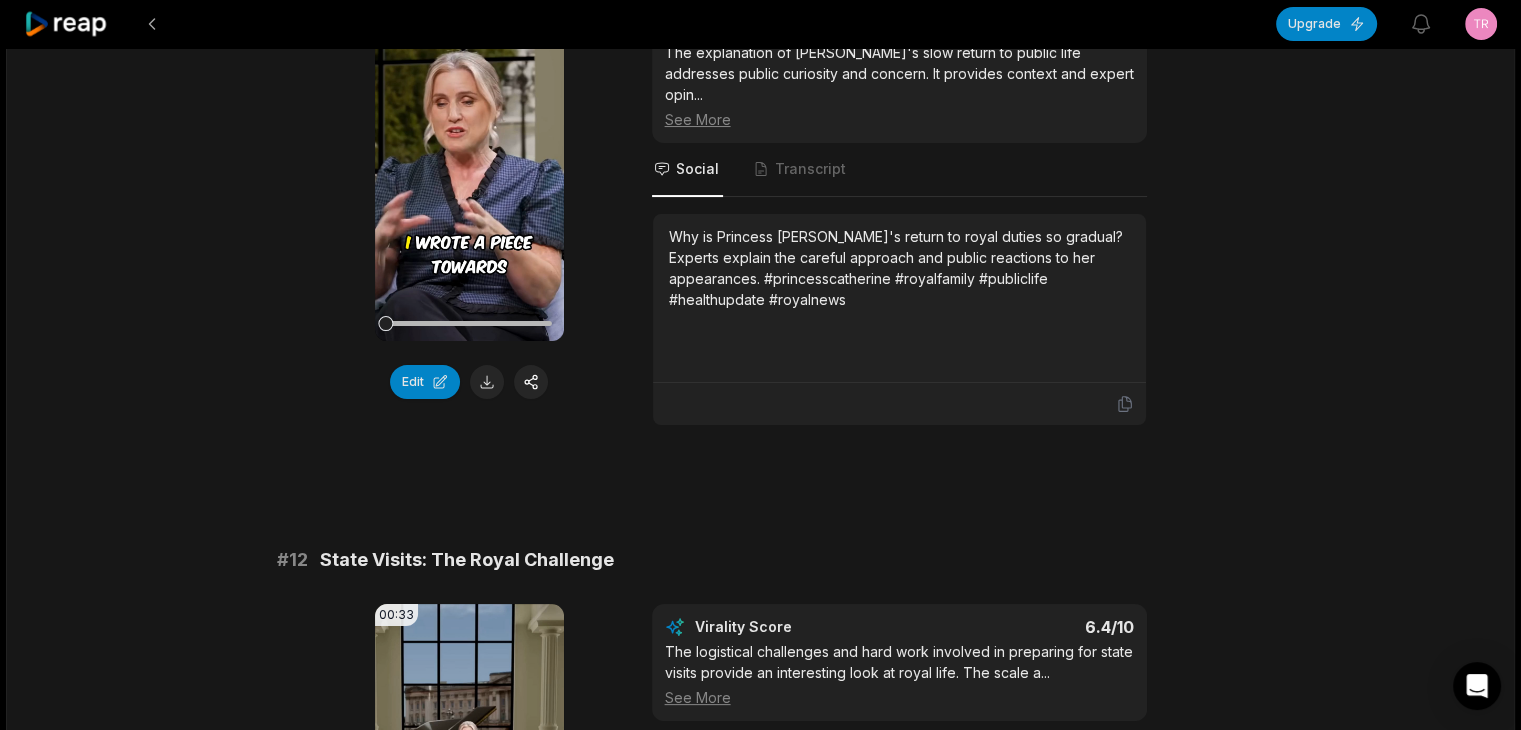 click on "State Visits: The Royal Challenge" at bounding box center [467, 560] 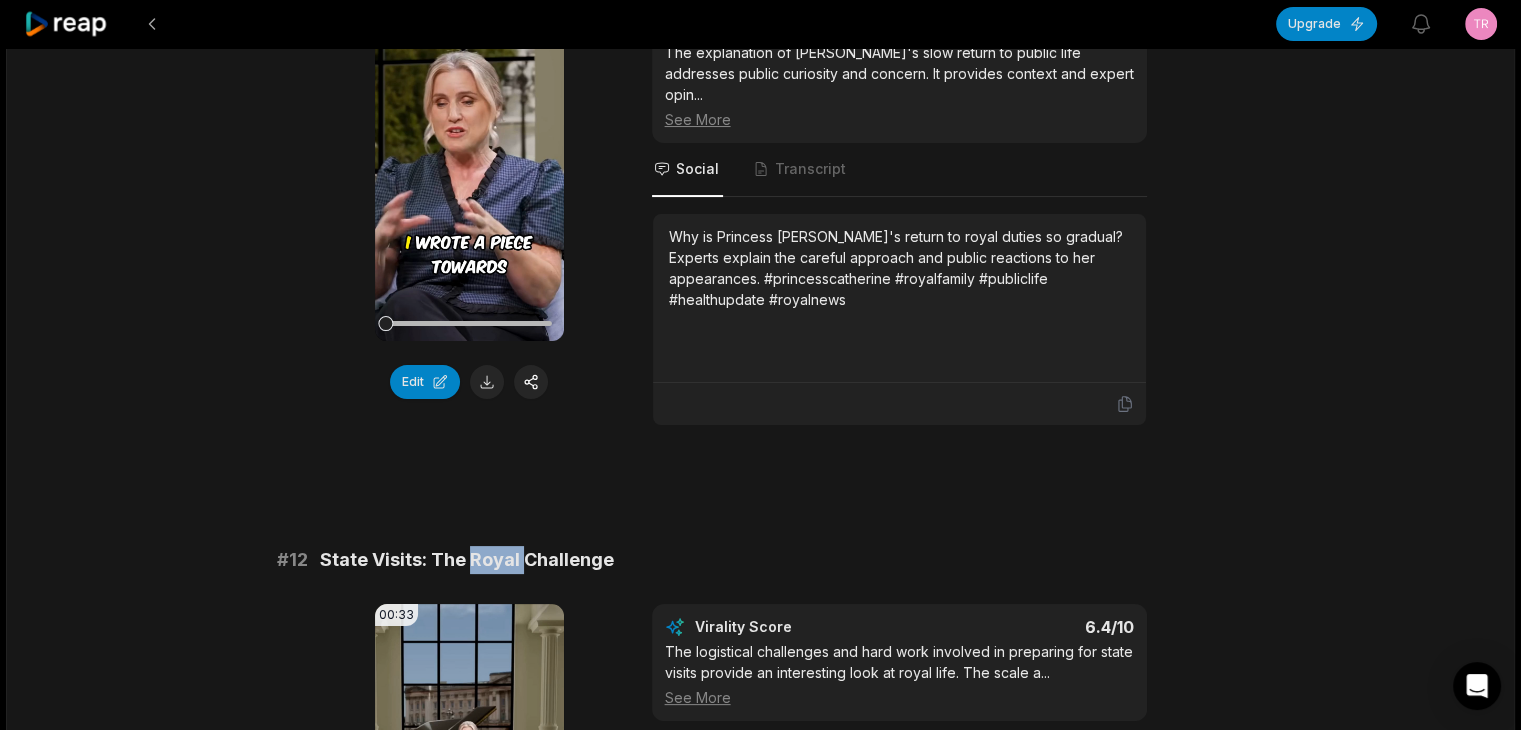 click on "State Visits: The Royal Challenge" at bounding box center [467, 560] 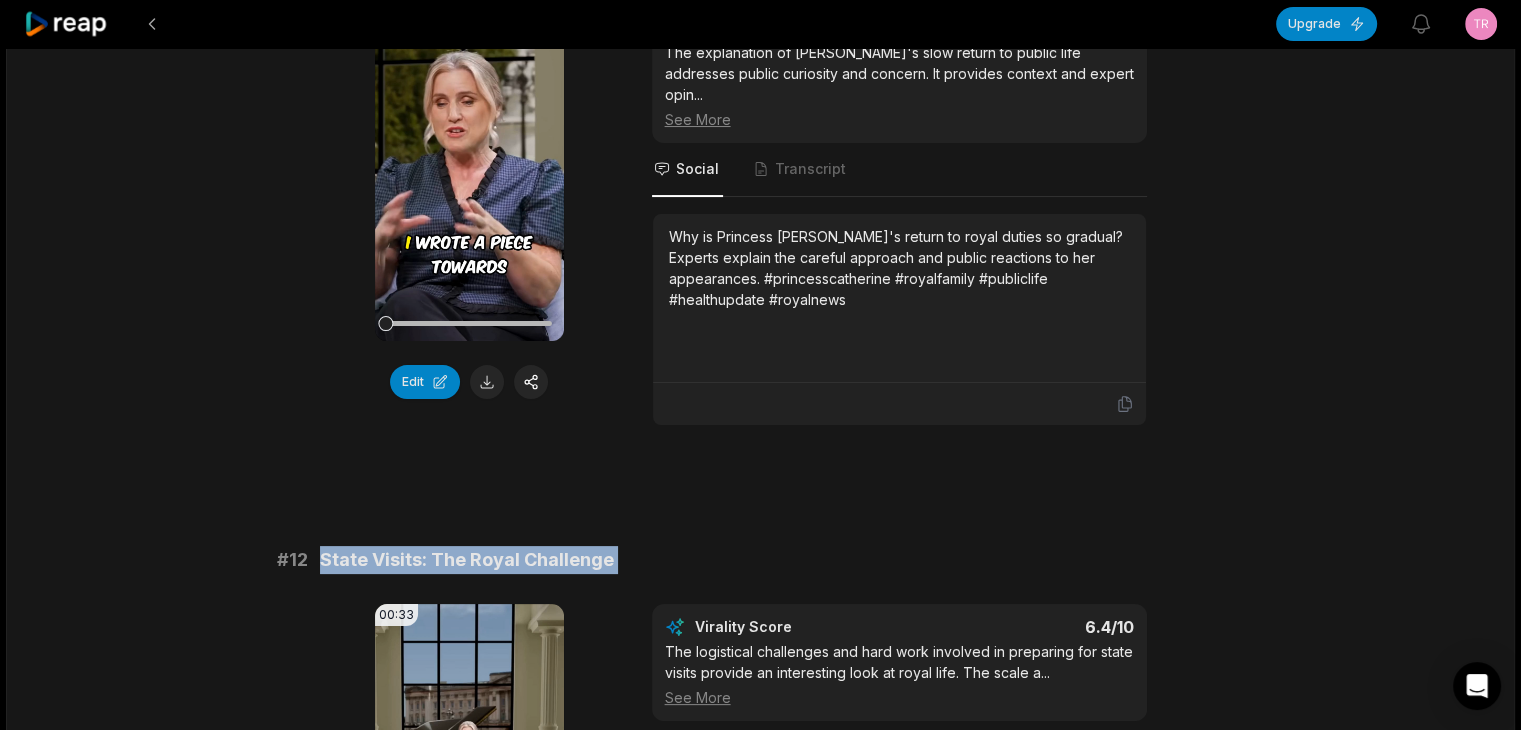 click on "State Visits: The Royal Challenge" at bounding box center [467, 560] 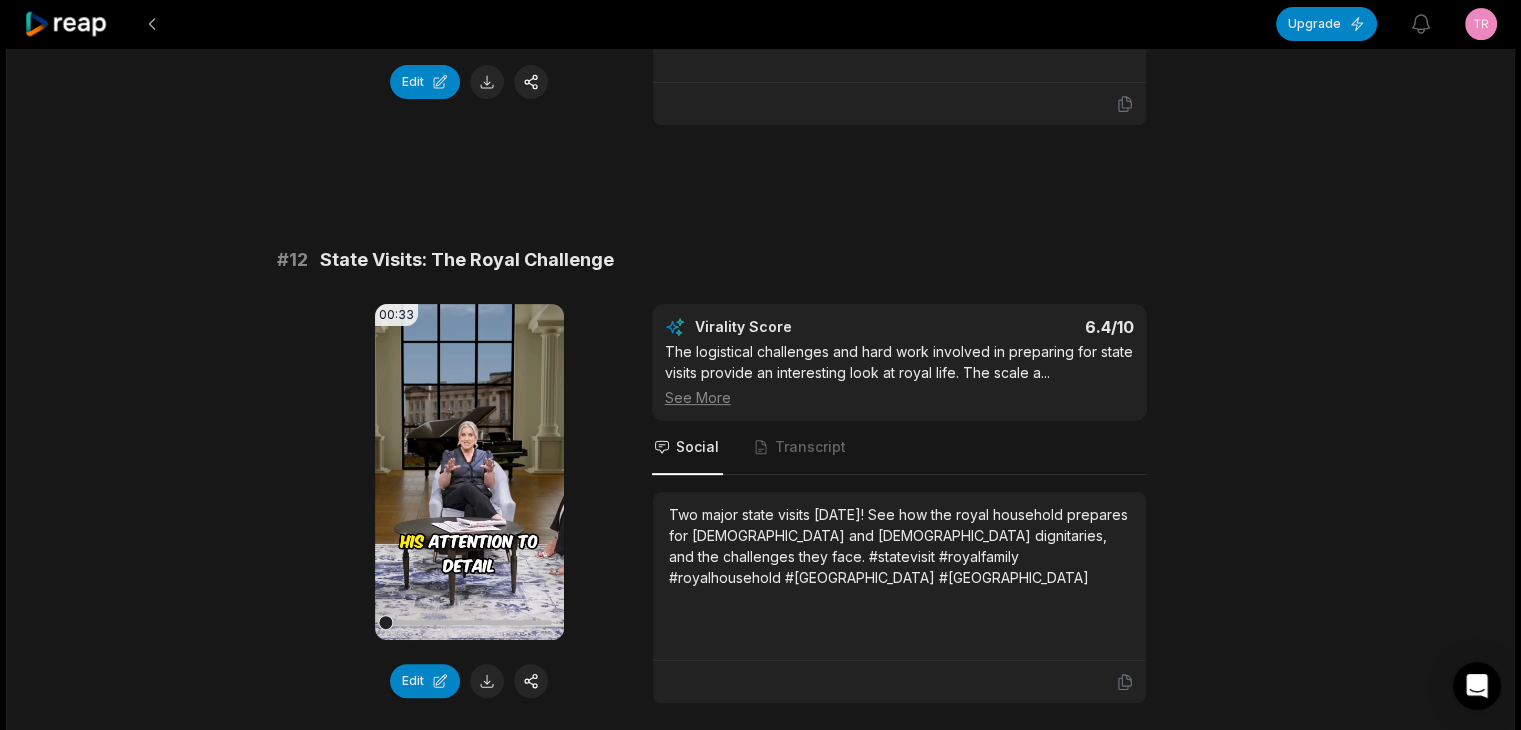 click on "Two major state visits [DATE]! See how the royal household prepares for [DEMOGRAPHIC_DATA] and [DEMOGRAPHIC_DATA] dignitaries, and the challenges they face. #statevisit #royalfamily #royalhousehold #[GEOGRAPHIC_DATA] #[GEOGRAPHIC_DATA]" at bounding box center [899, 546] 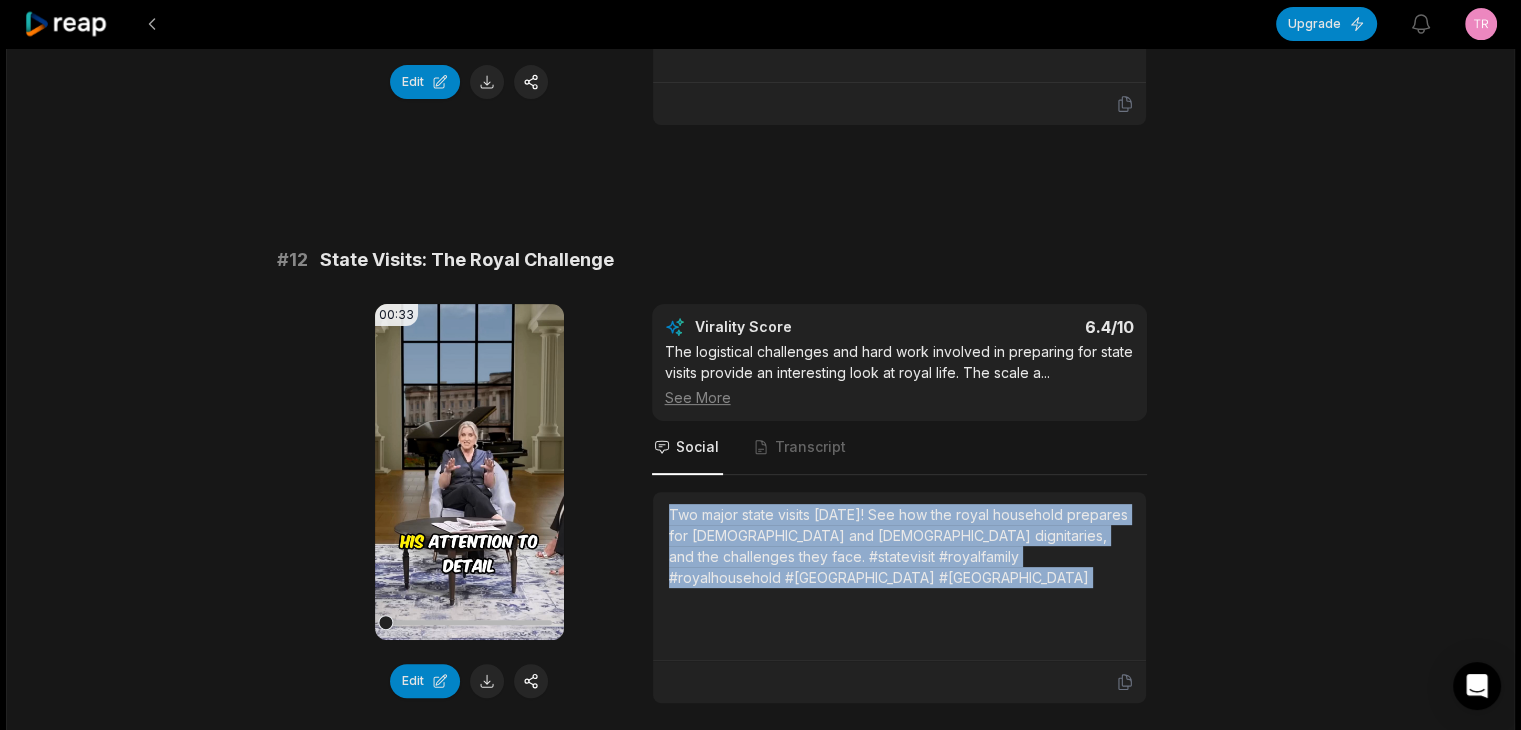 click on "Two major state visits [DATE]! See how the royal household prepares for [DEMOGRAPHIC_DATA] and [DEMOGRAPHIC_DATA] dignitaries, and the challenges they face. #statevisit #royalfamily #royalhousehold #[GEOGRAPHIC_DATA] #[GEOGRAPHIC_DATA]" at bounding box center [899, 546] 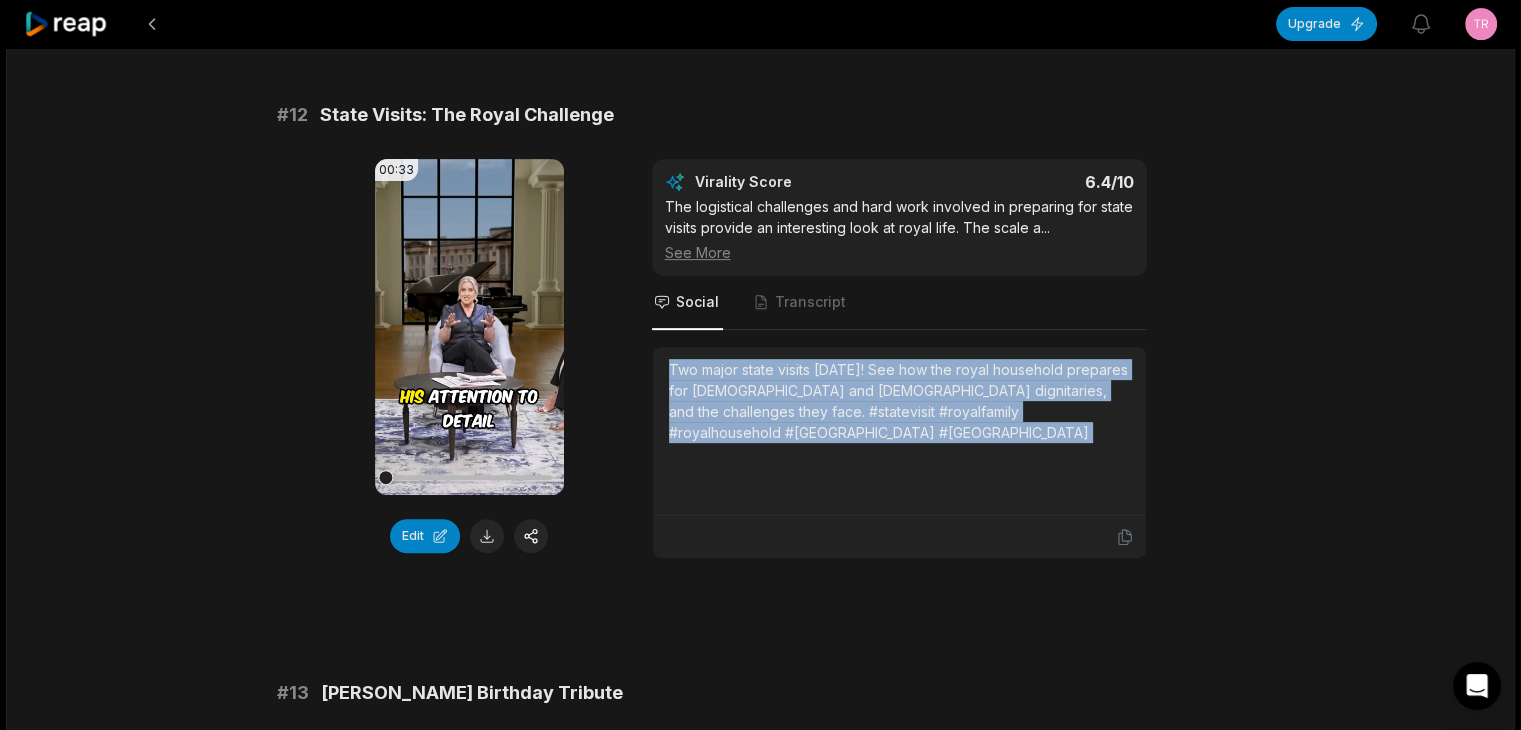 scroll, scrollTop: 1000, scrollLeft: 0, axis: vertical 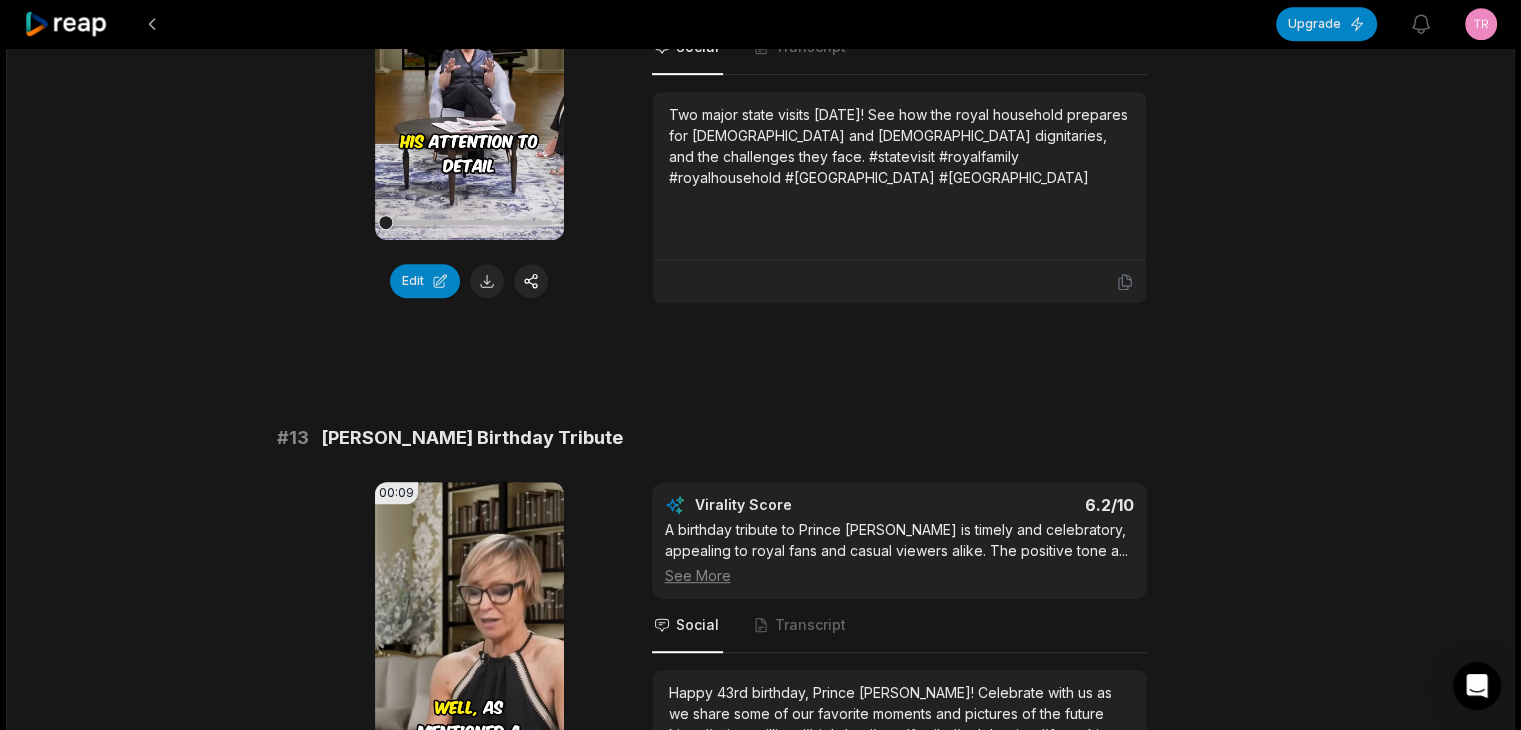 click on "[PERSON_NAME] Birthday Tribute" at bounding box center [472, 438] 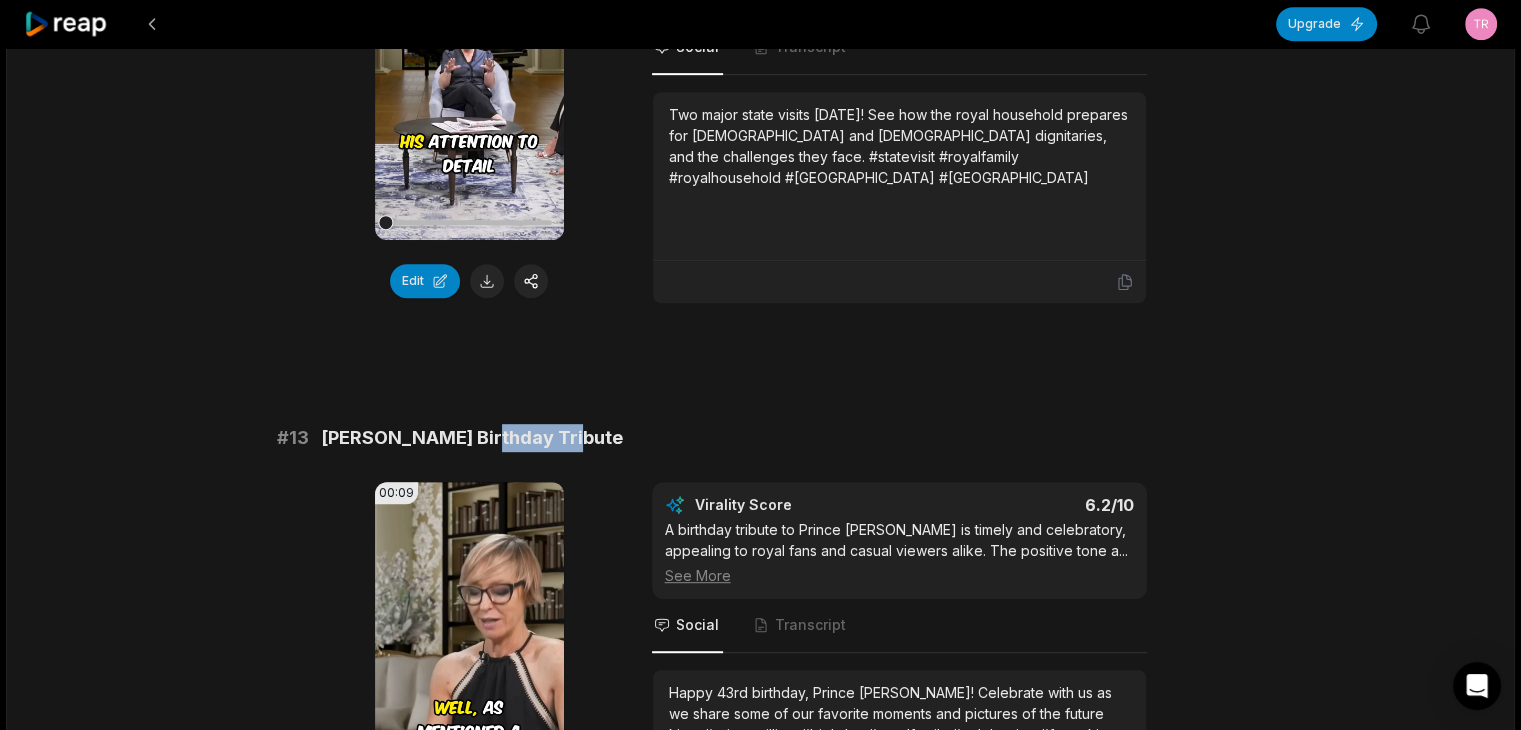 click on "[PERSON_NAME] Birthday Tribute" at bounding box center [472, 438] 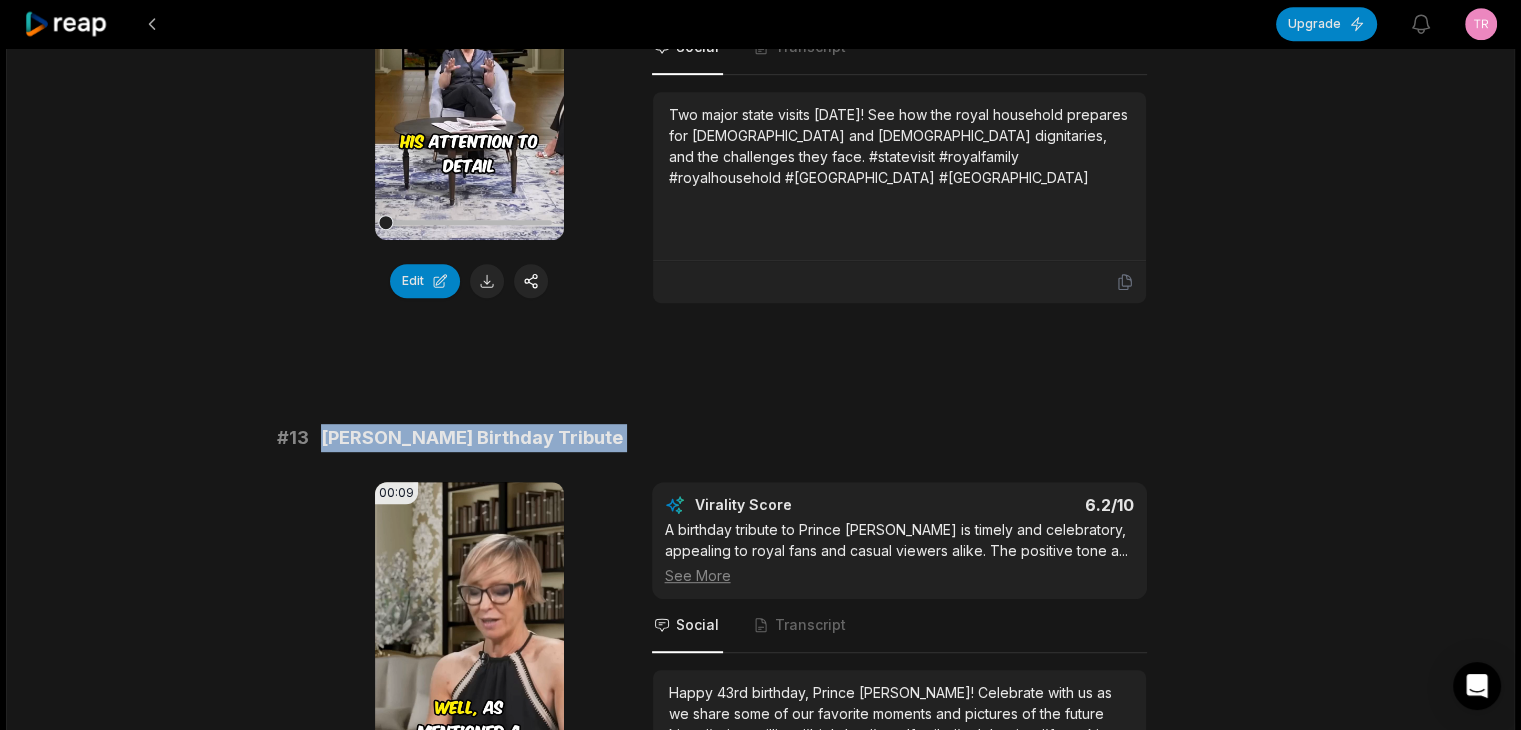 click on "[PERSON_NAME] Birthday Tribute" at bounding box center (472, 438) 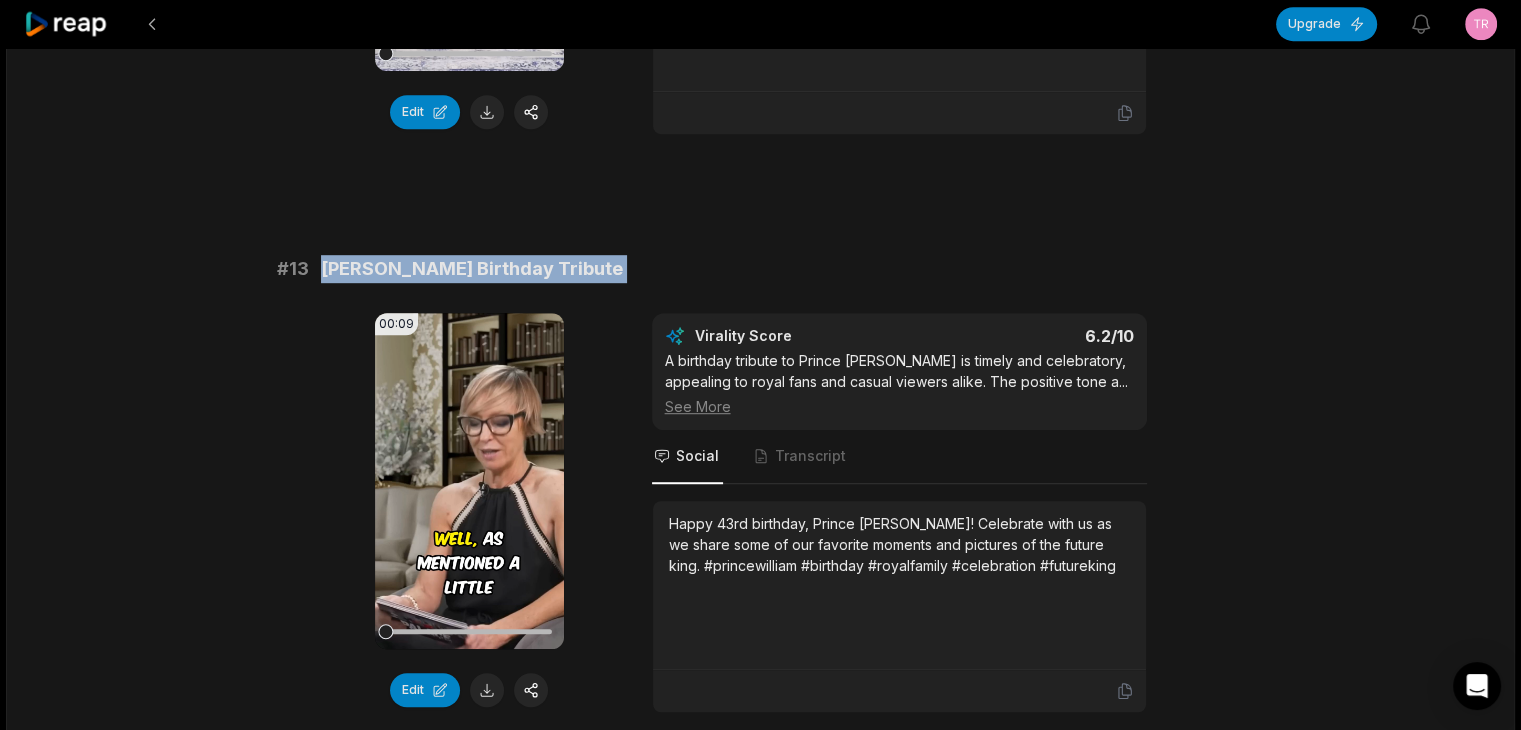 scroll, scrollTop: 1300, scrollLeft: 0, axis: vertical 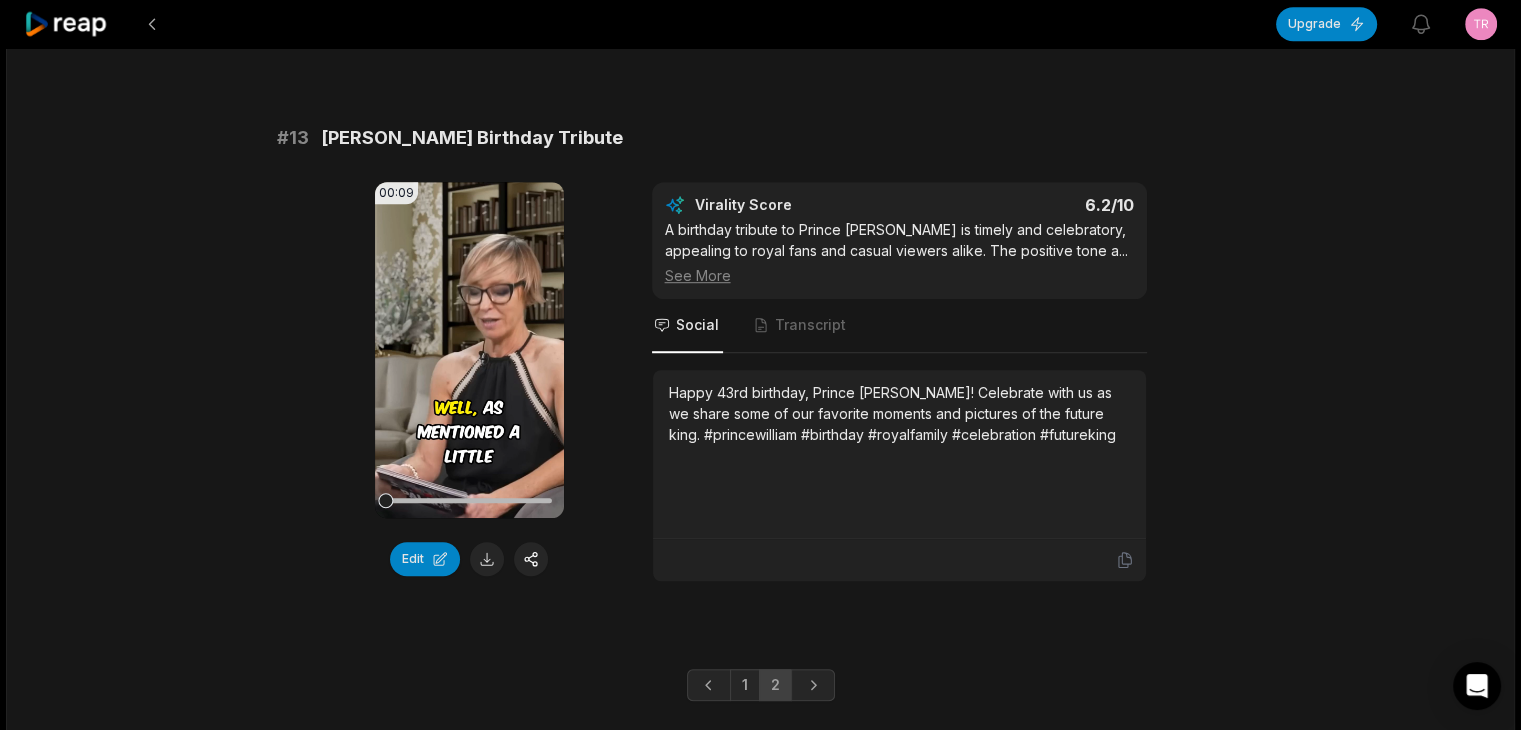 click on "Happy 43rd birthday, Prince [PERSON_NAME]! Celebrate with us as we share some of our favorite moments and pictures of the future king. #princewilliam #birthday #royalfamily #celebration #futureking" at bounding box center (899, 413) 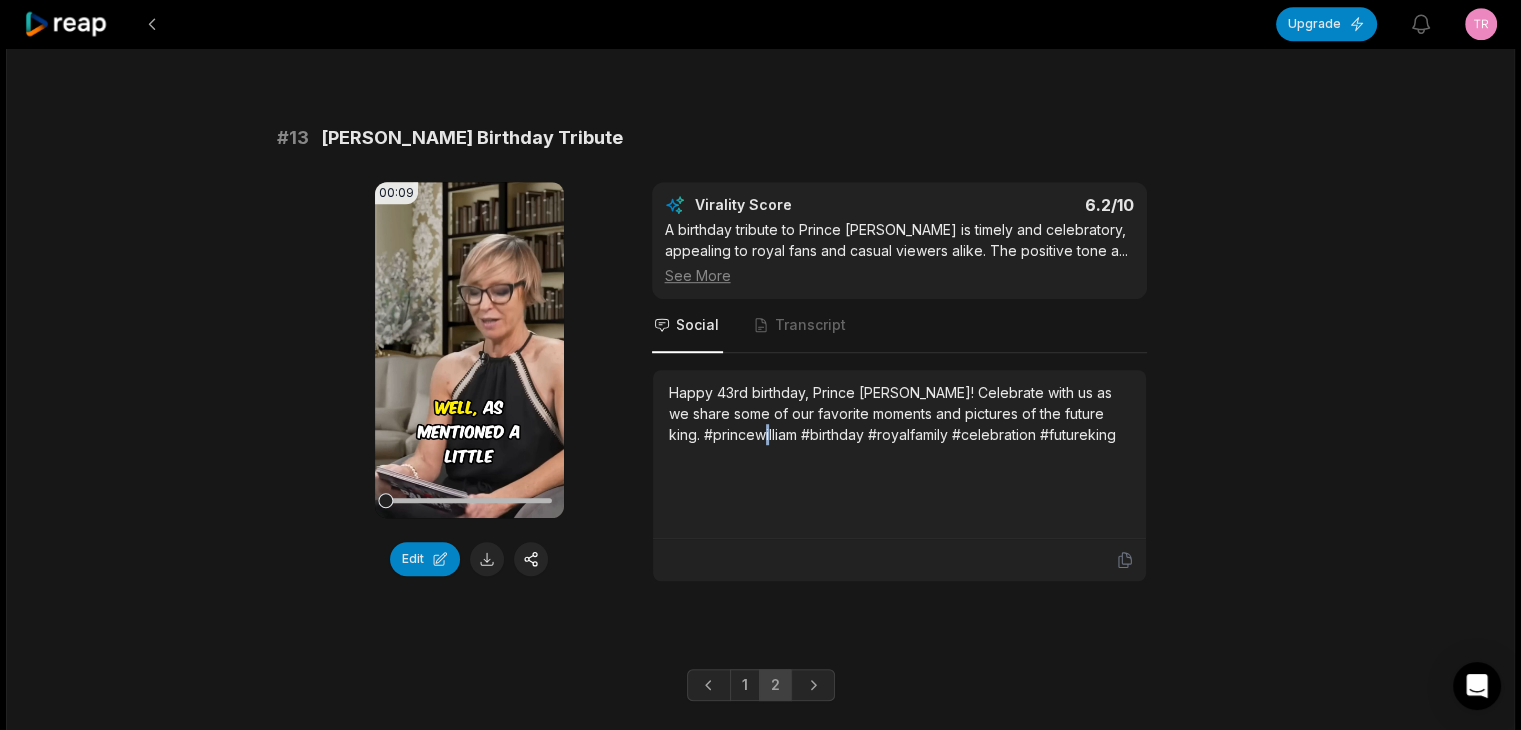 click on "Happy 43rd birthday, Prince [PERSON_NAME]! Celebrate with us as we share some of our favorite moments and pictures of the future king. #princewilliam #birthday #royalfamily #celebration #futureking" at bounding box center [899, 413] 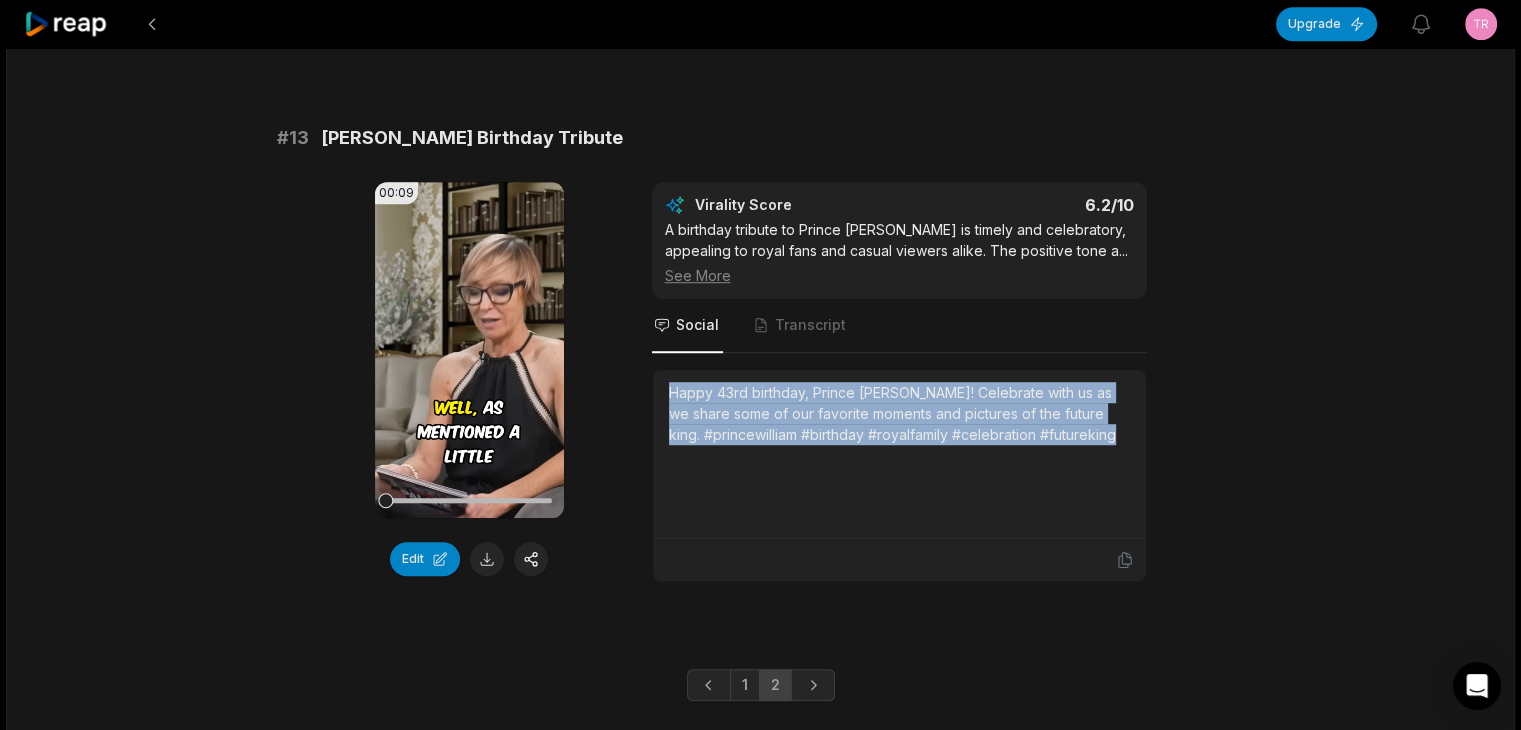 click on "Happy 43rd birthday, Prince [PERSON_NAME]! Celebrate with us as we share some of our favorite moments and pictures of the future king. #princewilliam #birthday #royalfamily #celebration #futureking" at bounding box center (899, 413) 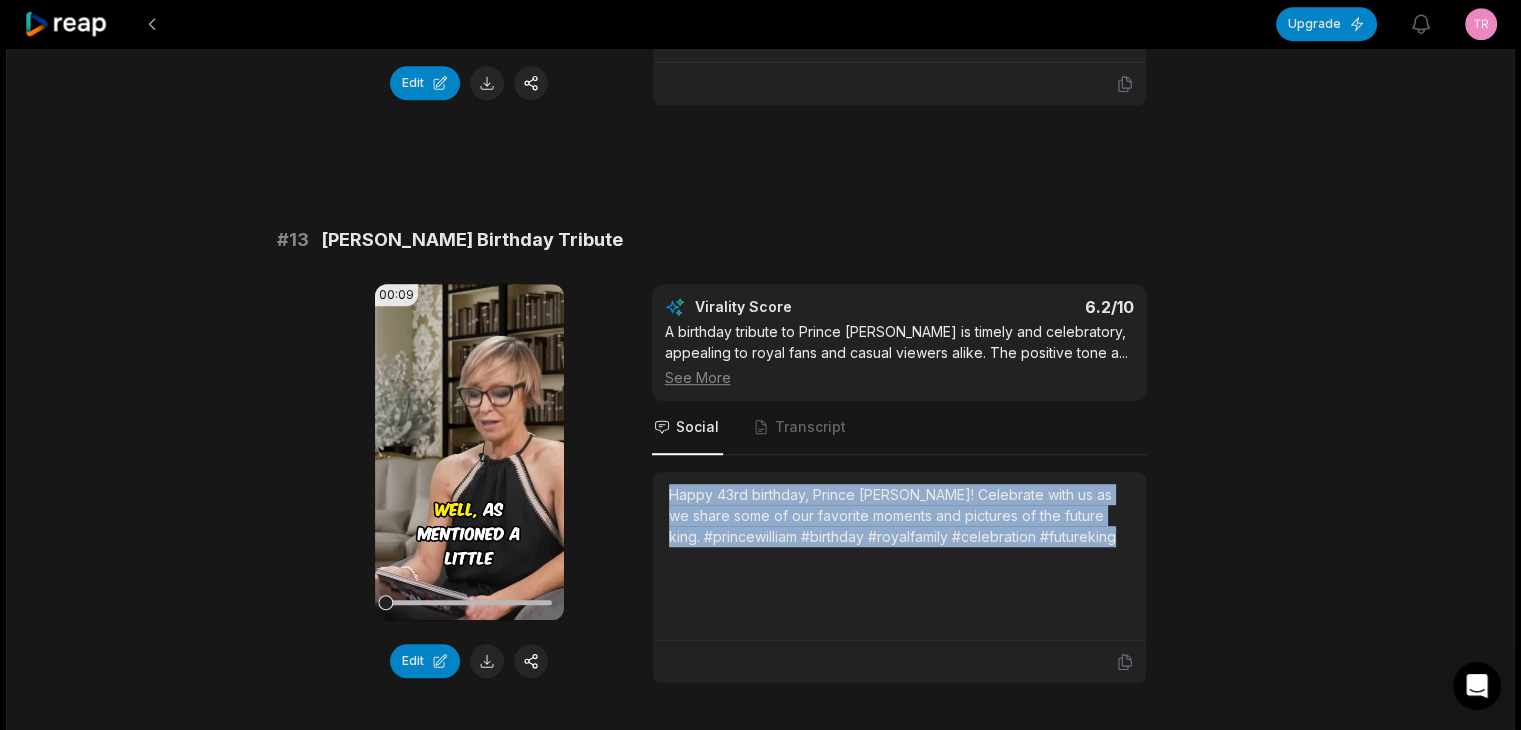 scroll, scrollTop: 1000, scrollLeft: 0, axis: vertical 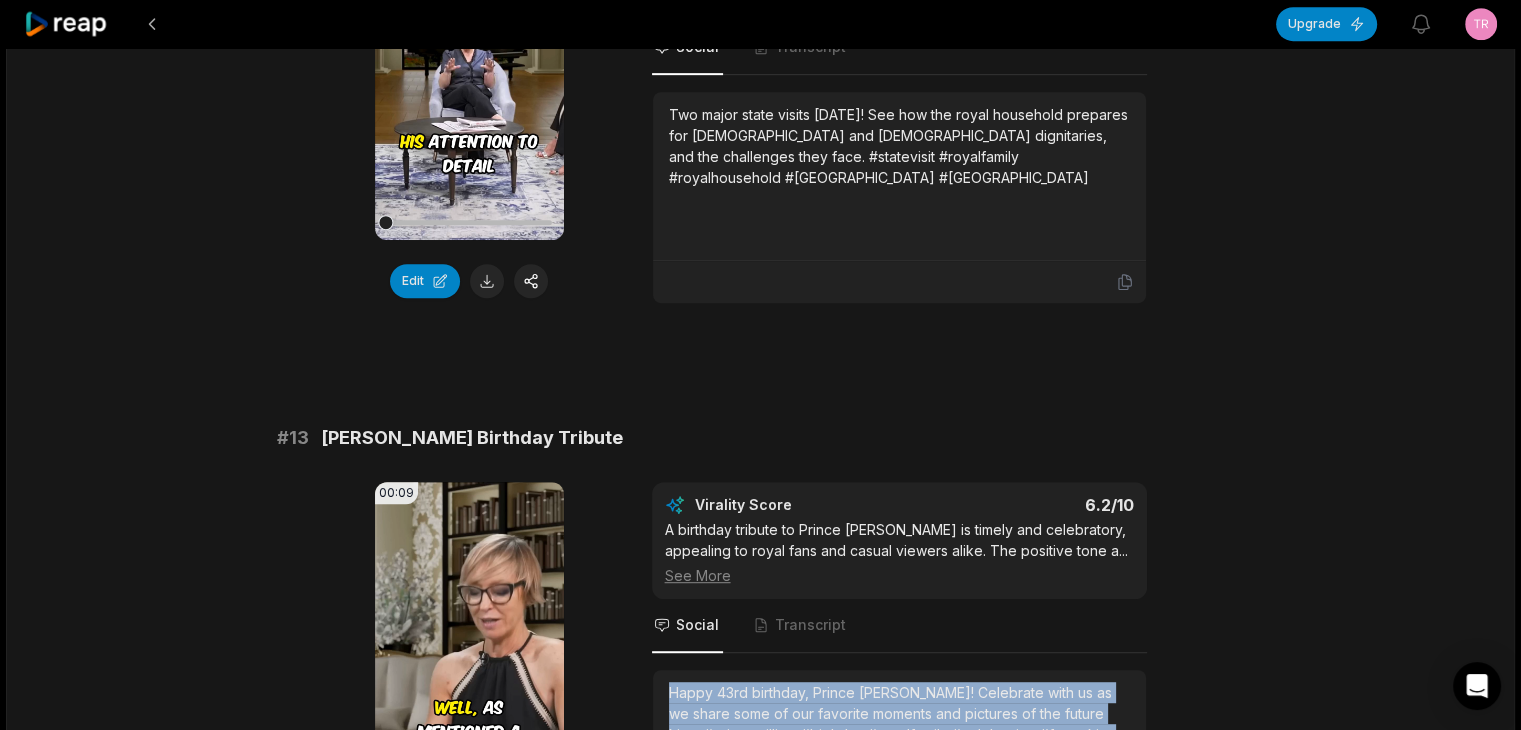 click at bounding box center [487, 281] 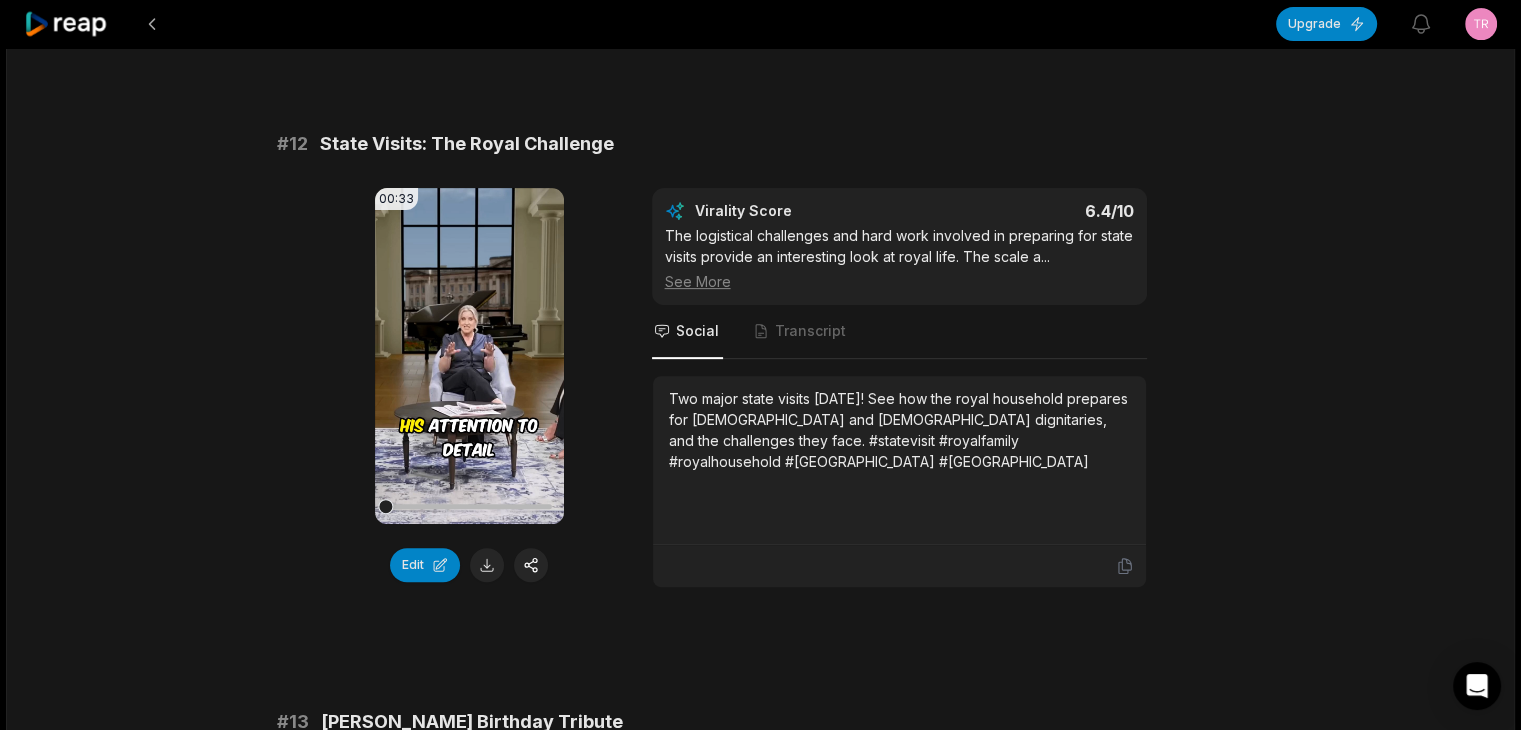 scroll, scrollTop: 600, scrollLeft: 0, axis: vertical 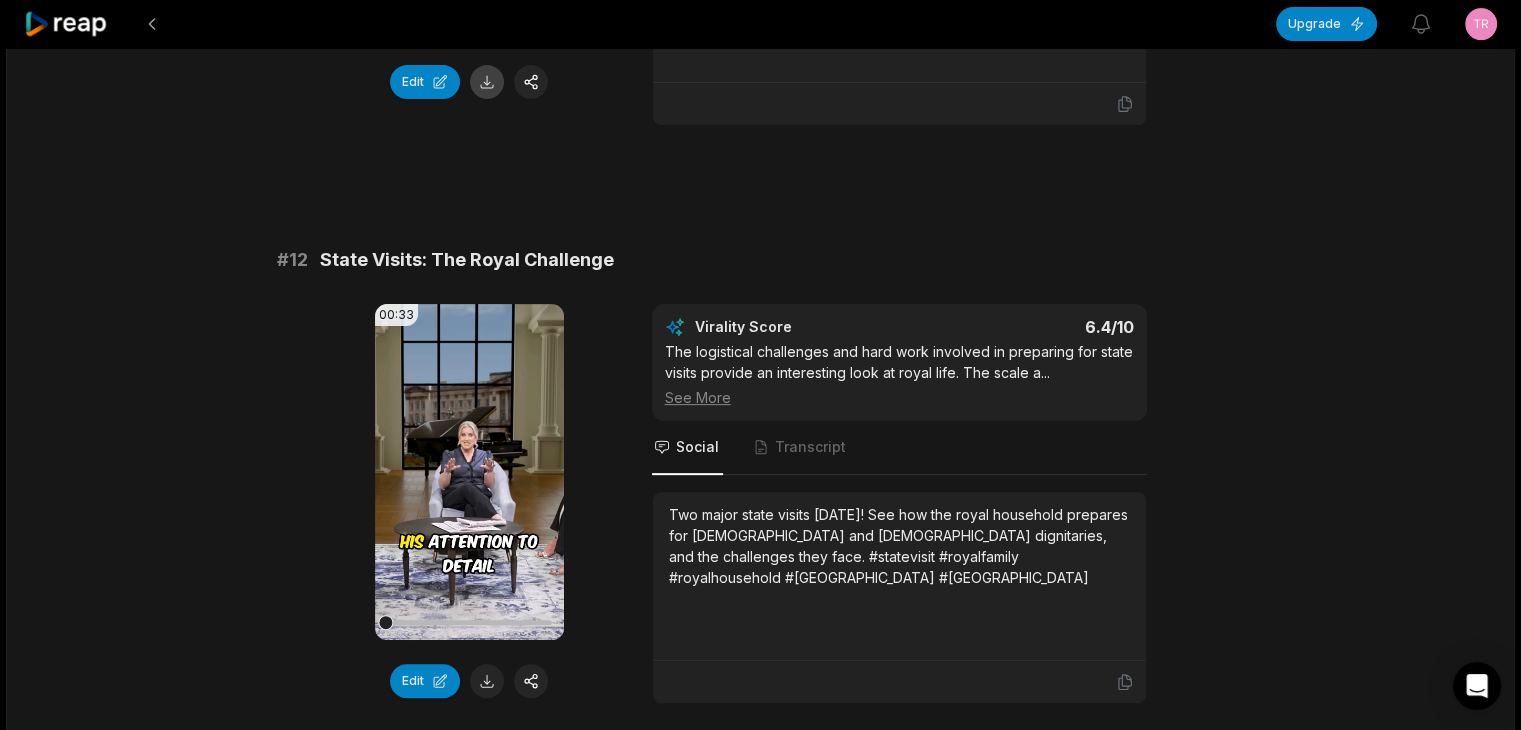 click at bounding box center (487, 82) 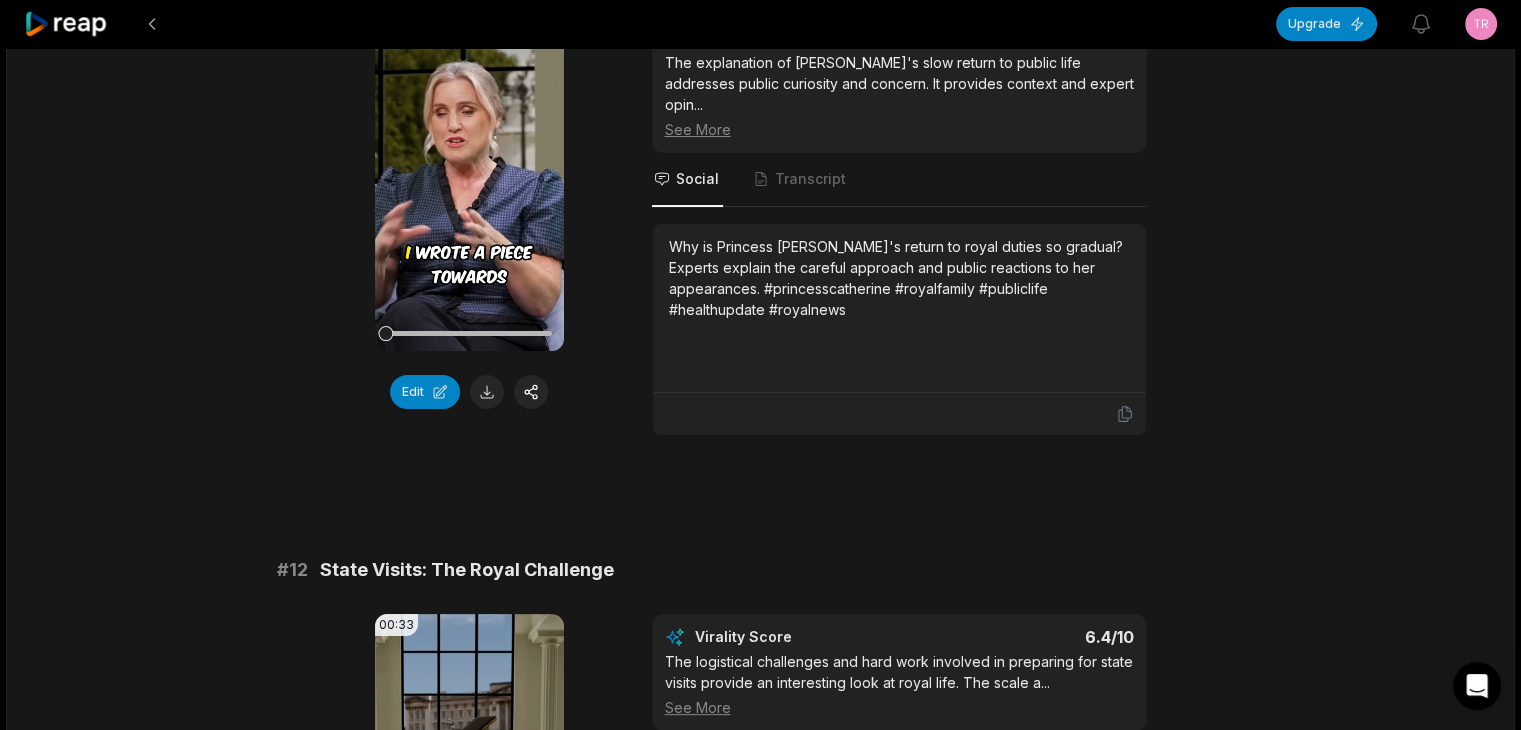 scroll, scrollTop: 300, scrollLeft: 0, axis: vertical 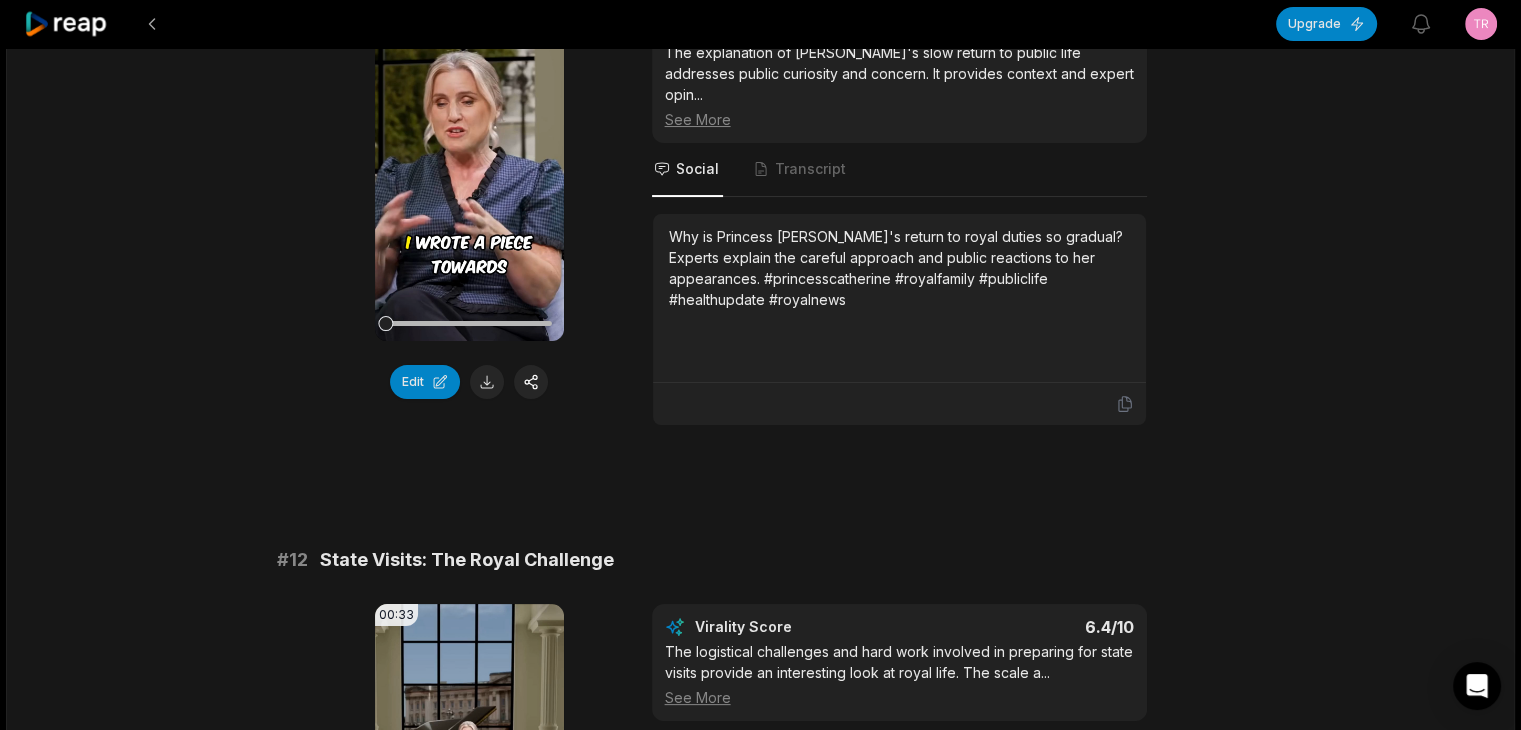type 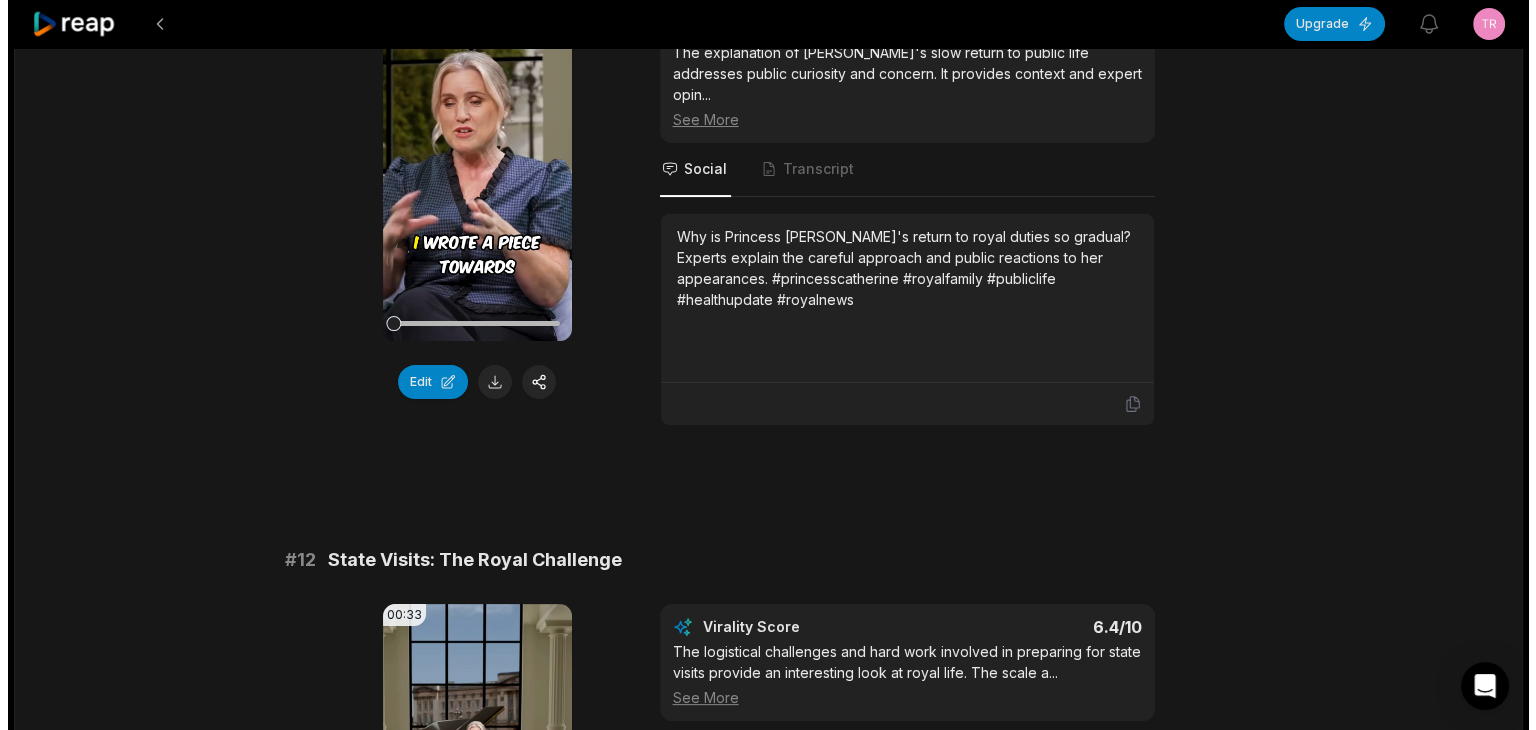 scroll, scrollTop: 0, scrollLeft: 0, axis: both 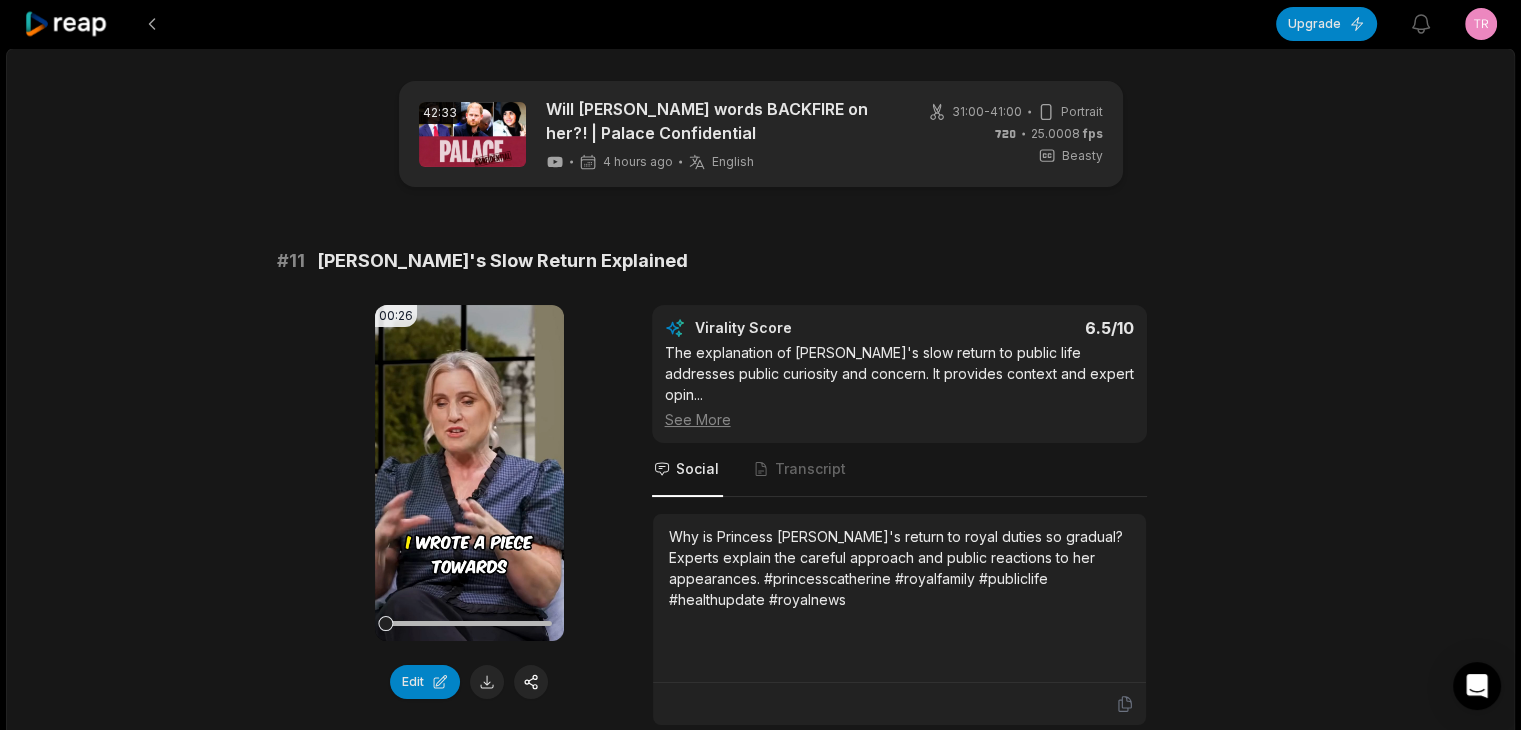 click on "Upgrade View notifications Open user menu 42:33 Will [PERSON_NAME] words BACKFIRE on her?! | Palace Confidential 4 hours ago English en 31:00  -  41:00 Portrait 25.0008   fps Beasty # 11 [PERSON_NAME]'s Slow Return Explained 00:26 Your browser does not support mp4 format. Edit Virality Score 6.5 /10 The explanation of [PERSON_NAME]'s slow return to public life addresses public curiosity and concern. It provides context and expert opin ...   See More Social Transcript Why is Princess [PERSON_NAME]'s return to royal duties so gradual? Experts explain the careful approach and public reactions to her appearances. #princesscatherine #royalfamily #publiclife #healthupdate #royalnews # 12 State Visits: The Royal Challenge 00:33 Your browser does not support mp4 format. Edit Virality Score 6.4 /10 The logistical challenges and hard work involved in preparing for state visits provide an interesting look at royal life. The scale a ...   See More Social Transcript # 13 [PERSON_NAME] Birthday Tribute 00:09 Edit Virality Score" at bounding box center [760, 365] 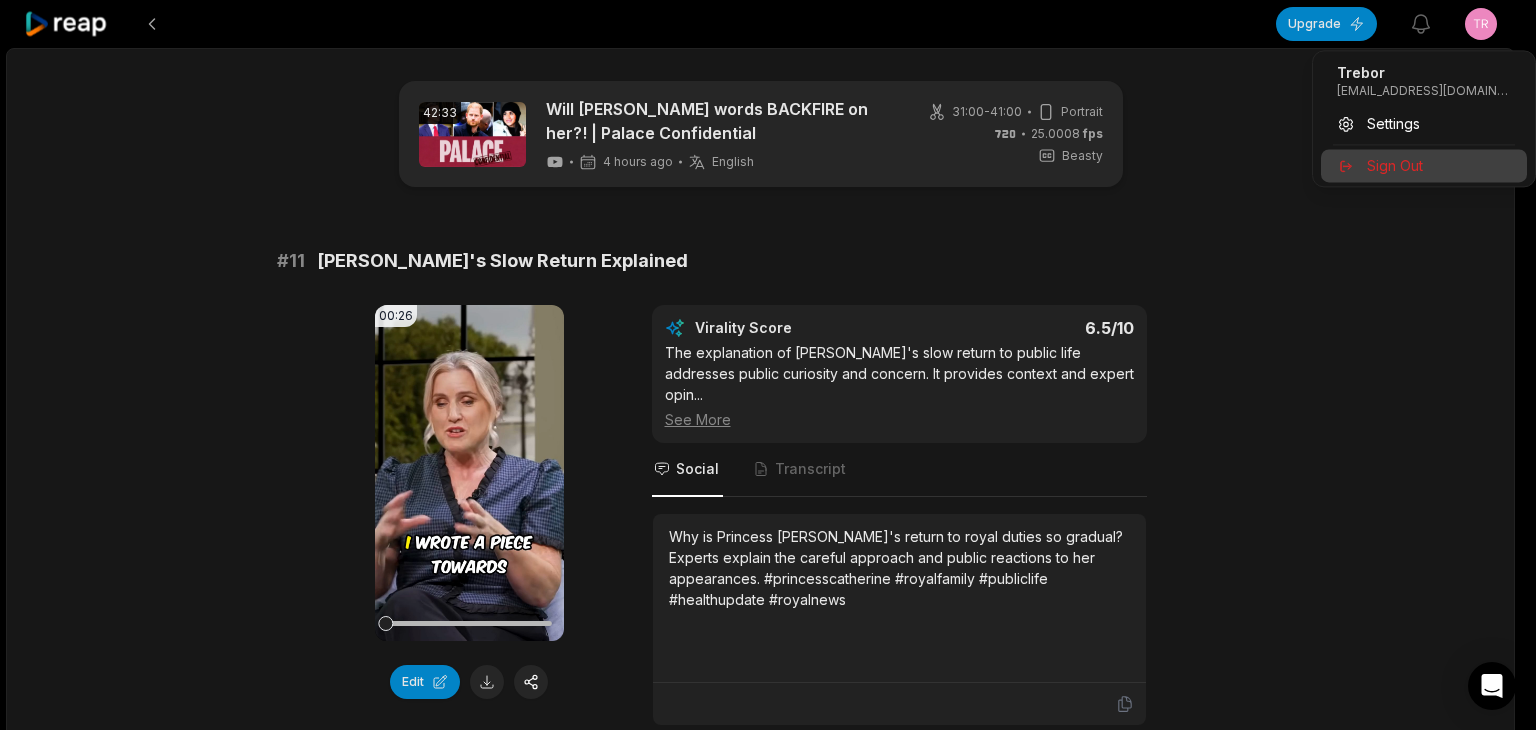 click on "Sign Out" at bounding box center (1395, 165) 